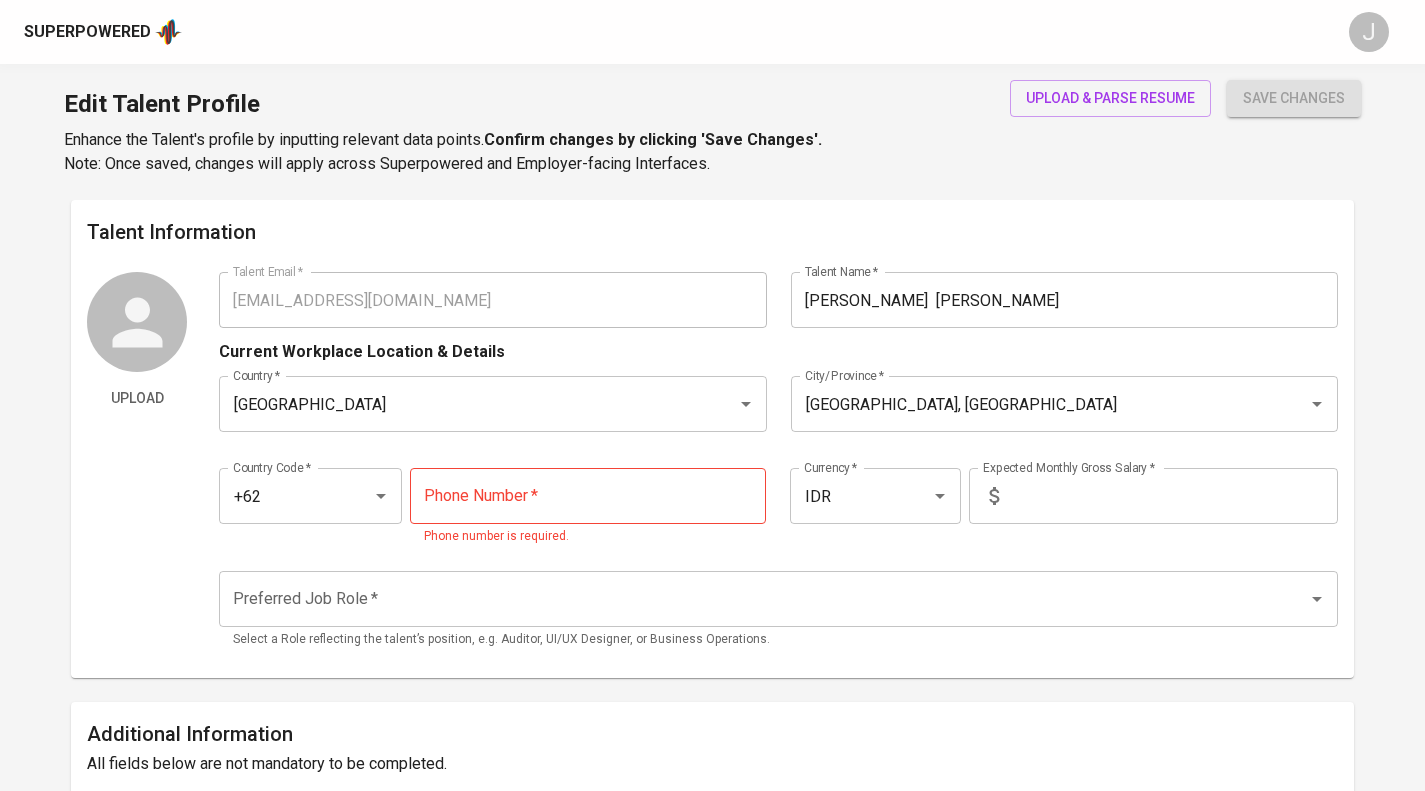scroll, scrollTop: 3014, scrollLeft: 0, axis: vertical 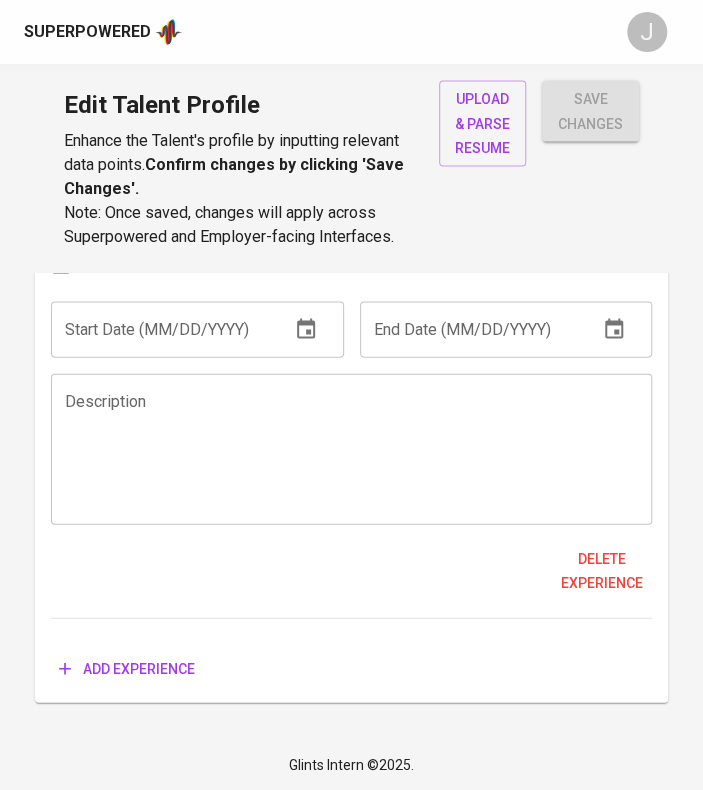 click at bounding box center [351, 448] 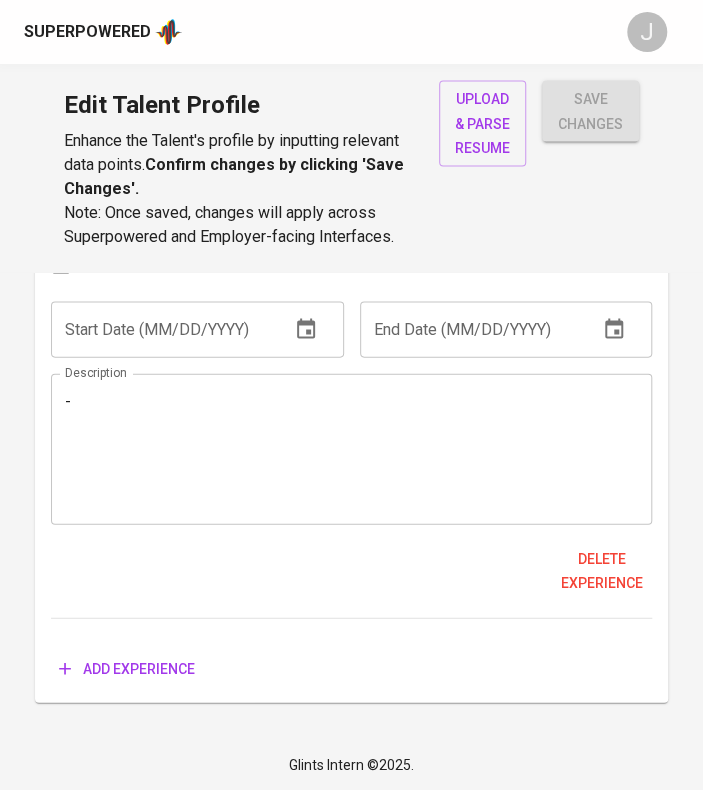 click on "- Description" at bounding box center [351, 448] 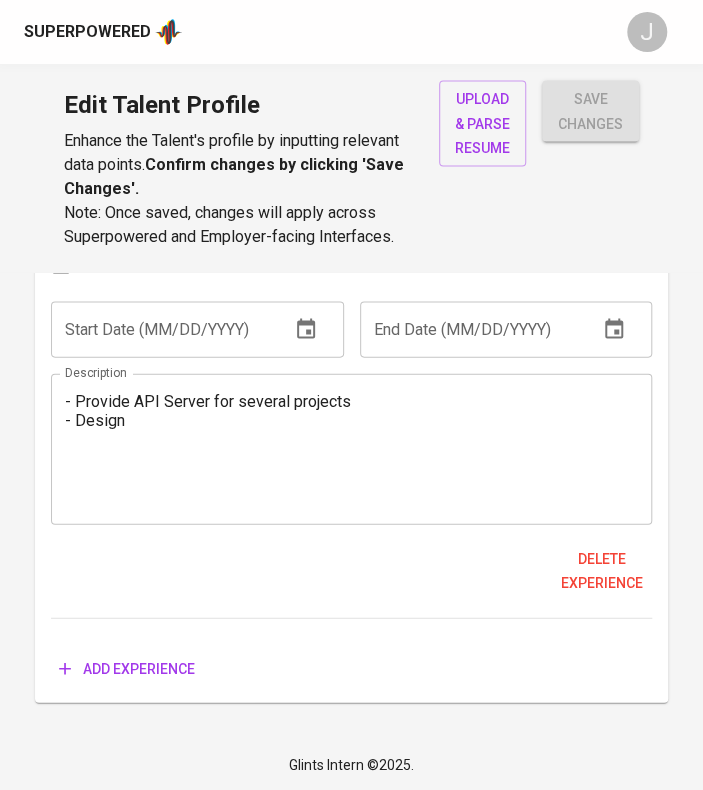 click on "- Provide API Server for several projects
- Design" at bounding box center [351, 448] 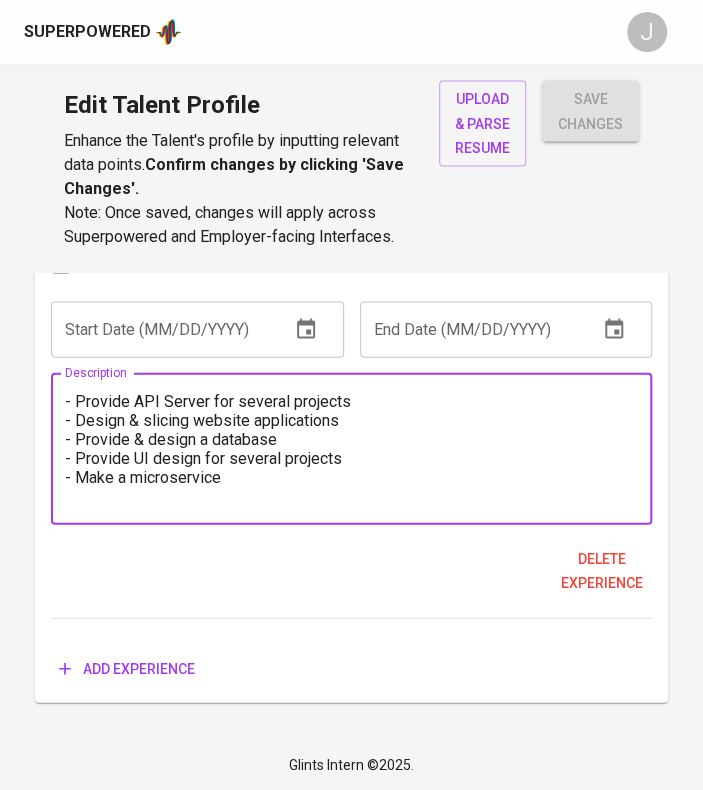 scroll, scrollTop: 3407, scrollLeft: 0, axis: vertical 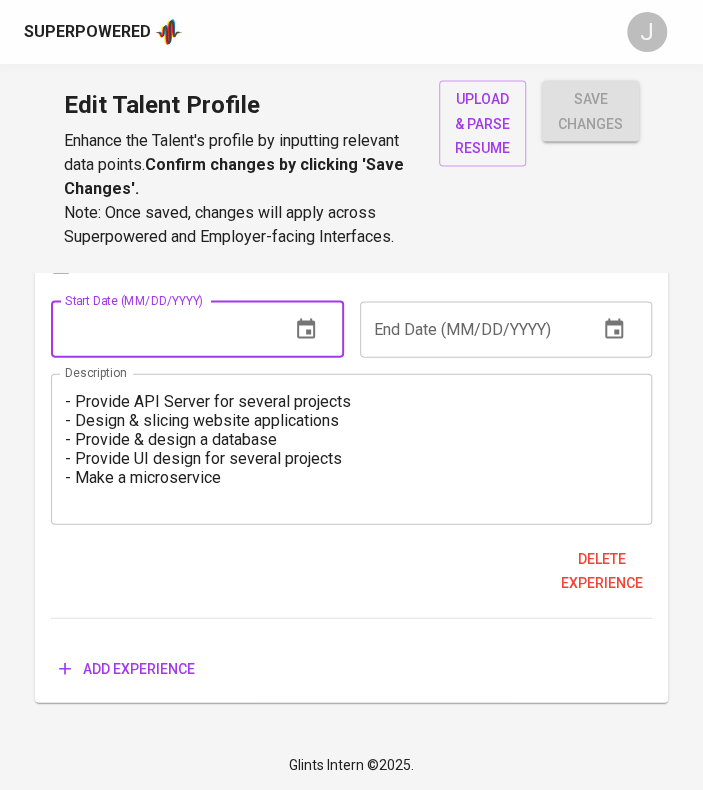 click at bounding box center [162, 329] 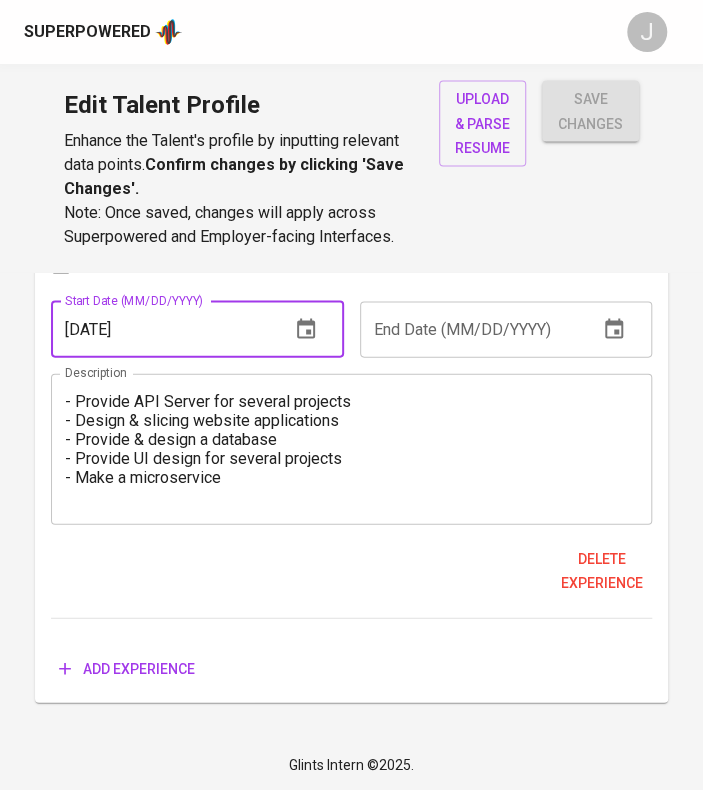 type on "[DATE]" 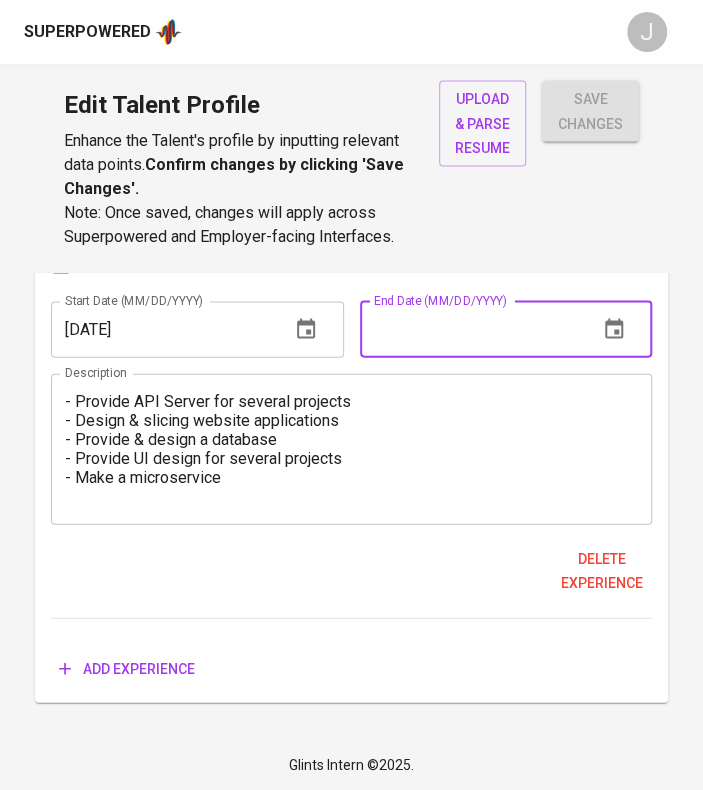 type on "4_/__/____" 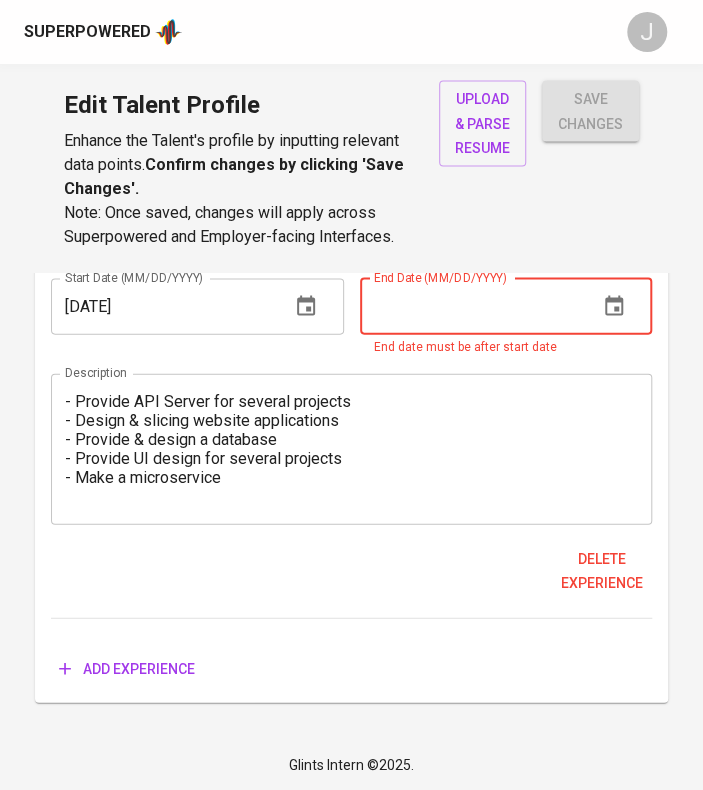 type on "4_/__/____" 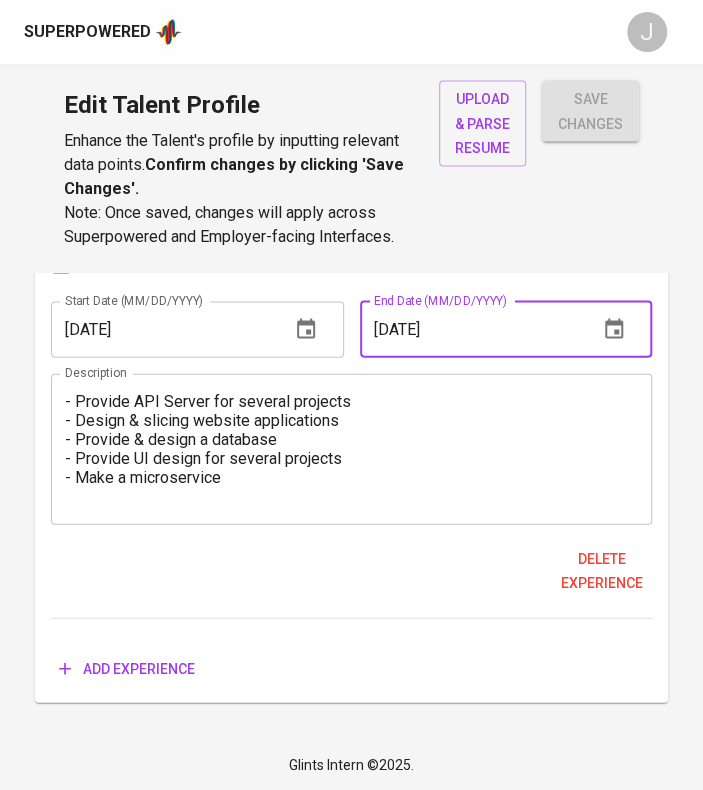 scroll, scrollTop: 3449, scrollLeft: 0, axis: vertical 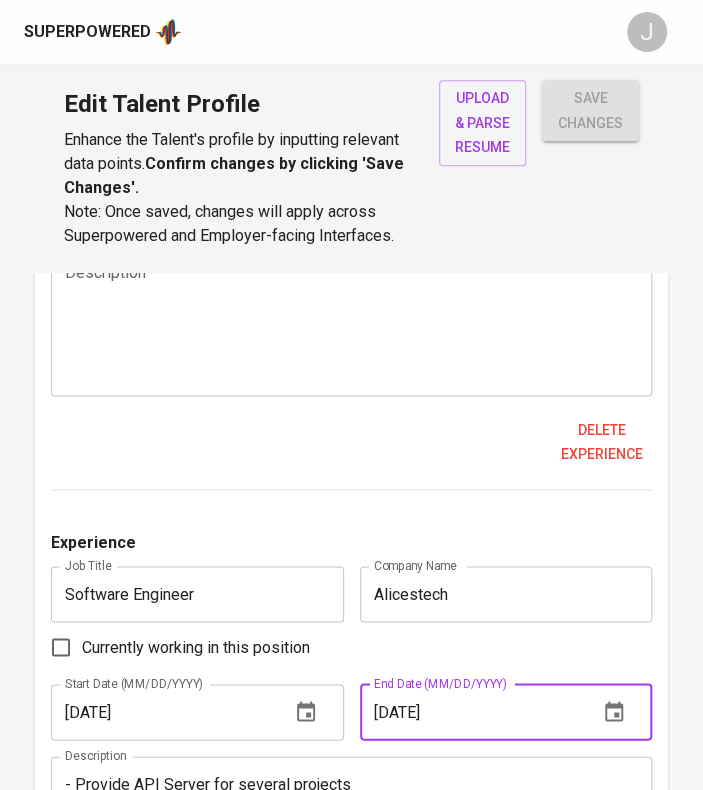 type on "[DATE]" 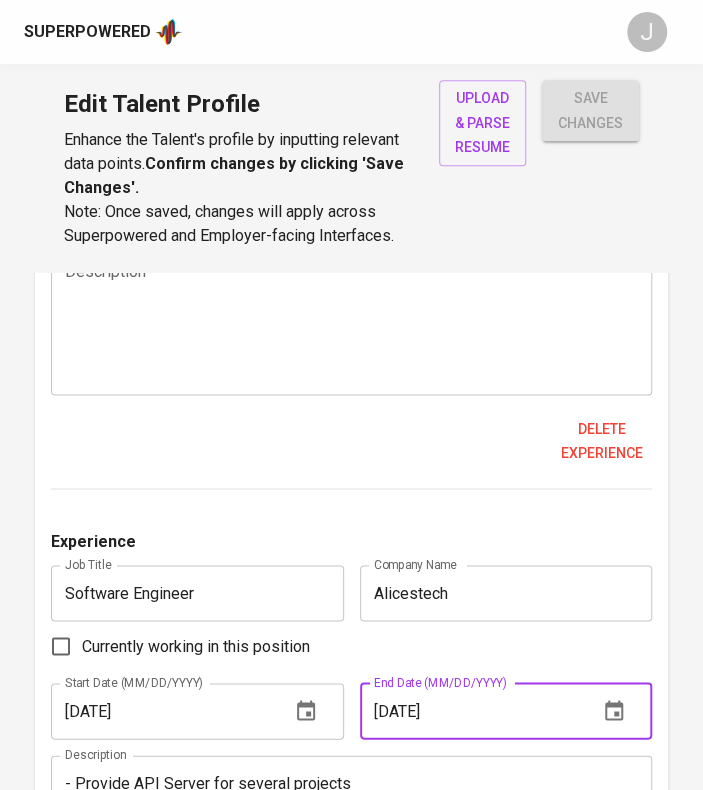 click at bounding box center [162, 157] 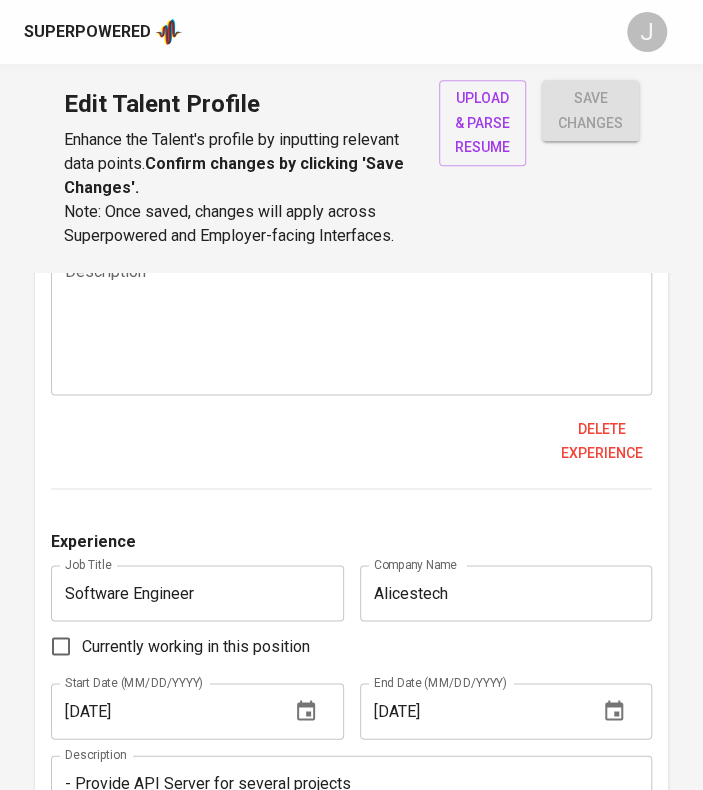 type on "[DATE]" 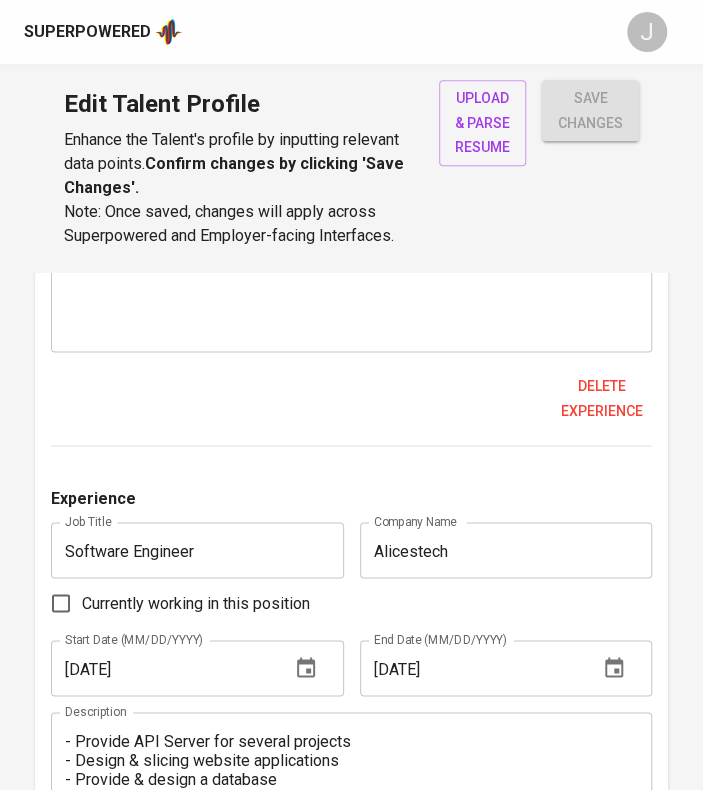 type on "[DATE]" 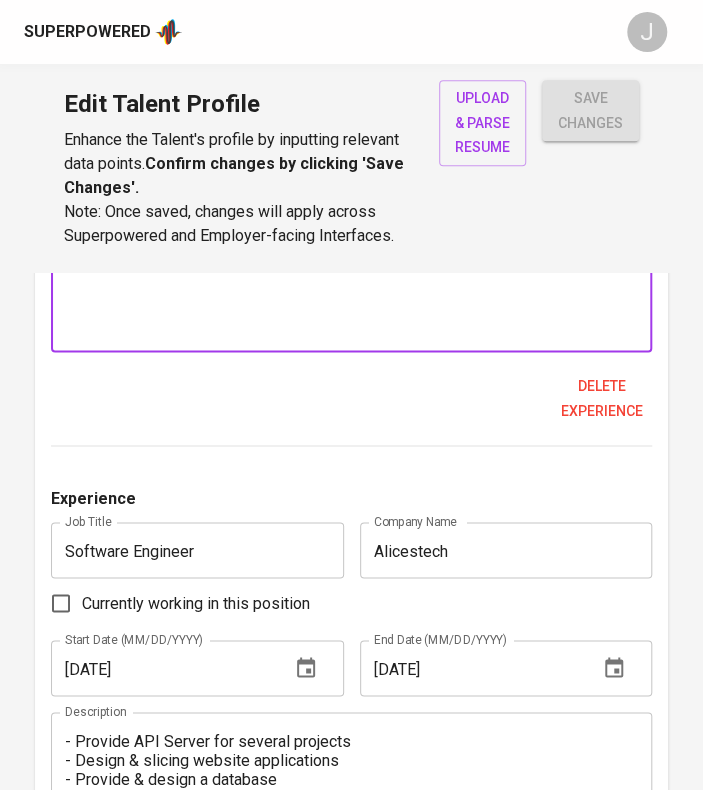 click at bounding box center (351, 277) 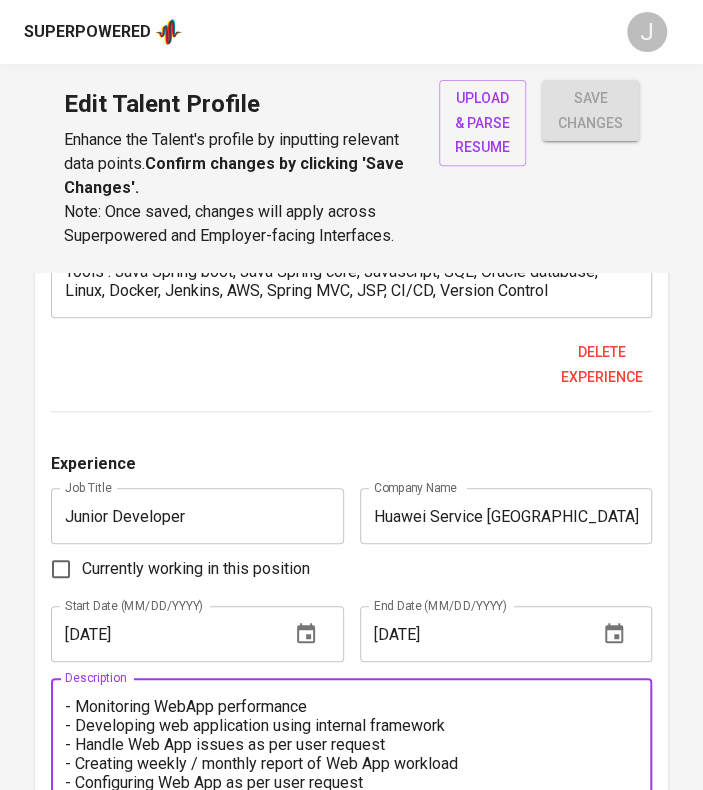 scroll, scrollTop: 2218, scrollLeft: 0, axis: vertical 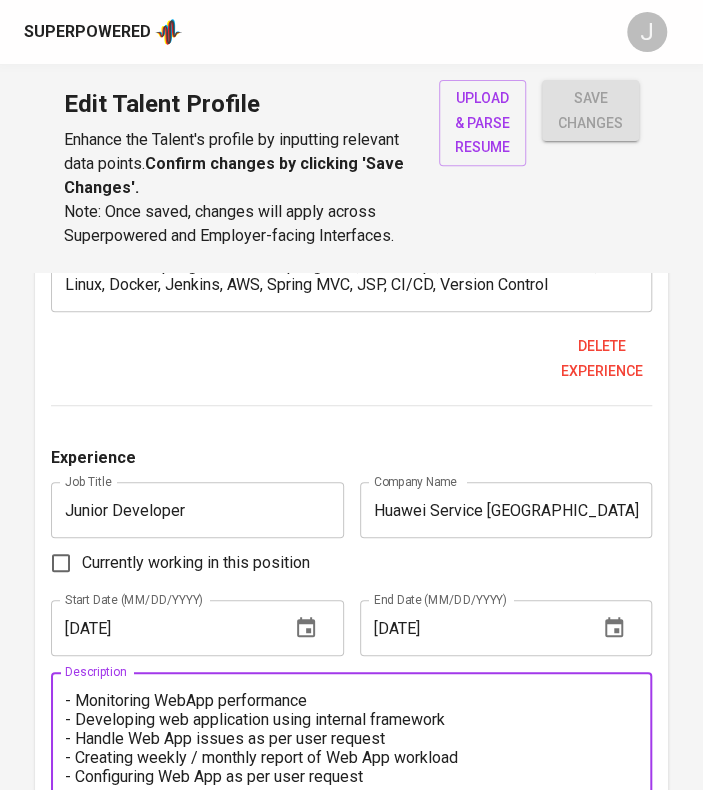 type on "- Monitoring WebApp performance
- Developing web application using internal framework
- Handle Web App issues as per user request
- Creating weekly / monthly report of Web App workload
- Configuring Web App as per user request" 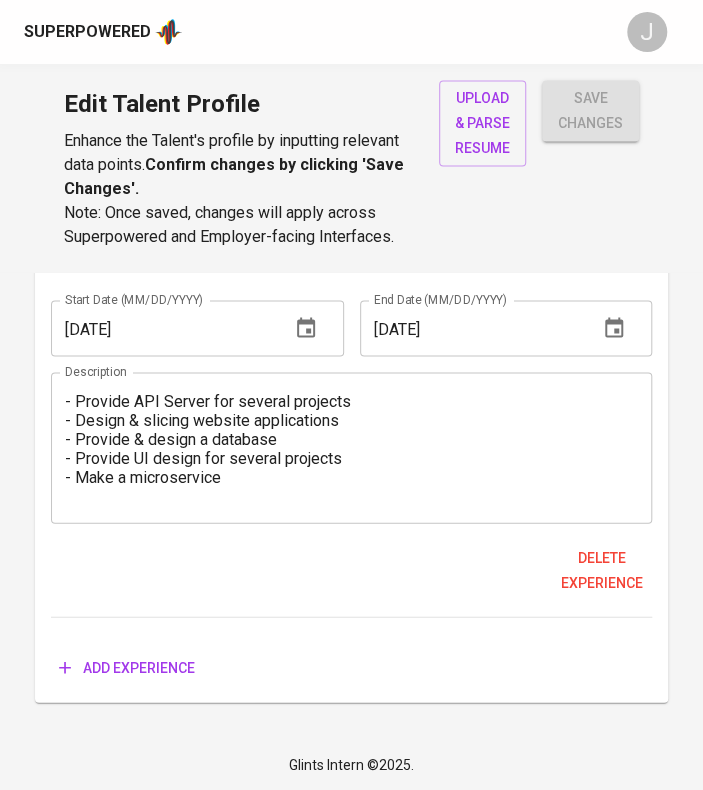 scroll, scrollTop: 3472, scrollLeft: 0, axis: vertical 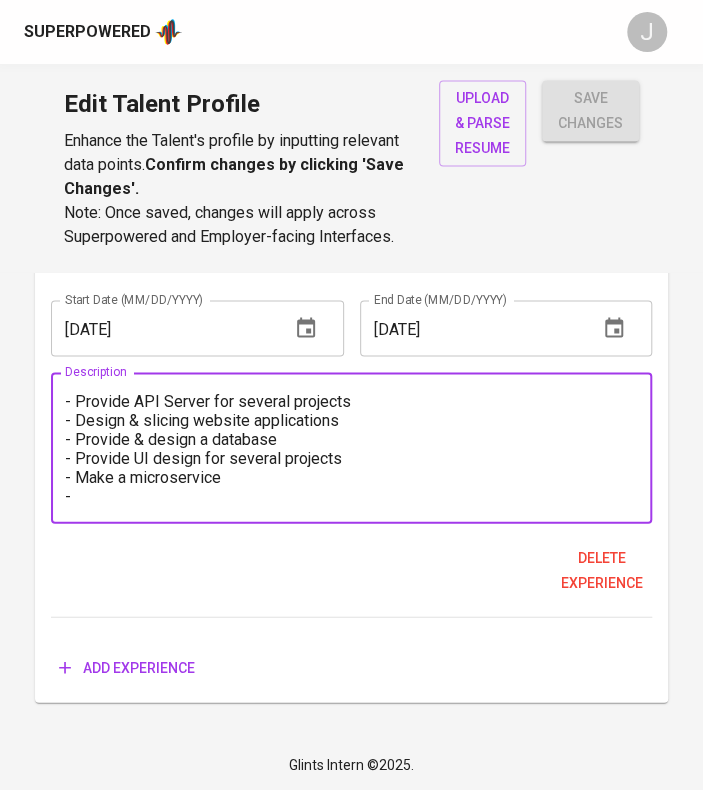 paste on "Ó Developed RESTful API servers for multiple projects, including an IoT-based COVID-19 prevention system as part of a startup
incubator program organized by the Ministry of Tourism.
Ó Responsible for UI/UX design and front-end slicing (HTML/CSS) for multiple IoT-based web applications.
Ó Designed and implemented the database structure for the project." 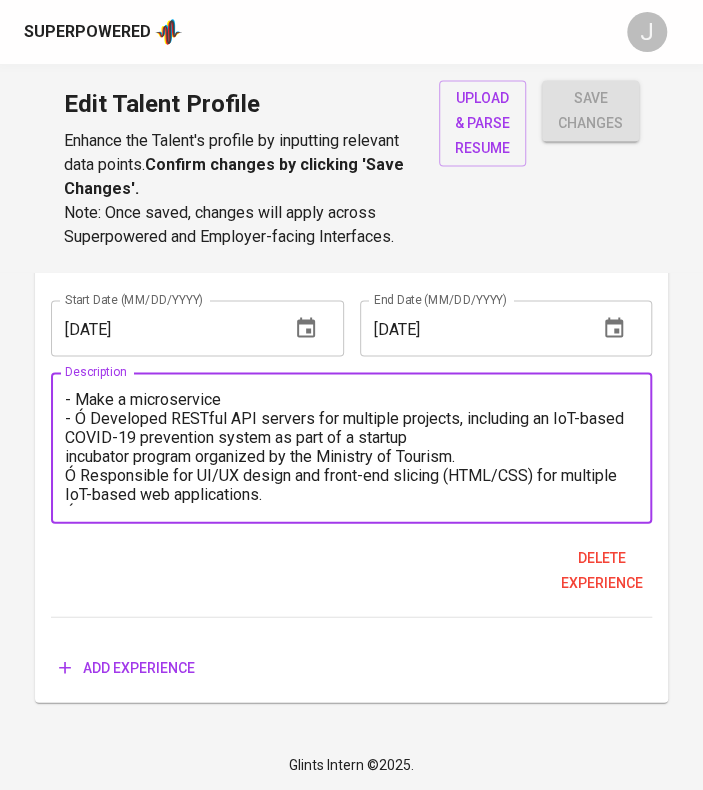 scroll, scrollTop: 76, scrollLeft: 0, axis: vertical 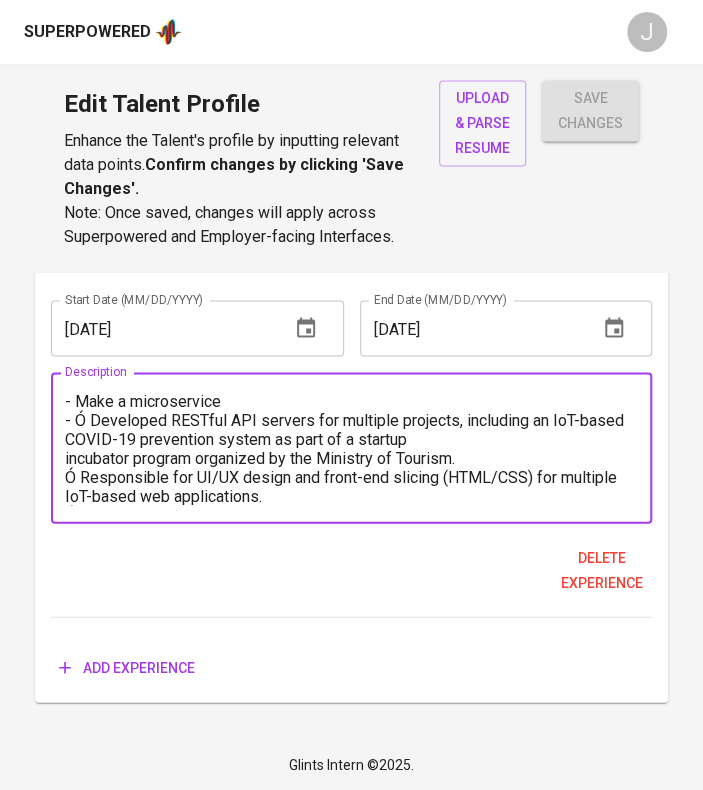 click on "- Provide API Server for several projects
- Design & slicing website applications
- Provide & design a database
- Provide UI design for several projects
- Make a microservice
- Ó Developed RESTful API servers for multiple projects, including an IoT-based COVID-19 prevention system as part of a startup
incubator program organized by the Ministry of Tourism.
Ó Responsible for UI/UX design and front-end slicing (HTML/CSS) for multiple IoT-based web applications.
Ó Designed and implemented the database structure for the project." at bounding box center [351, 448] 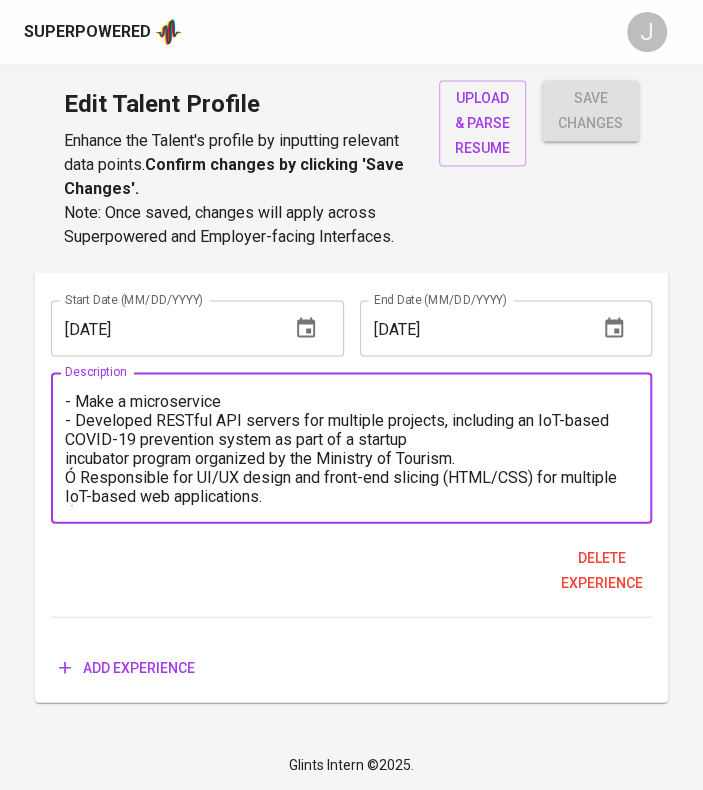 click on "- Provide API Server for several projects
- Design & slicing website applications
- Provide & design a database
- Provide UI design for several projects
- Make a microservice
- Developed RESTful API servers for multiple projects, including an IoT-based COVID-19 prevention system as part of a startup
incubator program organized by the Ministry of Tourism.
Ó Responsible for UI/UX design and front-end slicing (HTML/CSS) for multiple IoT-based web applications.
Ó Designed and implemented the database structure for the project." at bounding box center [351, 448] 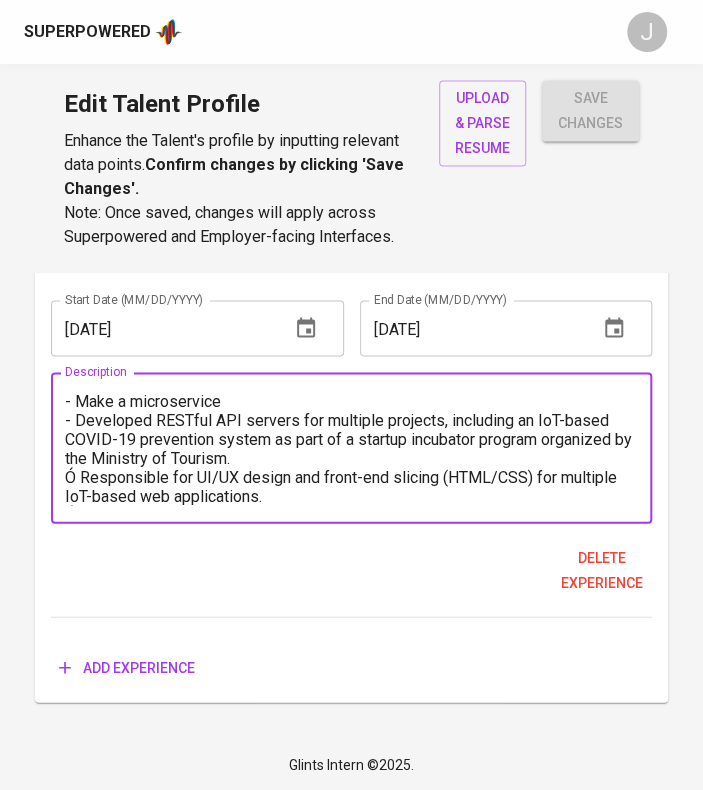 scroll, scrollTop: 144, scrollLeft: 0, axis: vertical 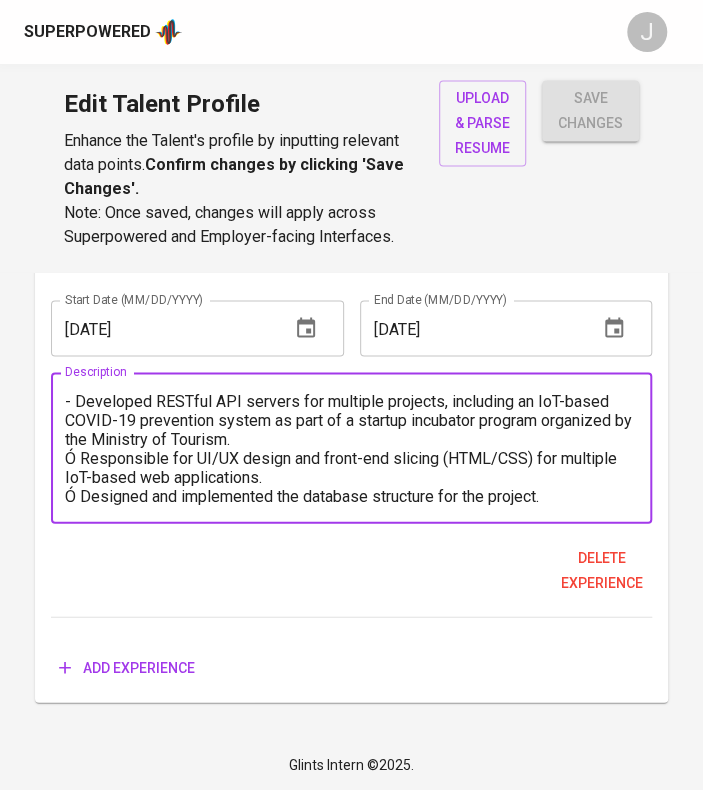 click on "- Provide API Server for several projects
- Design & slicing website applications
- Provide & design a database
- Provide UI design for several projects
- Make a microservice
- Developed RESTful API servers for multiple projects, including an IoT-based COVID-19 prevention system as part of a startup incubator program organized by the Ministry of Tourism.
Ó Responsible for UI/UX design and front-end slicing (HTML/CSS) for multiple IoT-based web applications.
Ó Designed and implemented the database structure for the project." at bounding box center (351, 448) 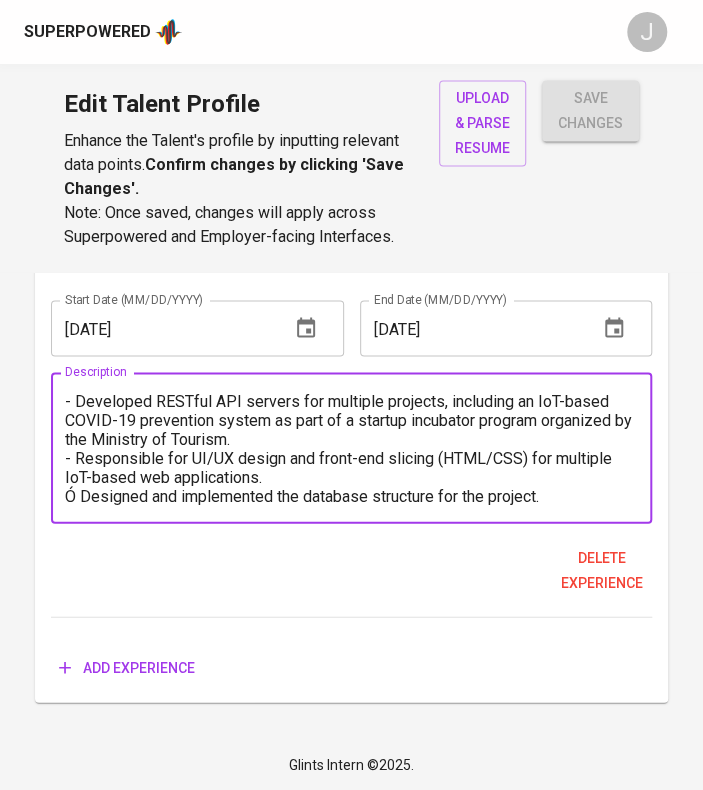 click on "- Provide API Server for several projects
- Design & slicing website applications
- Provide & design a database
- Provide UI design for several projects
- Make a microservice
- Developed RESTful API servers for multiple projects, including an IoT-based COVID-19 prevention system as part of a startup incubator program organized by the Ministry of Tourism.
- Responsible for UI/UX design and front-end slicing (HTML/CSS) for multiple IoT-based web applications.
Ó Designed and implemented the database structure for the project." at bounding box center [351, 448] 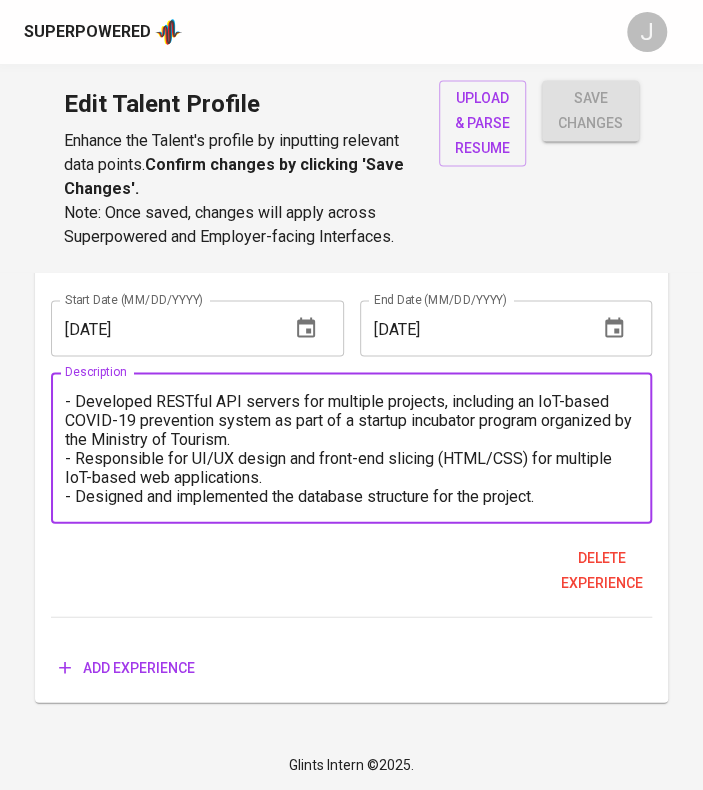 scroll, scrollTop: 166, scrollLeft: 0, axis: vertical 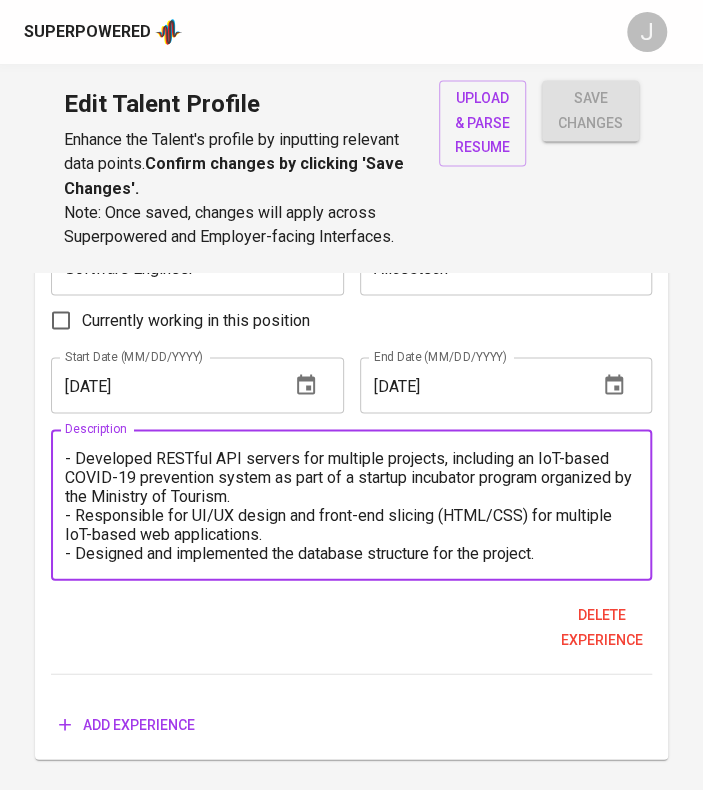 type on "- Provide API Server for several projects
- Design & slicing website applications
- Provide & design a database
- Provide UI design for several projects
- Make a microservice
- Developed RESTful API servers for multiple projects, including an IoT-based COVID-19 prevention system as part of a startup incubator program organized by the Ministry of Tourism.
- Responsible for UI/UX design and front-end slicing (HTML/CSS) for multiple IoT-based web applications.
- Designed and implemented the database structure for the project." 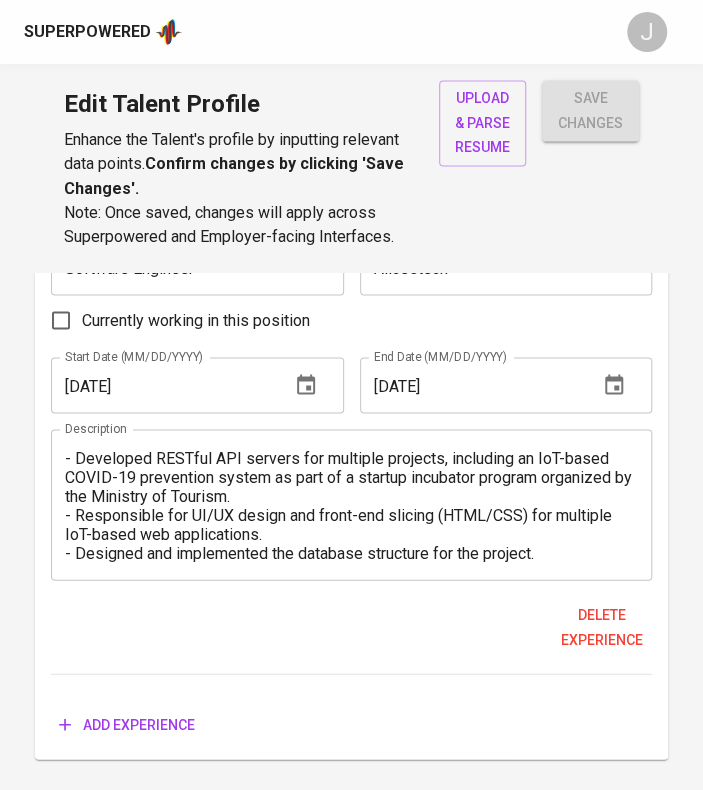 click on "- Monitoring WebApp performance
- Developing web application using internal framework
- Handle Web App issues as per user request
- Creating weekly / monthly report of Web App workload
- Configuring Web App as per user request" at bounding box center [351, -6] 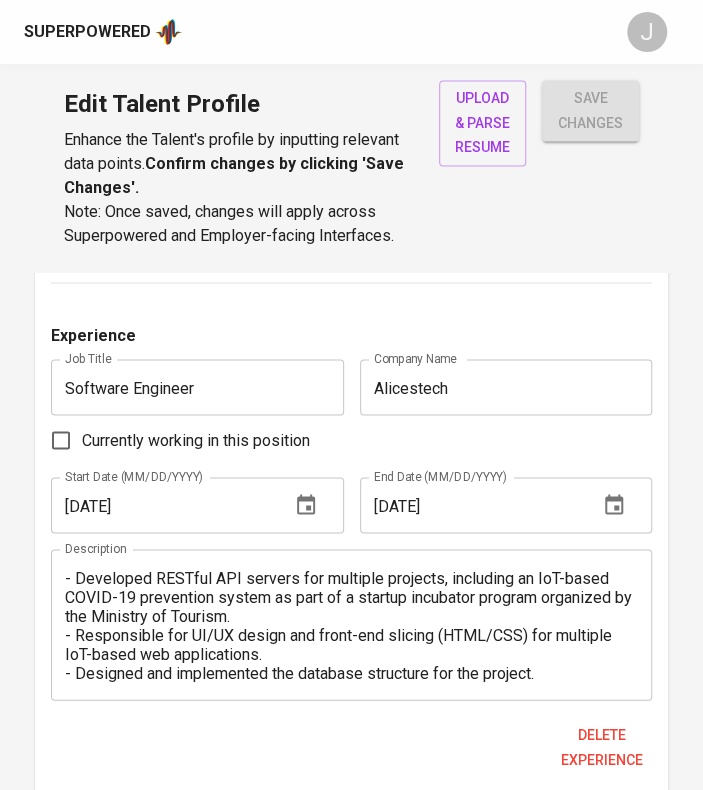 scroll, scrollTop: 2850, scrollLeft: 0, axis: vertical 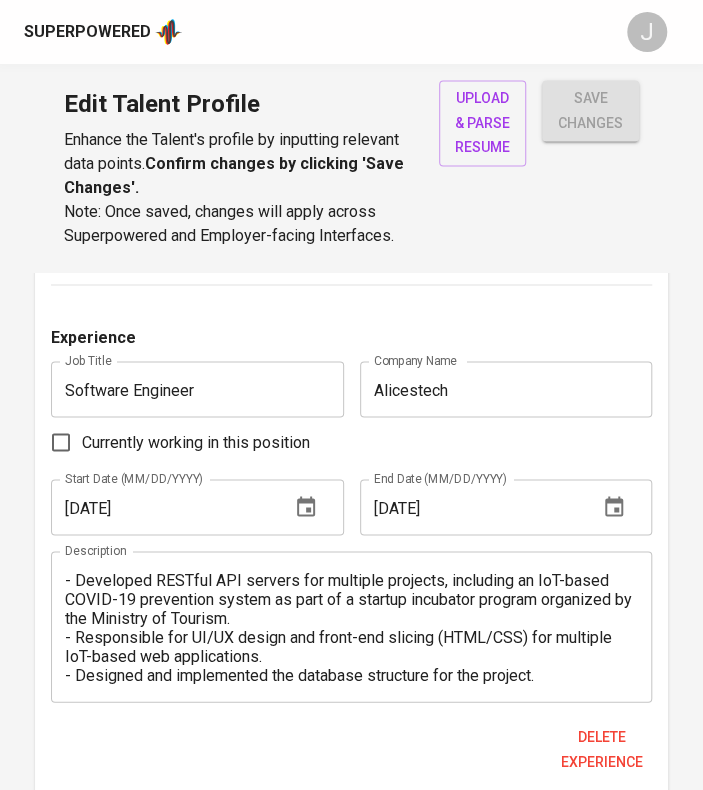click on "- Monitoring WebApp performance
- Developing web application using internal framework
- Handle Web App issues as per user request
- Creating weekly / monthly report of Web App workload
- Configuring Web App as per user request
- Ó Conducted performance monitoring of the web application via Grafana, and collaborated with another team for dashboard
visualization and integration.
Ó Developed a backend service using Huawei s internal framework (OWS) to send daily workload notifications via WhatsApp. The
service runs as a scheduled job (cron) and delivers job updates to each division s group automatically.
Ó Resolved OWS web app issues based on user requests as part of the Data Ops team." at bounding box center (351, 116) 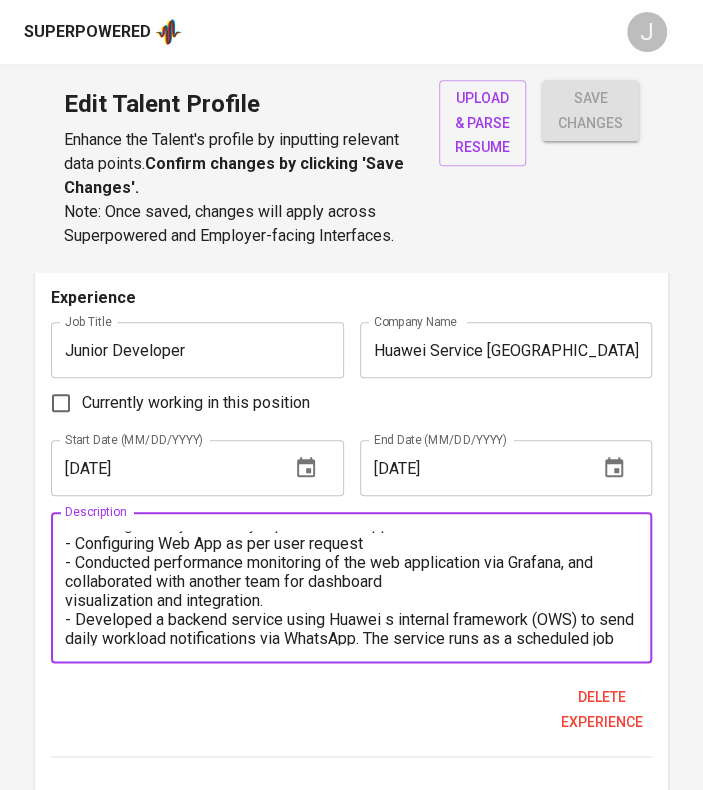 scroll, scrollTop: 2380, scrollLeft: 0, axis: vertical 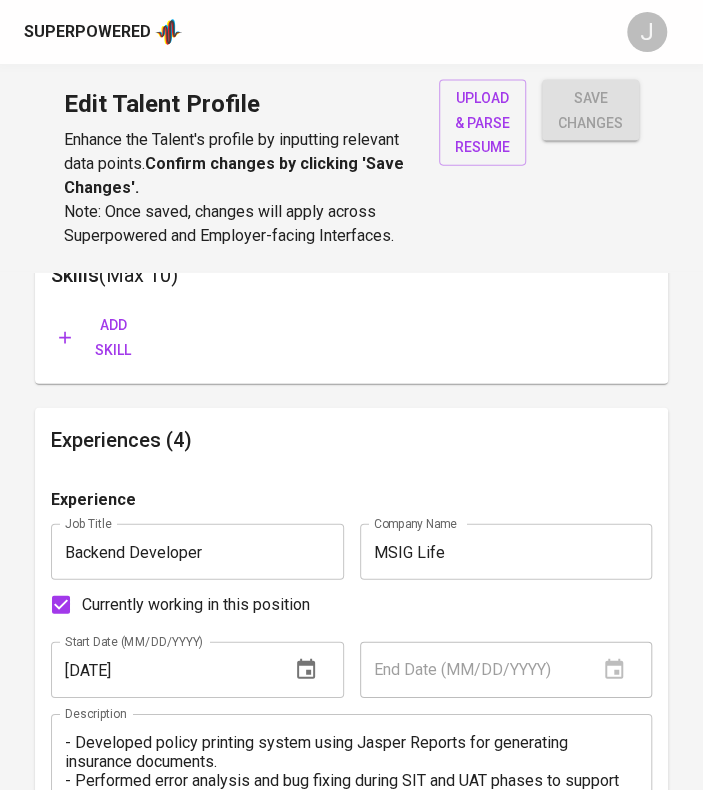 type on "- Monitoring WebApp performance
- Developing web application using internal framework
- Handle Web App issues as per user request
- Creating weekly / monthly report of Web App workload
- Configuring Web App as per user request
- Conducted performance monitoring of the web application via Grafana, and collaborated with another team for dashboard
visualization and integration.
- Developed a backend service using Huawei s internal framework (OWS) to send daily workload notifications via WhatsApp. The service runs as a scheduled job (cron) and delivers job updates to each division s group automatically.
- Resolved OWS web app issues based on user requests as part of the Data Ops team." 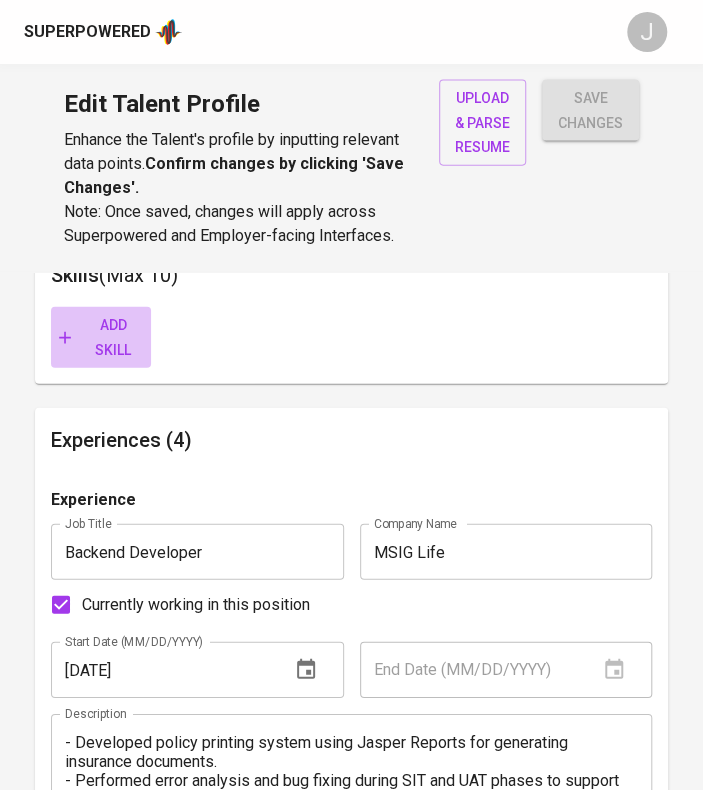 click on "Add skill" at bounding box center [101, 337] 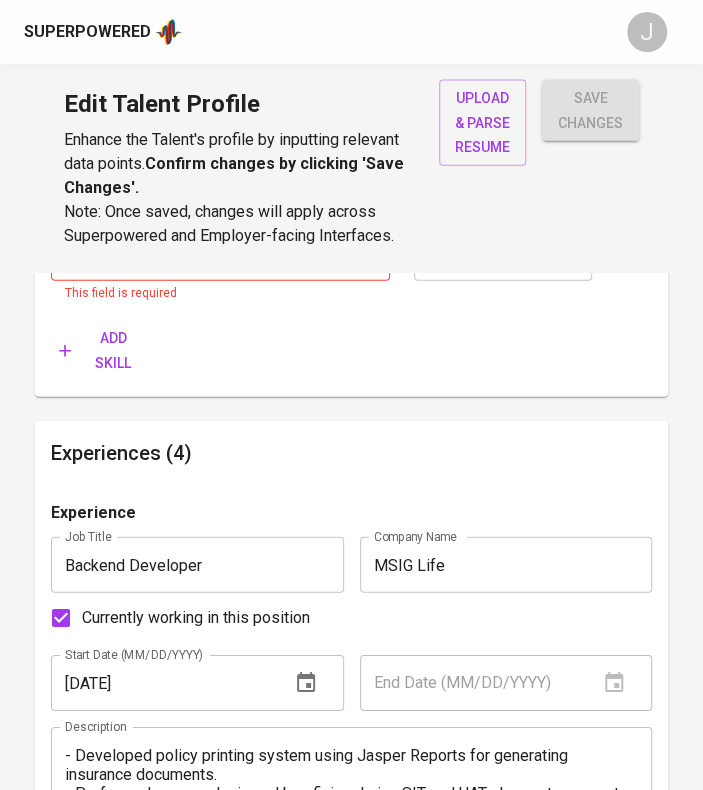 scroll, scrollTop: 1238, scrollLeft: 0, axis: vertical 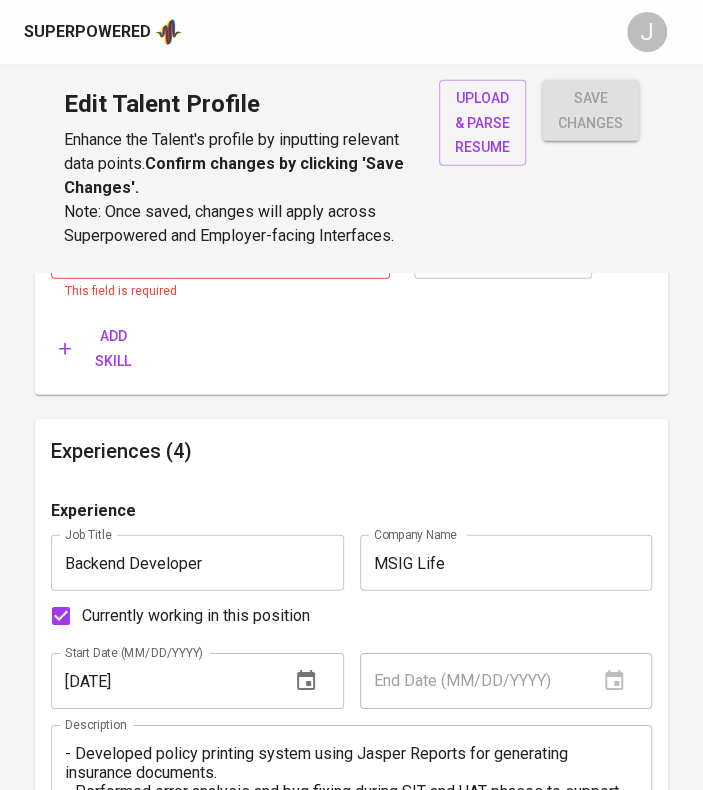 click on "Skills" at bounding box center [192, 251] 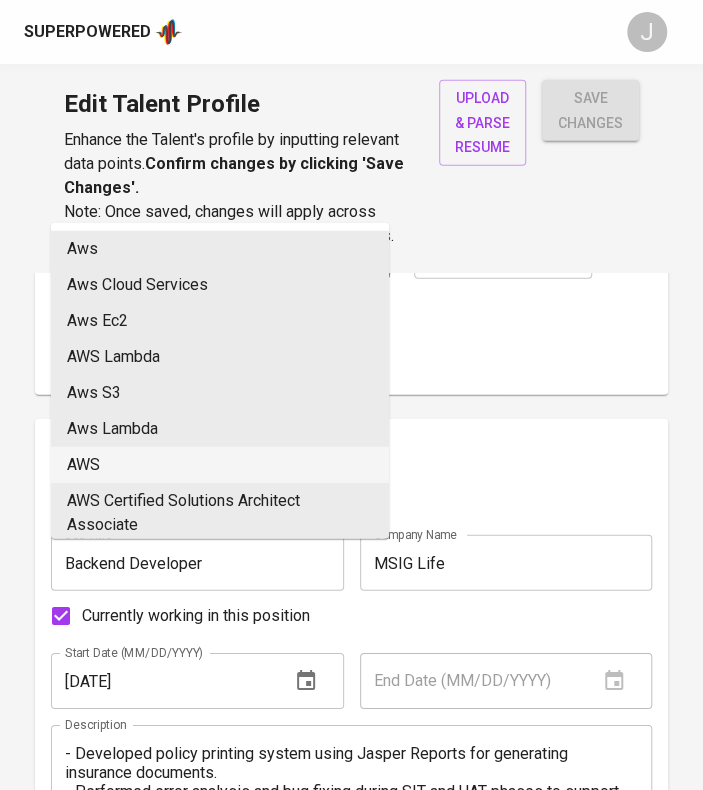 click on "AWS" at bounding box center (220, 465) 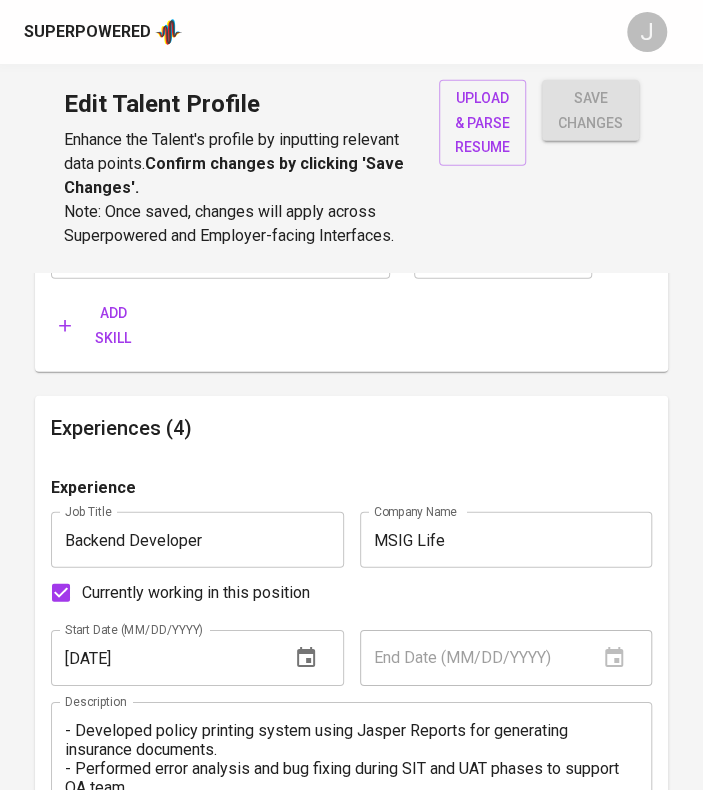 click at bounding box center [503, 251] 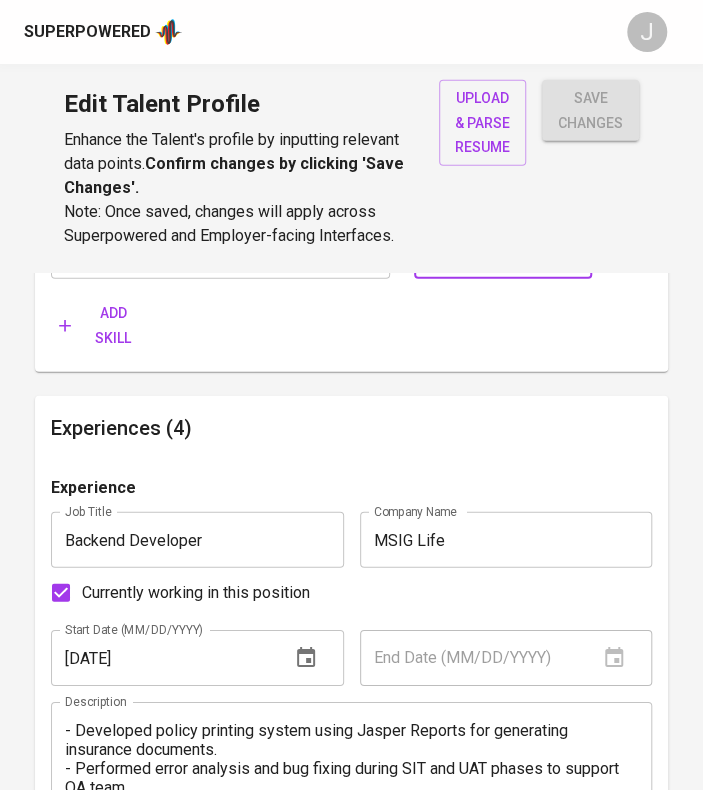 type on "2" 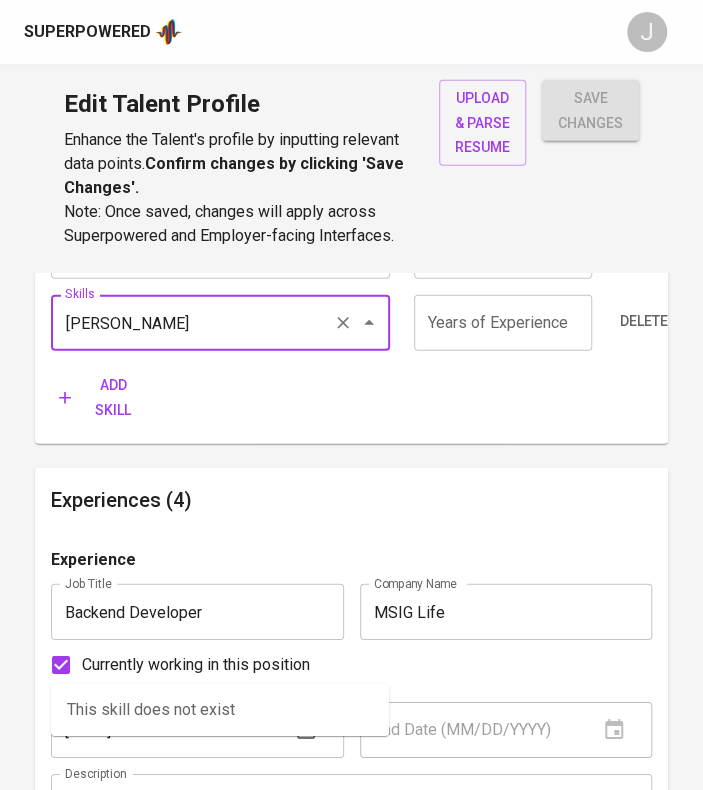 type on "J" 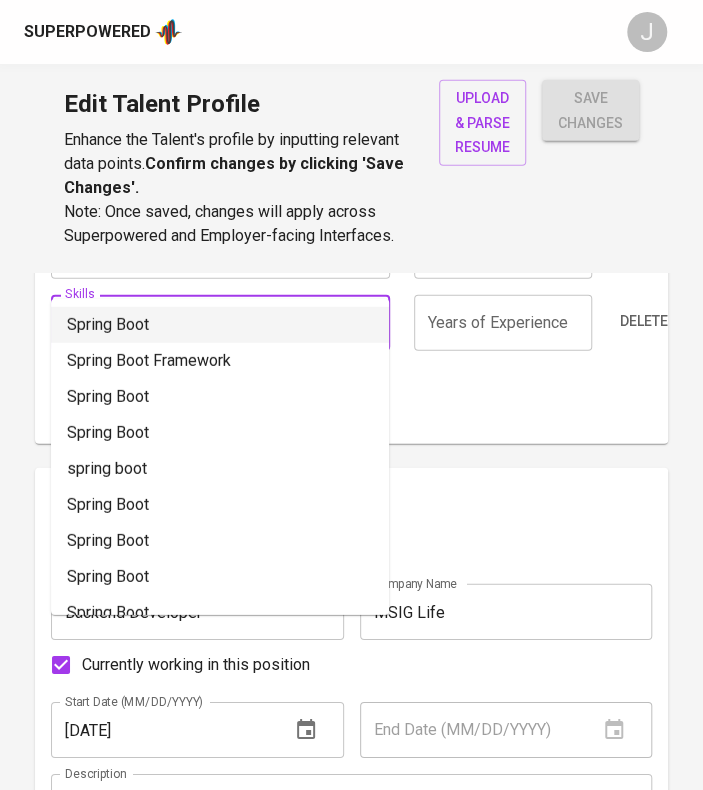 click on "Spring Boot" at bounding box center [220, 325] 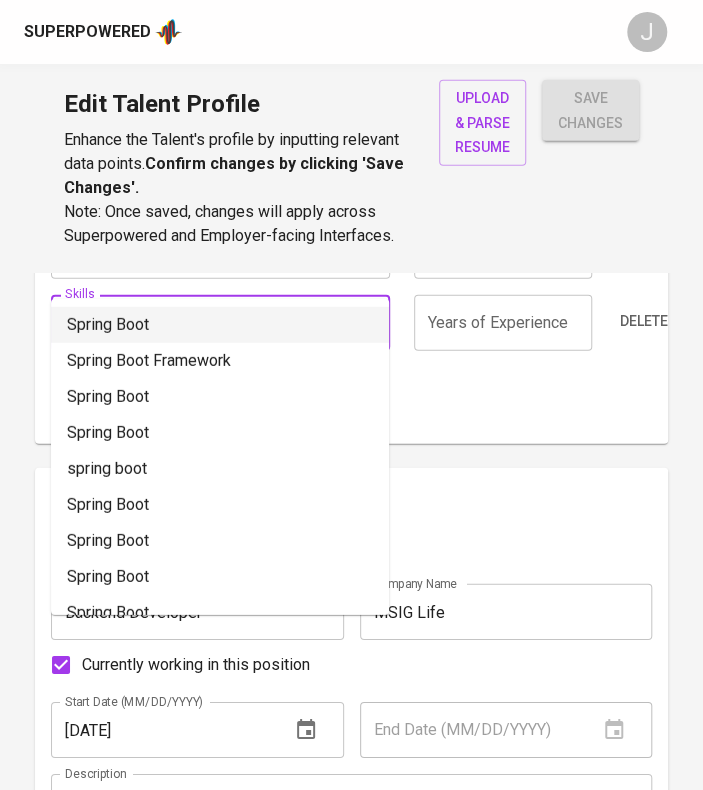 type on "Spring Boot" 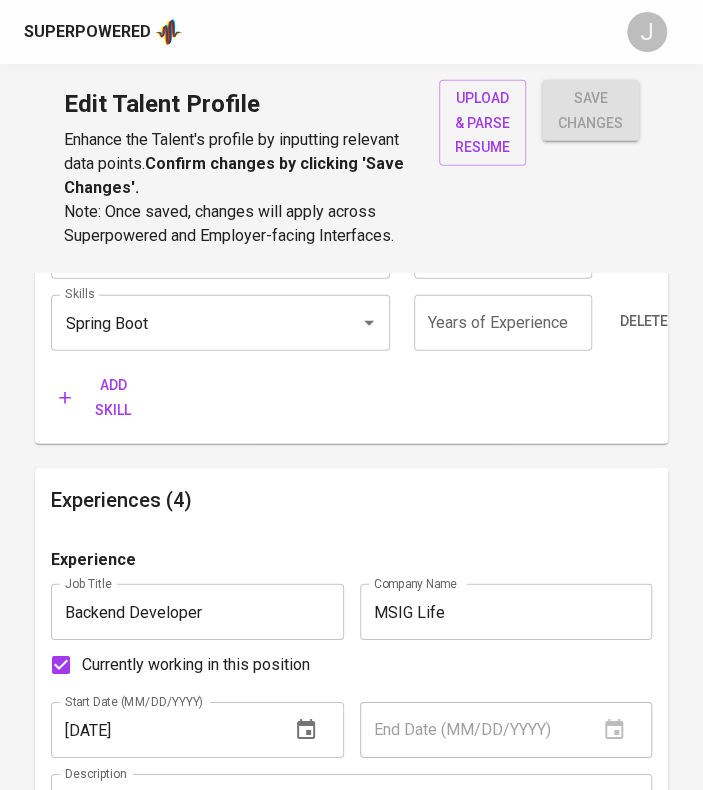 click at bounding box center (503, 323) 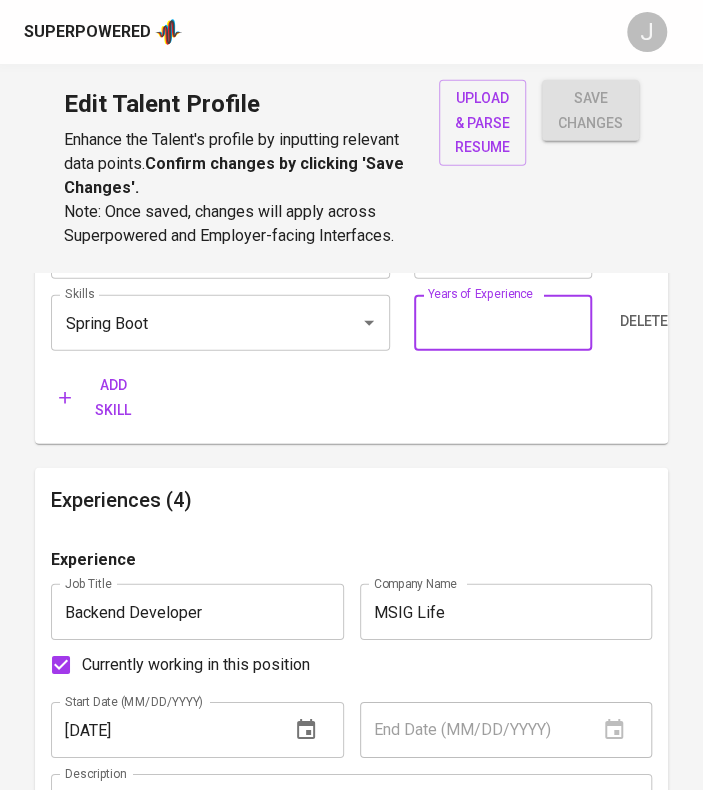 click at bounding box center [503, 323] 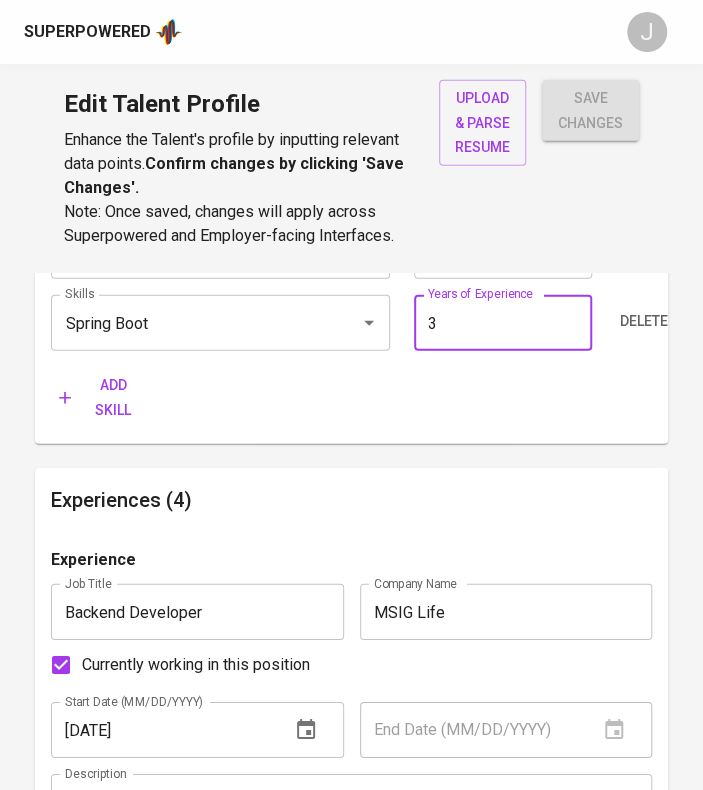 type on "3" 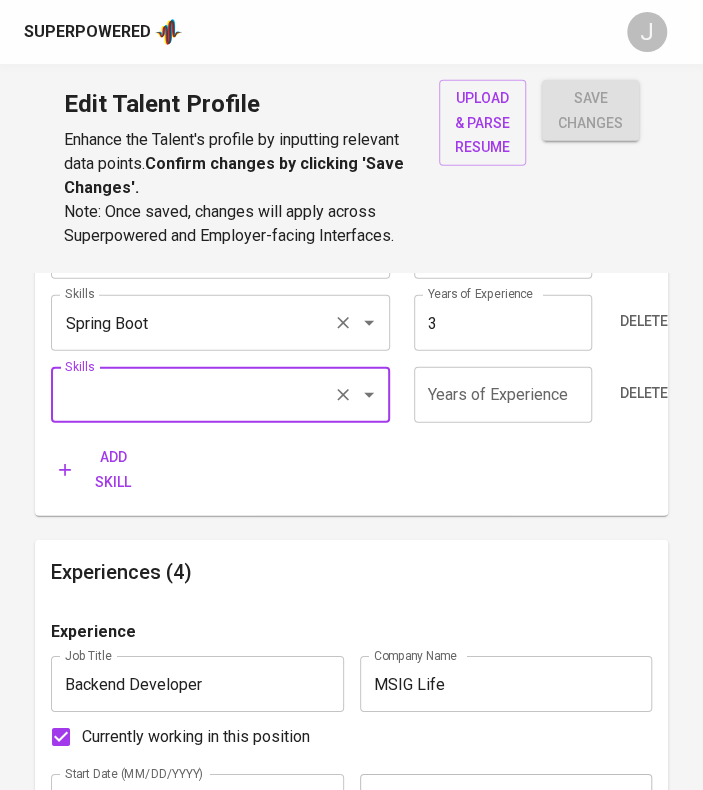 scroll, scrollTop: 1386, scrollLeft: 0, axis: vertical 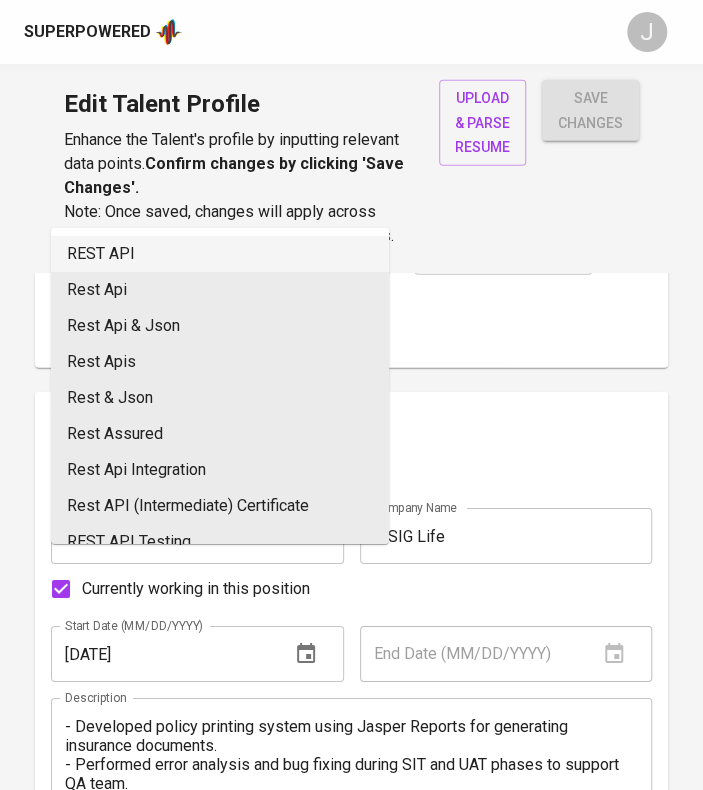 click on "REST API" at bounding box center (220, 254) 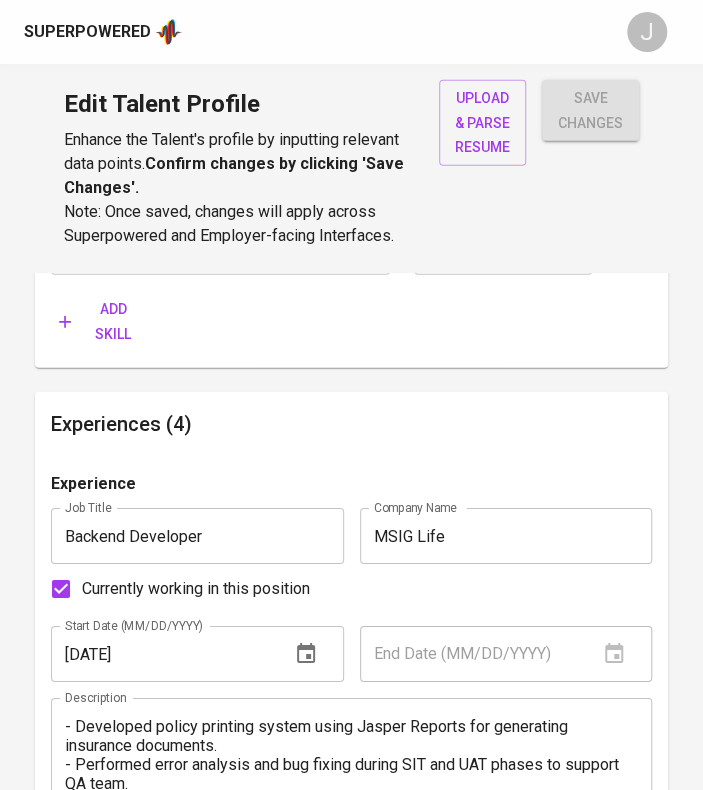 click at bounding box center (503, 247) 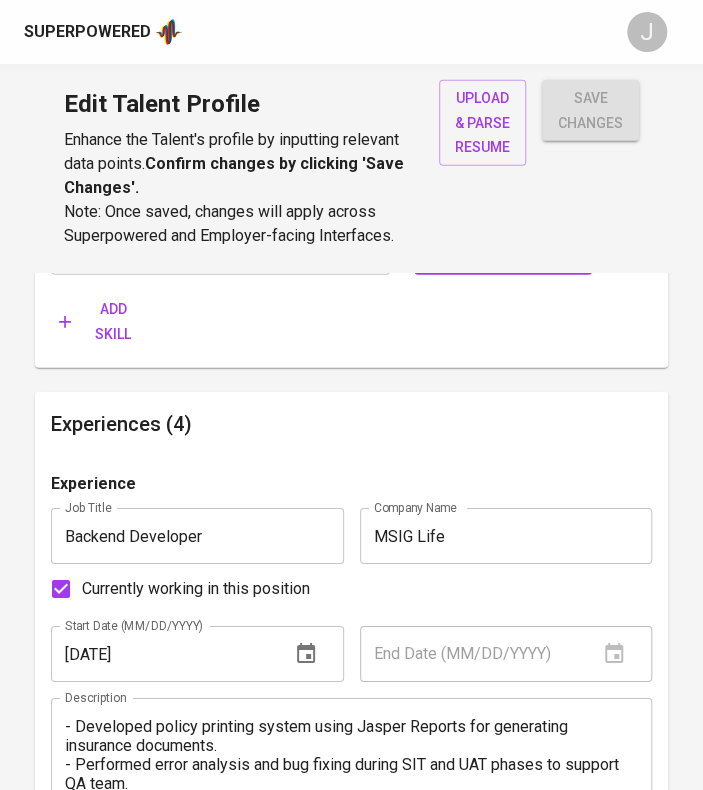 type on "3" 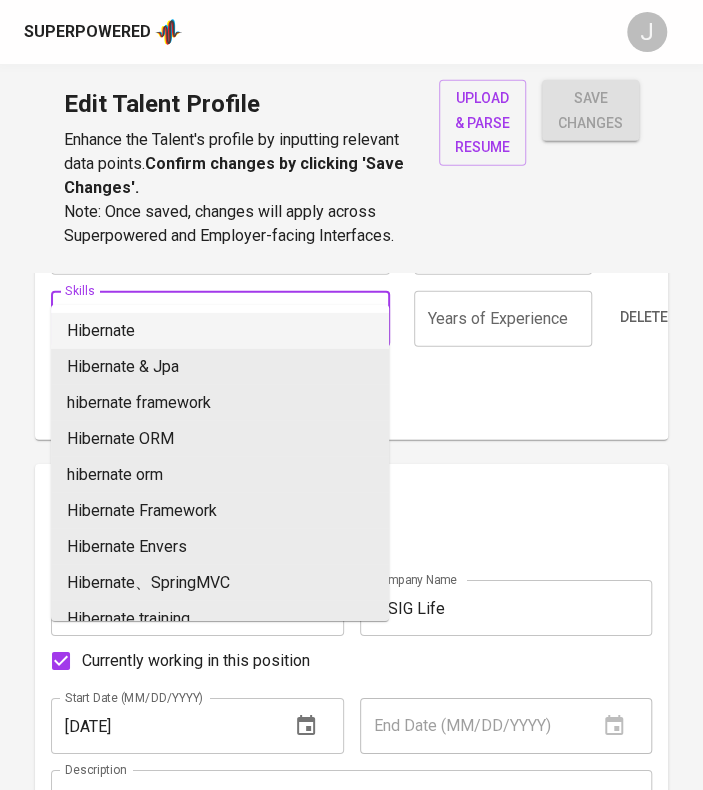 click on "Hibernate" at bounding box center (220, 331) 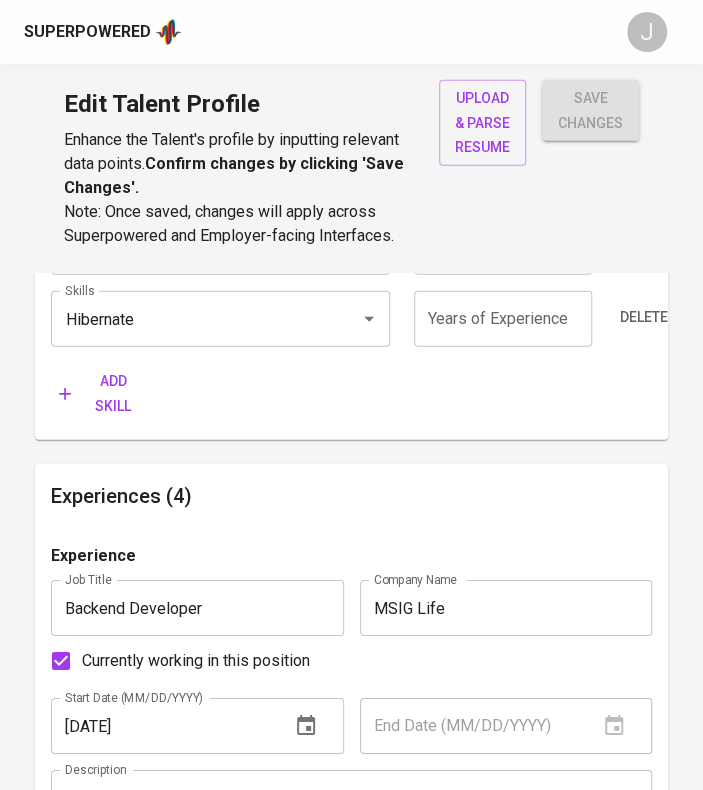 click at bounding box center [503, 319] 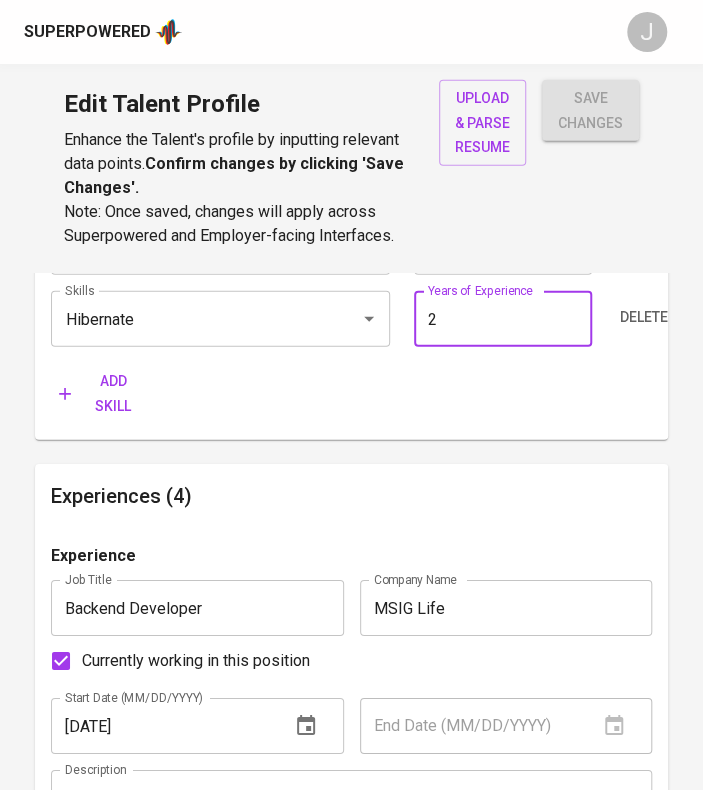type on "2" 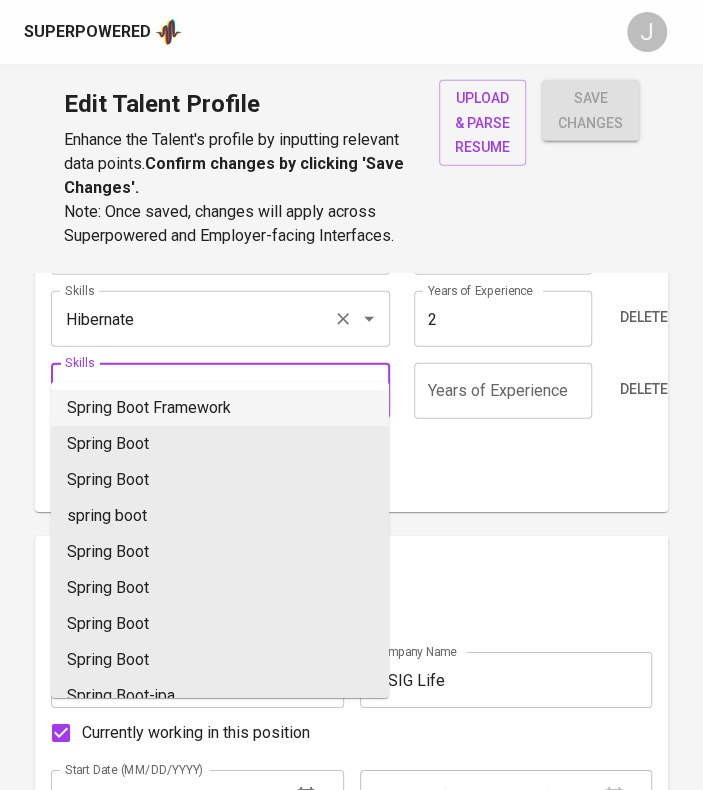 type on "S" 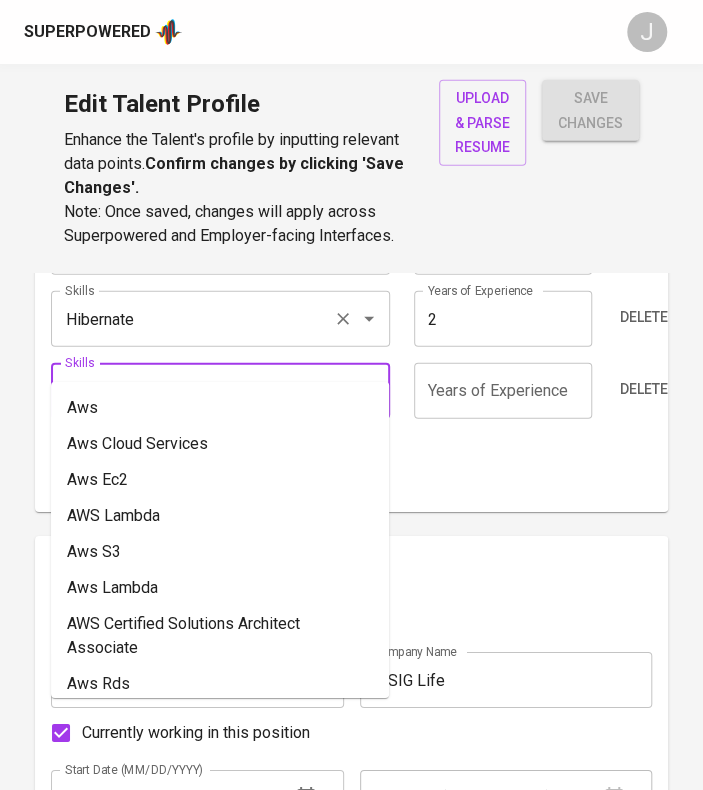 type on "K" 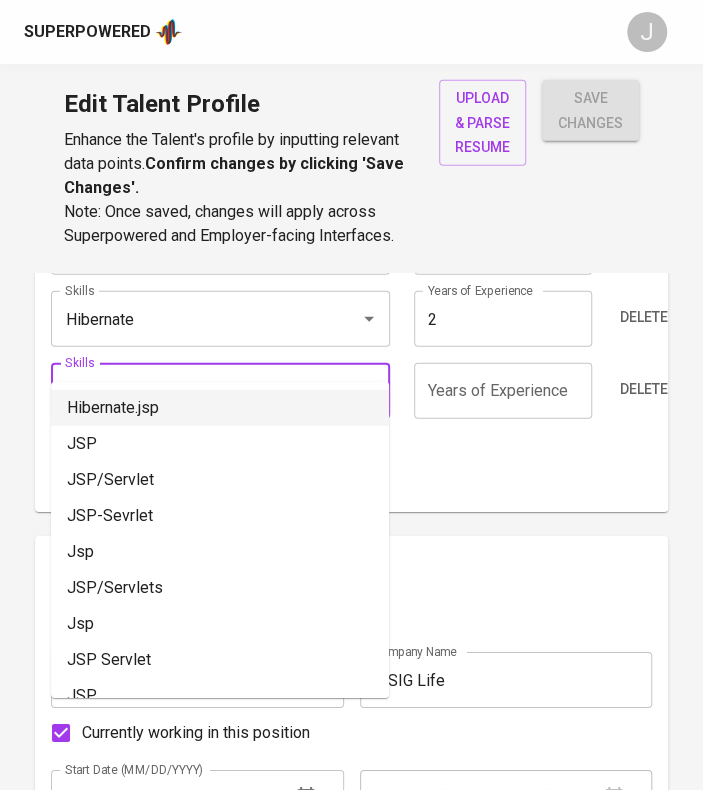 click on "JSP" at bounding box center (220, 444) 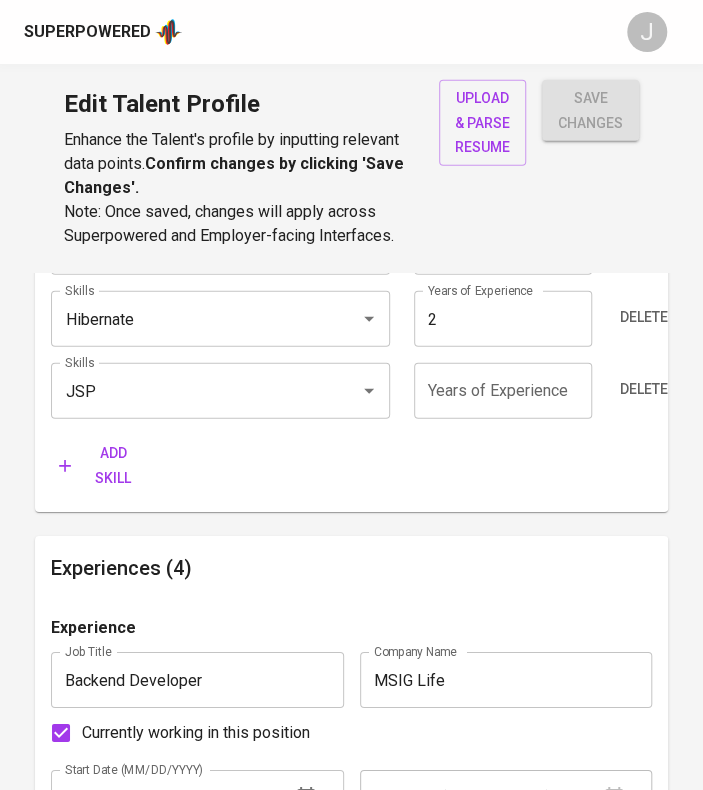 click at bounding box center (503, 391) 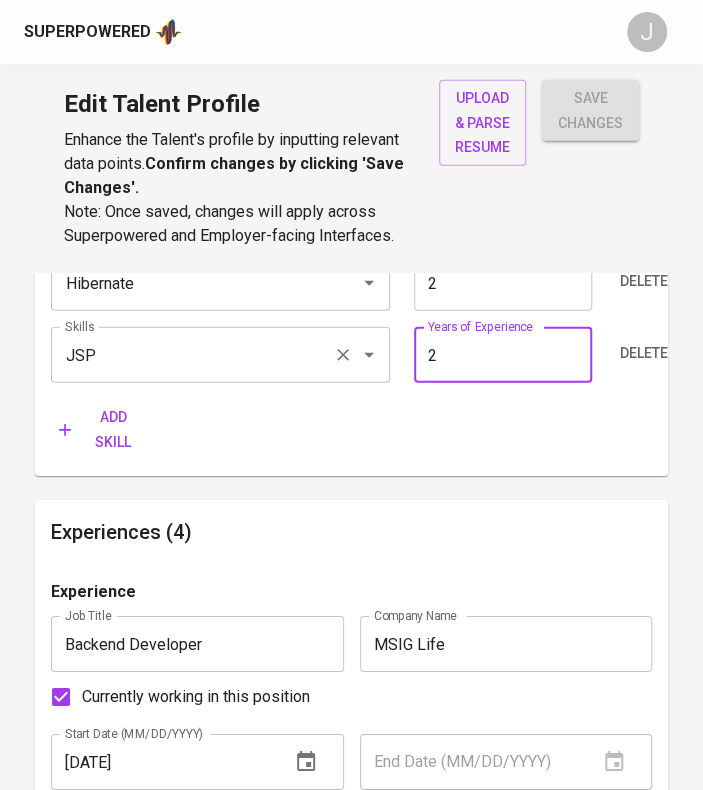 scroll, scrollTop: 1424, scrollLeft: 0, axis: vertical 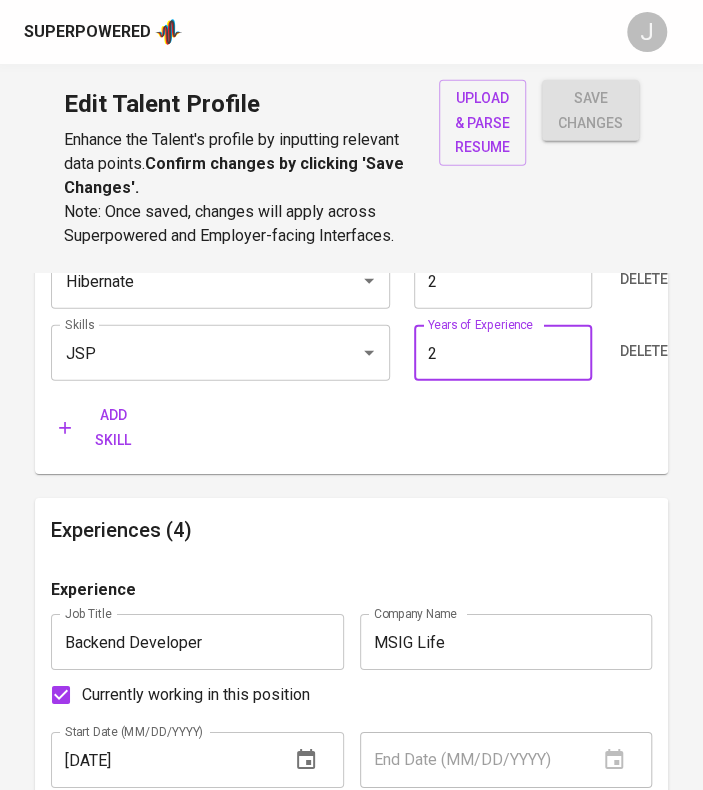 type on "2" 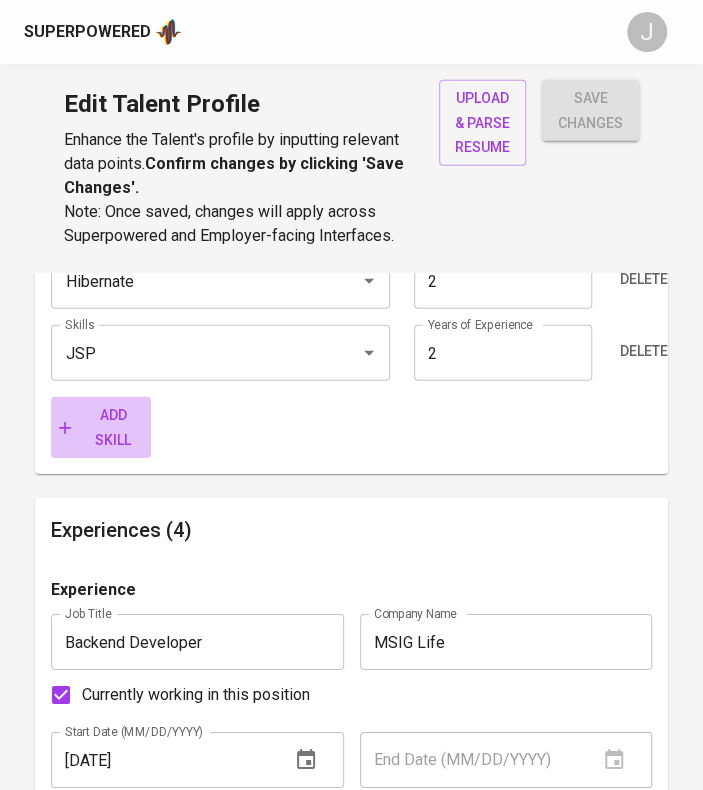 click on "Add skill" at bounding box center [101, 427] 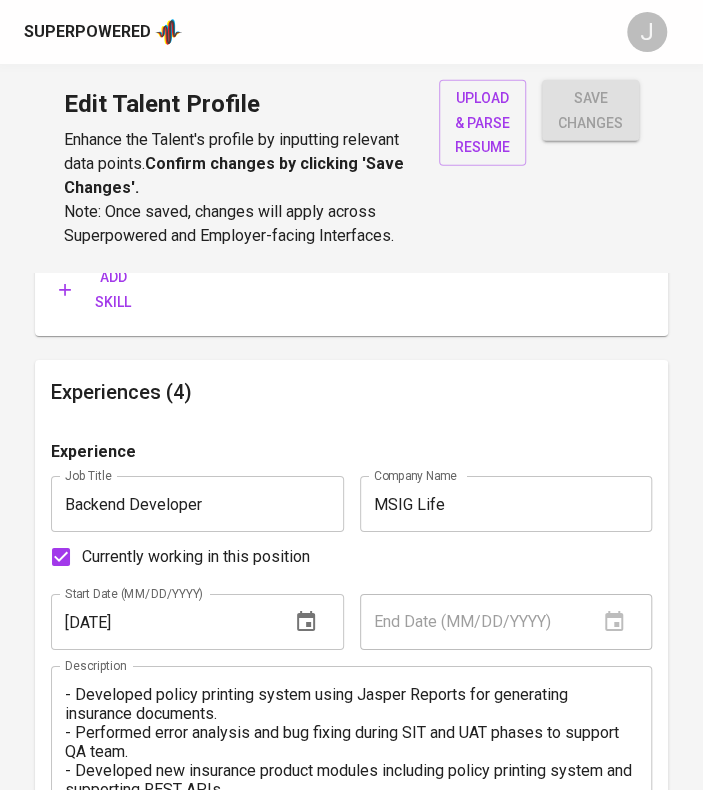 scroll, scrollTop: 1634, scrollLeft: 0, axis: vertical 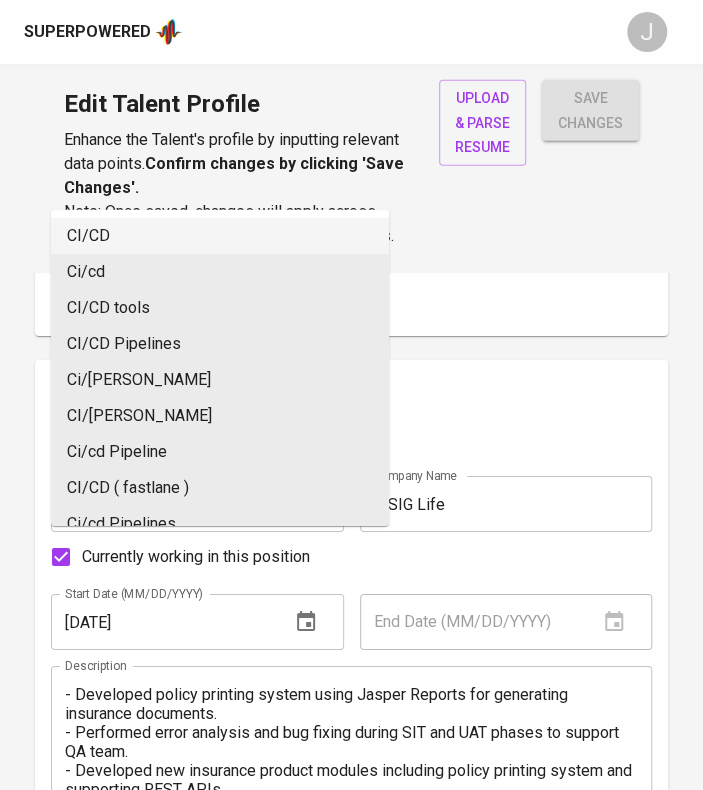 click on "CI/CD" at bounding box center (220, 236) 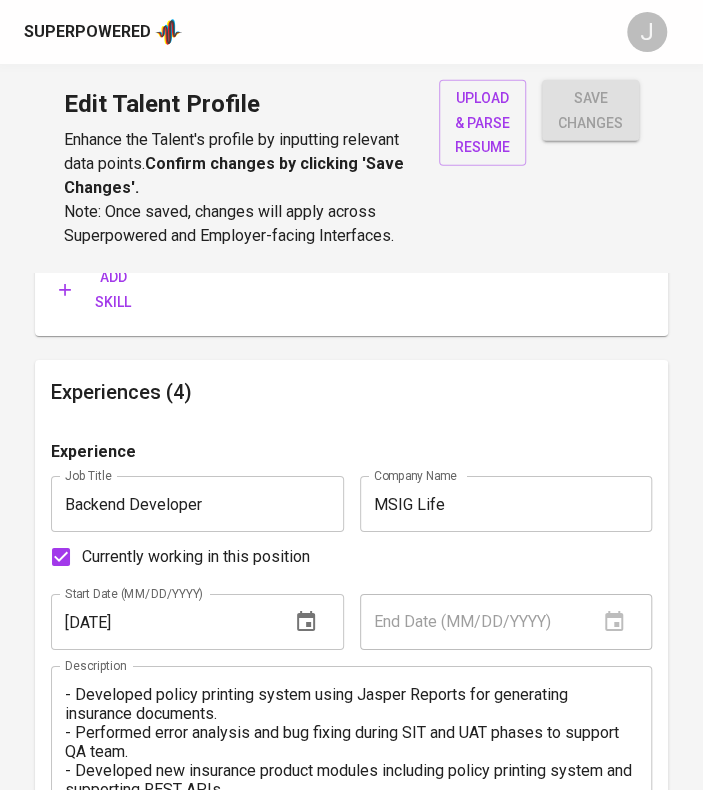 click at bounding box center [503, 215] 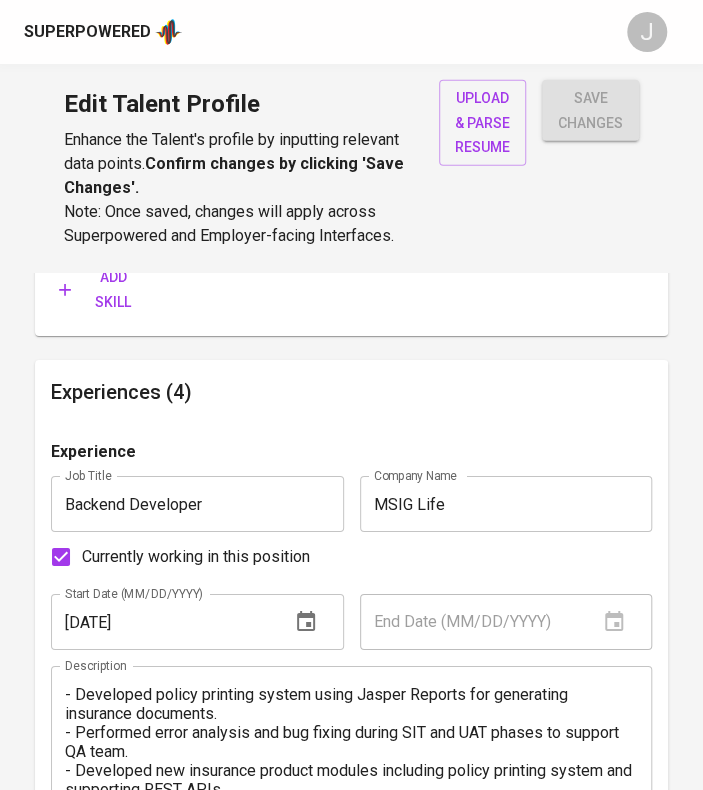 type on "2" 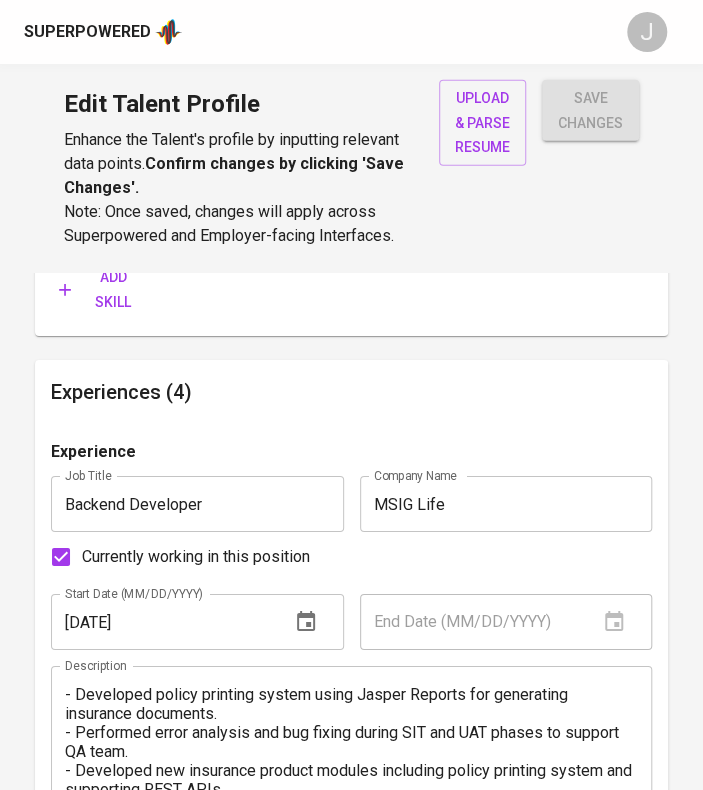 type on "4" 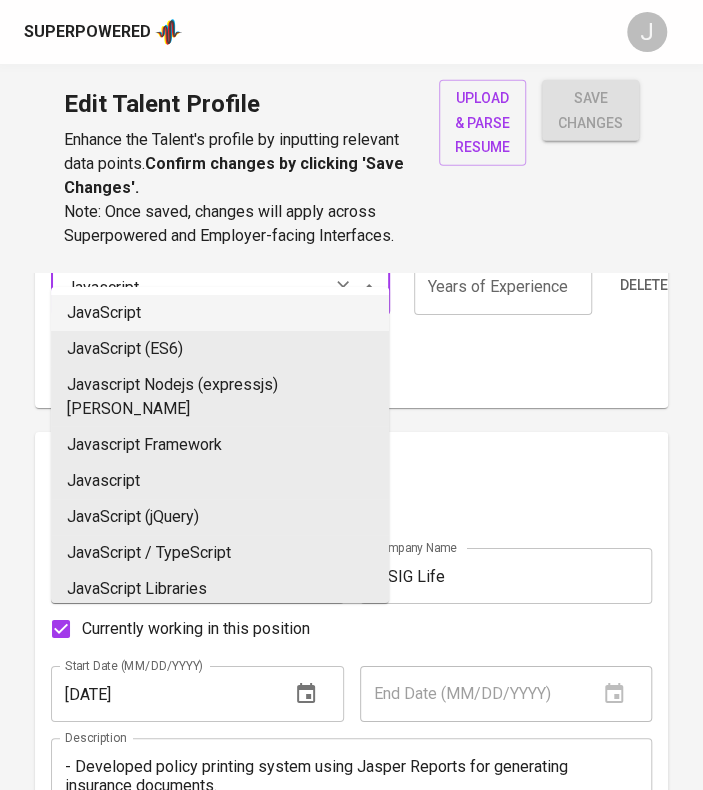 click on "JavaScript" at bounding box center [220, 313] 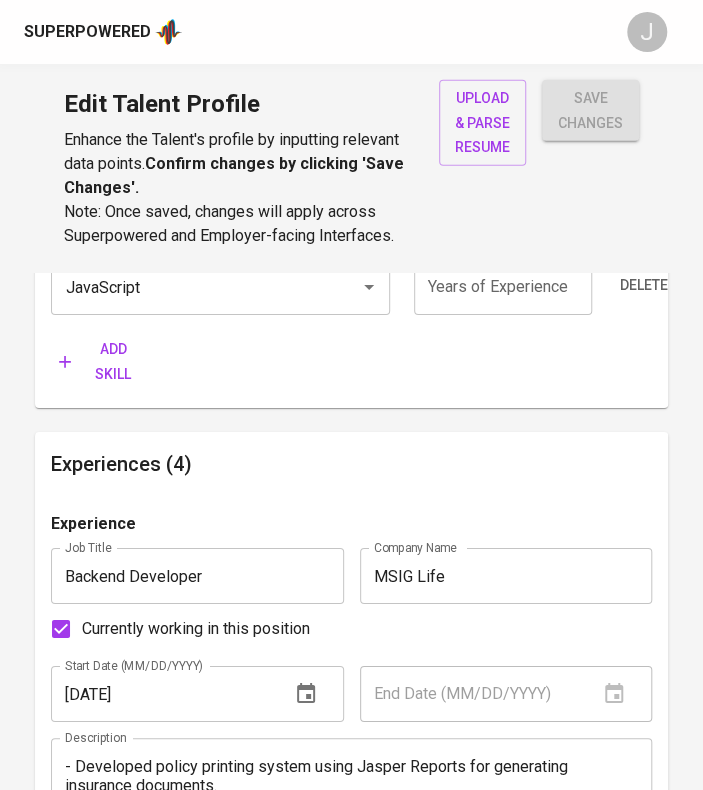 click at bounding box center [503, 287] 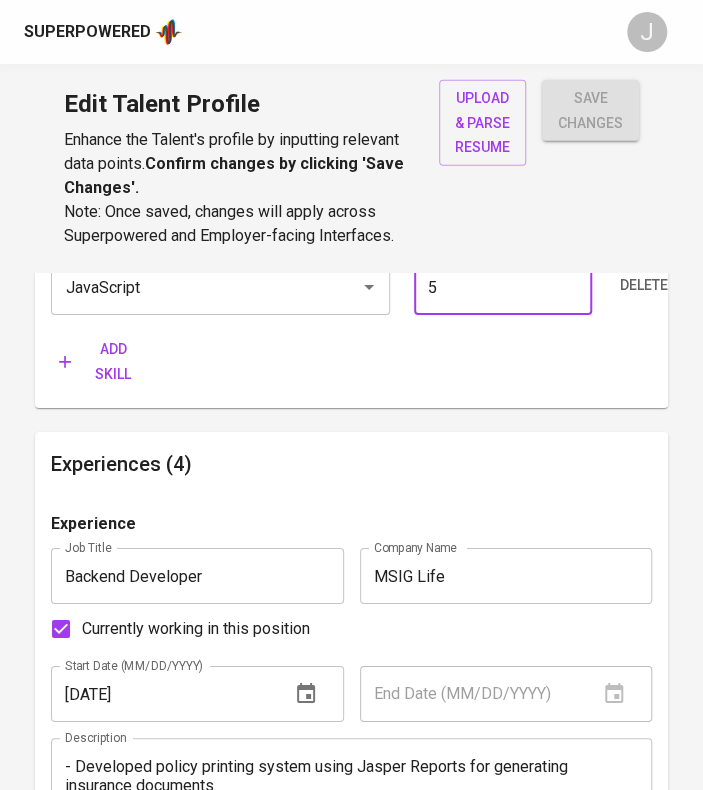 type on "5" 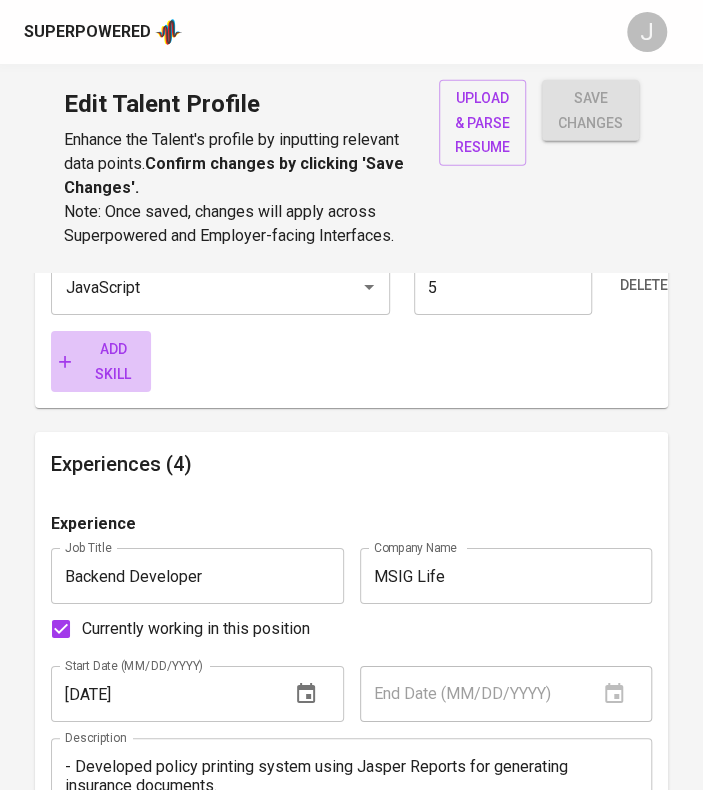click on "Add skill" at bounding box center [101, 361] 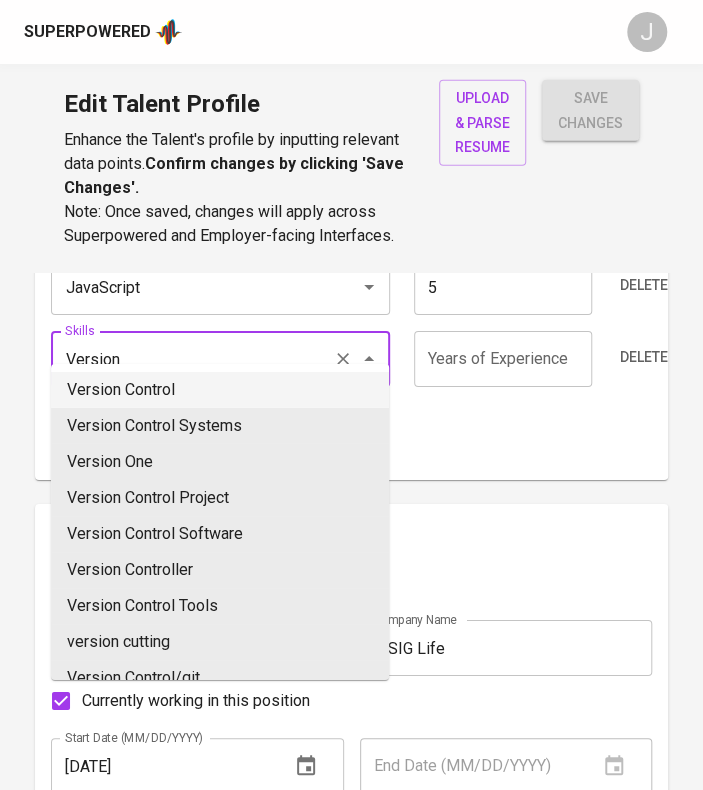 click on "Version Control" at bounding box center [220, 390] 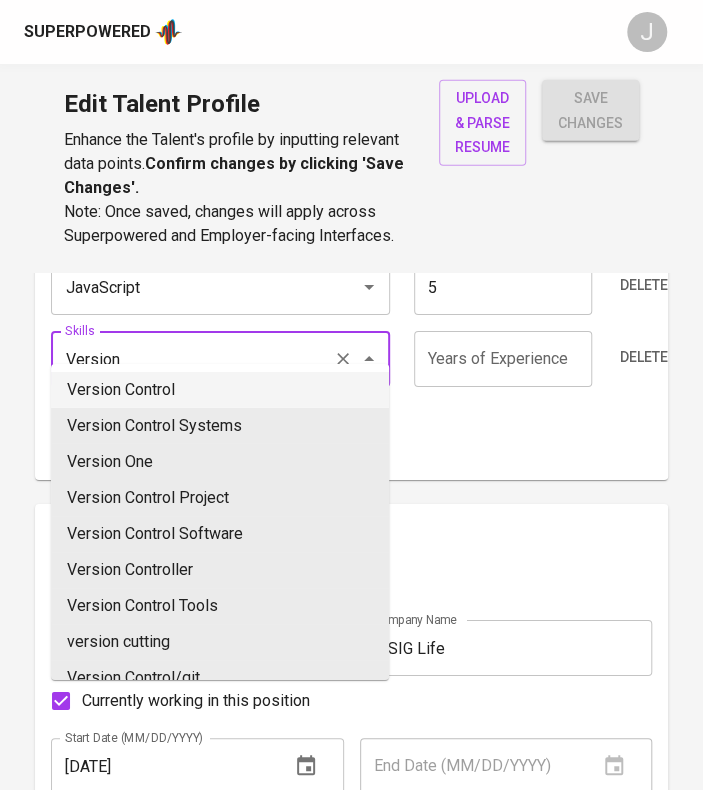 type on "Version Control" 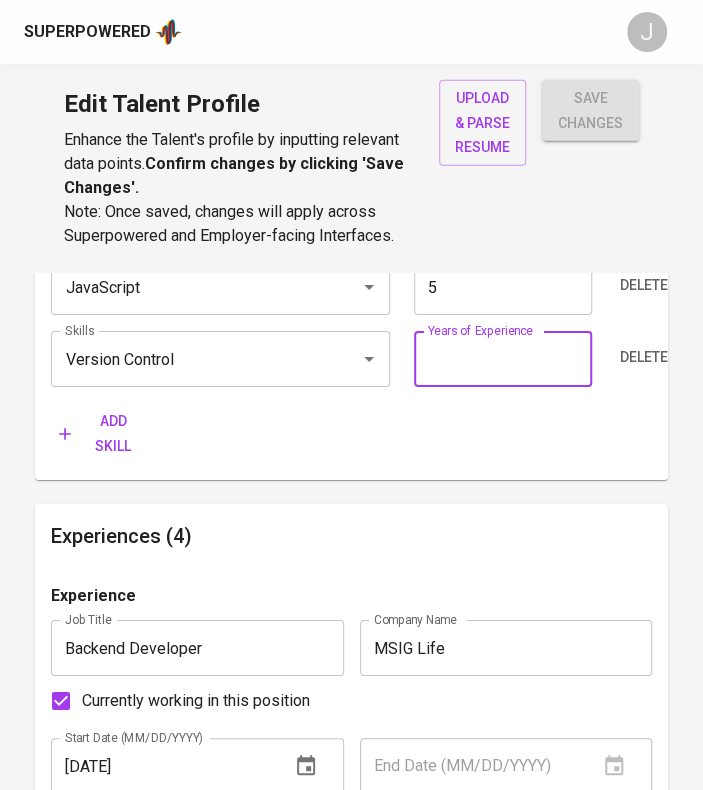 click at bounding box center [503, 359] 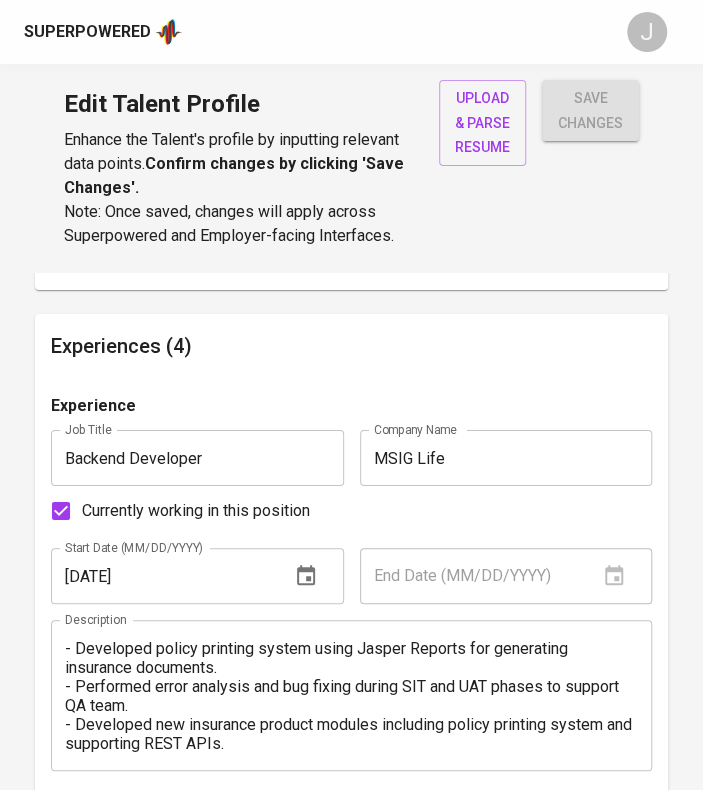 scroll, scrollTop: 1828, scrollLeft: 0, axis: vertical 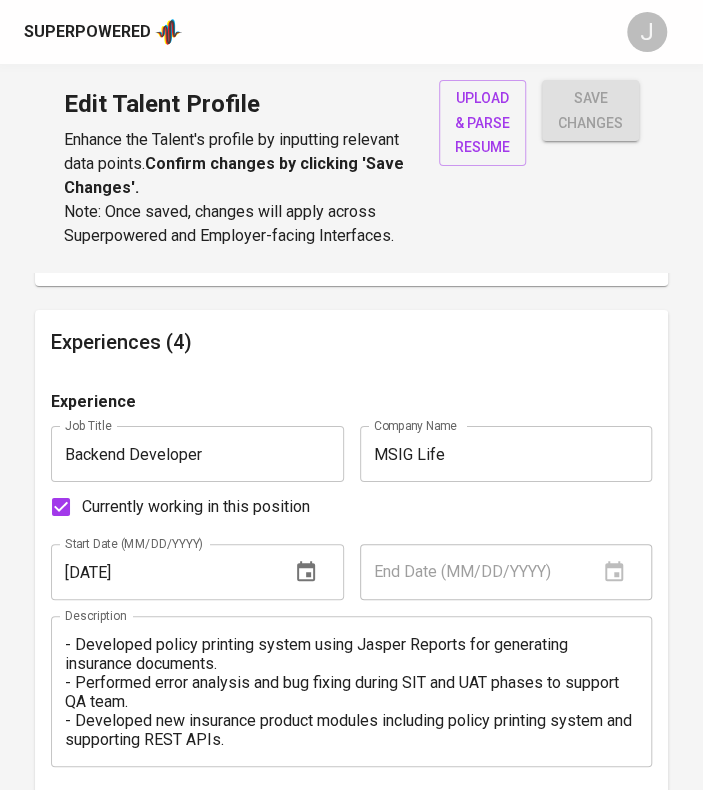 type on "5" 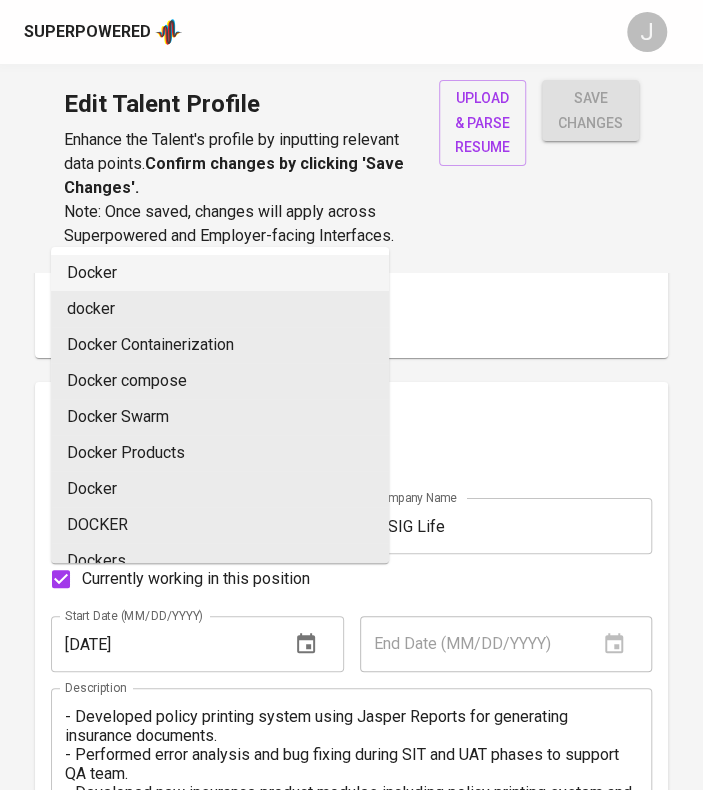 click on "Docker" at bounding box center (220, 273) 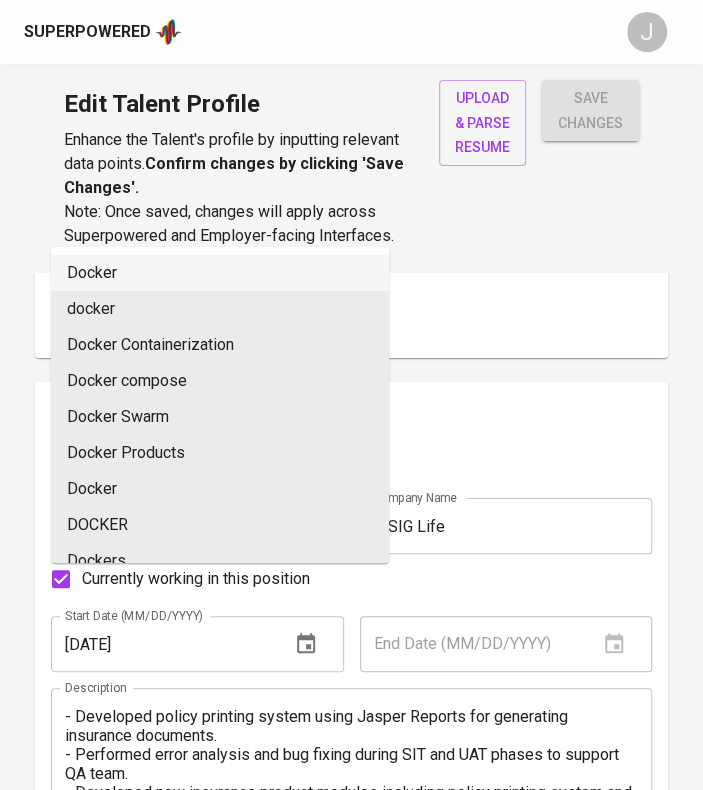 type on "Docker" 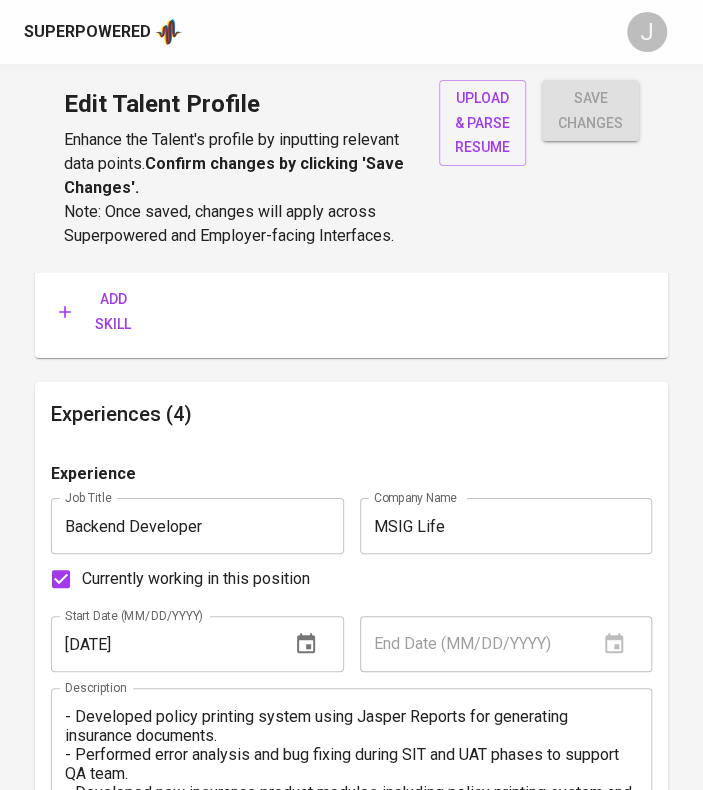 click at bounding box center [503, 237] 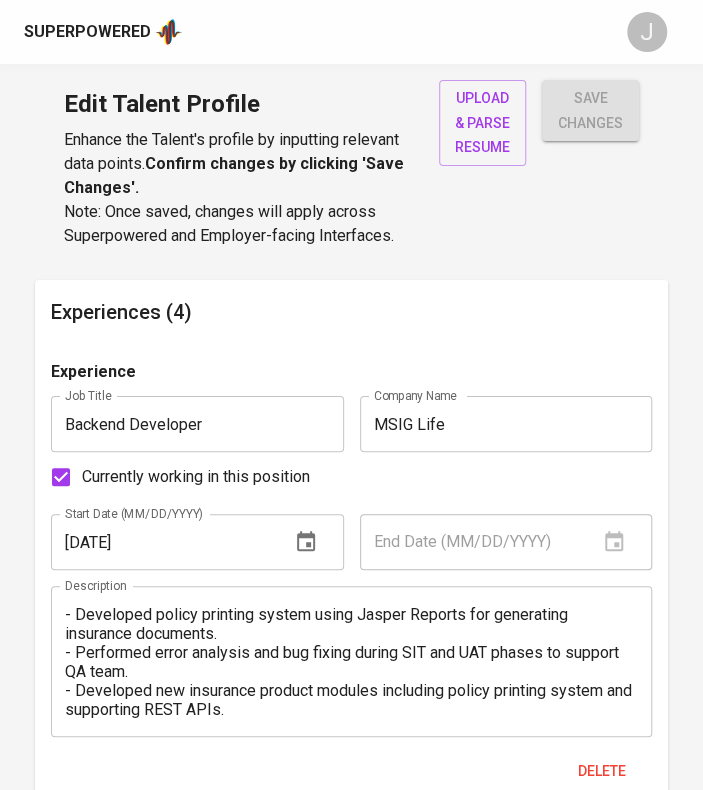scroll, scrollTop: 1930, scrollLeft: 0, axis: vertical 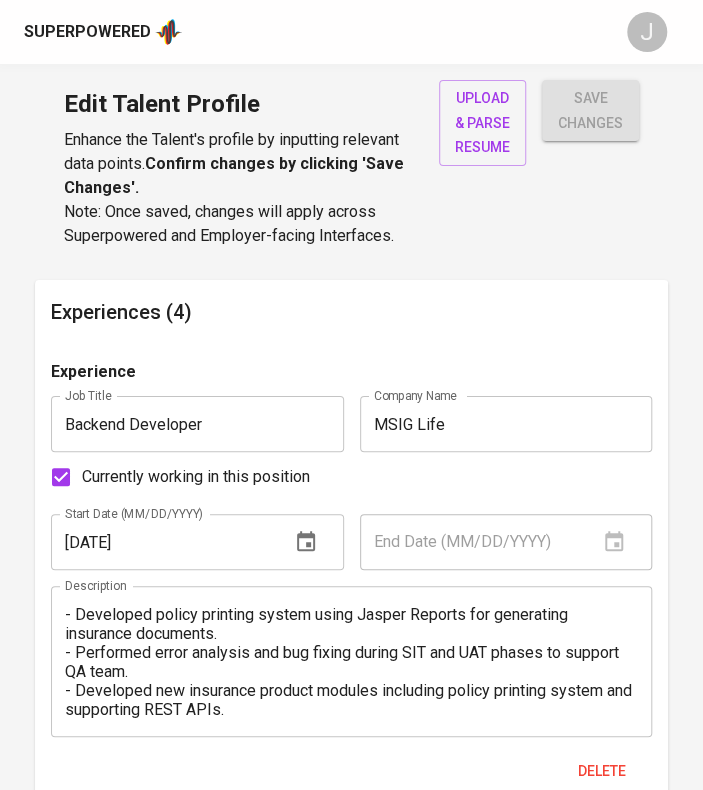 click on "Add skill" at bounding box center [101, 209] 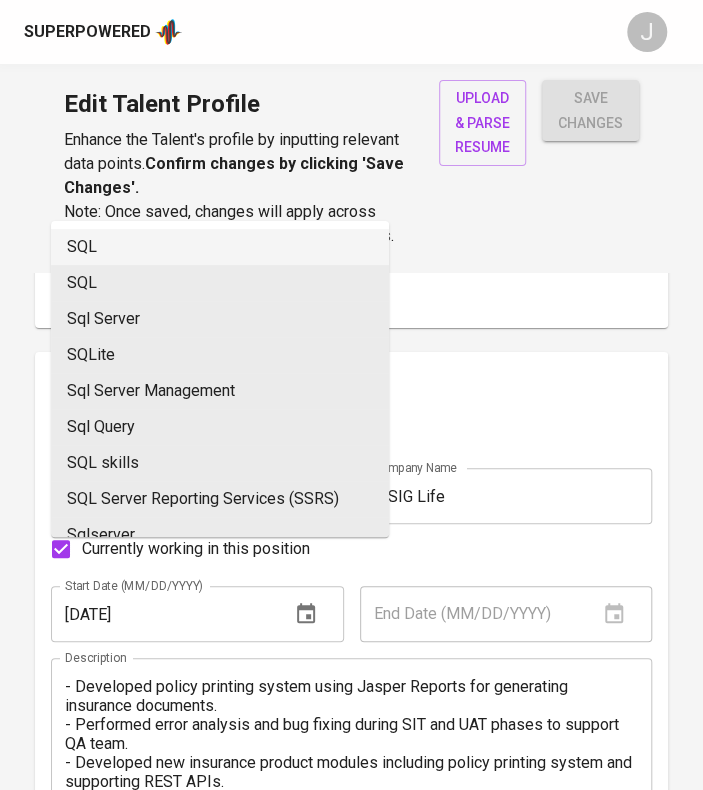 click on "SQL" at bounding box center [220, 247] 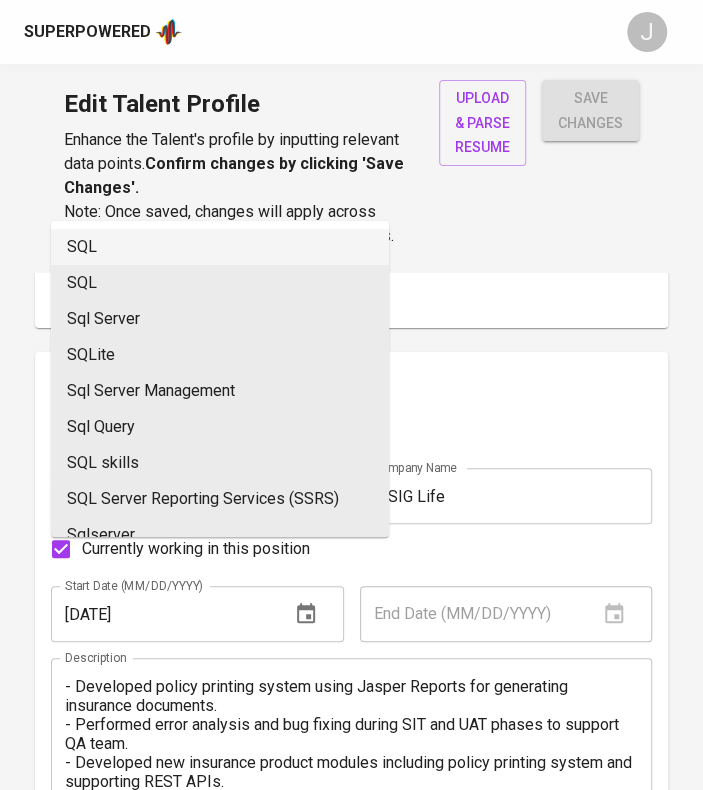 type on "SQL" 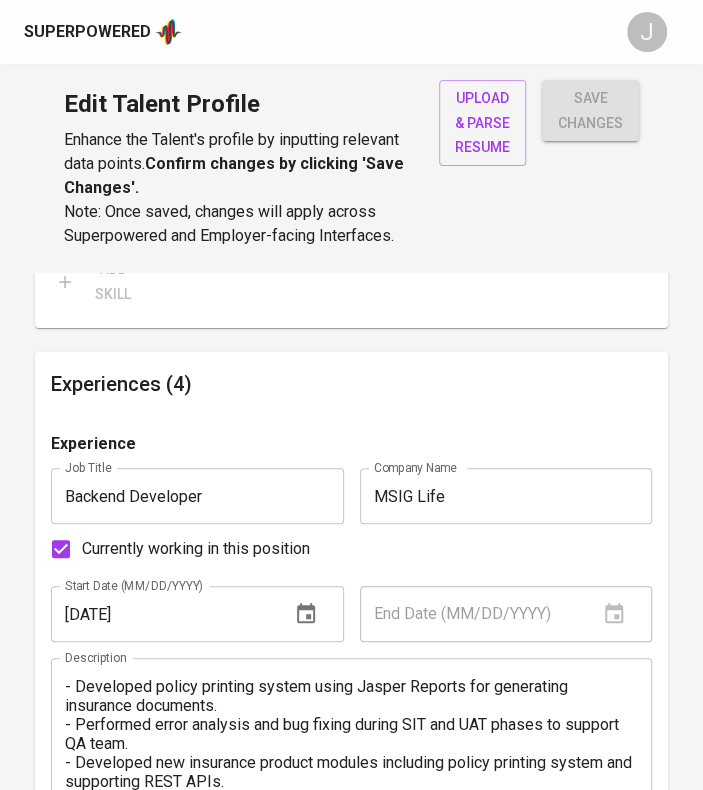 click at bounding box center [503, 207] 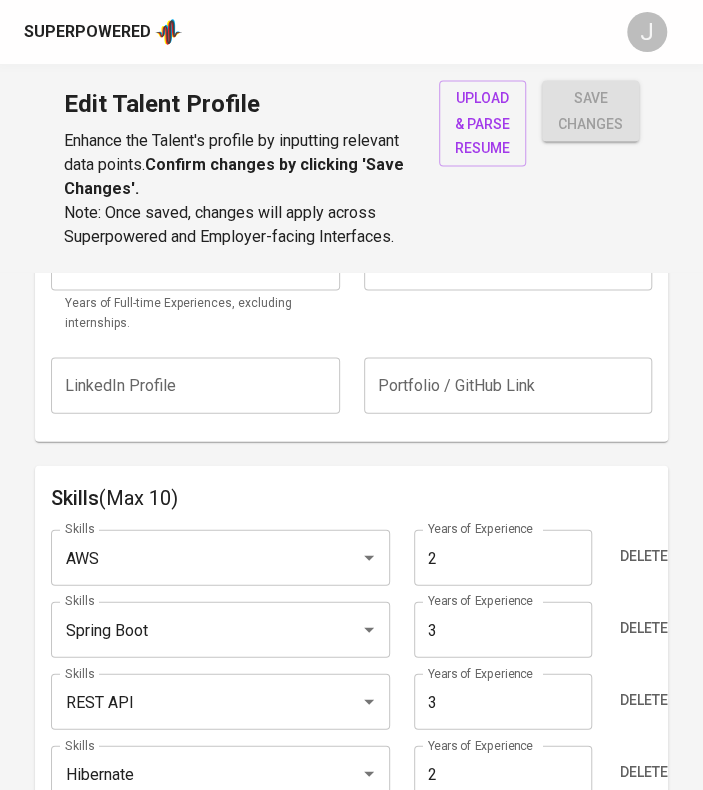 scroll, scrollTop: 928, scrollLeft: 0, axis: vertical 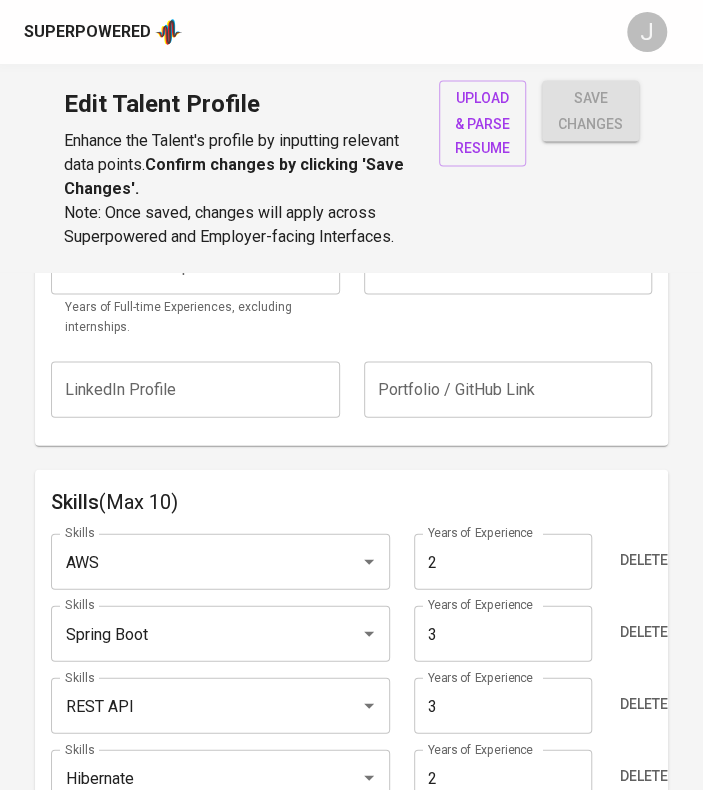 type on "5" 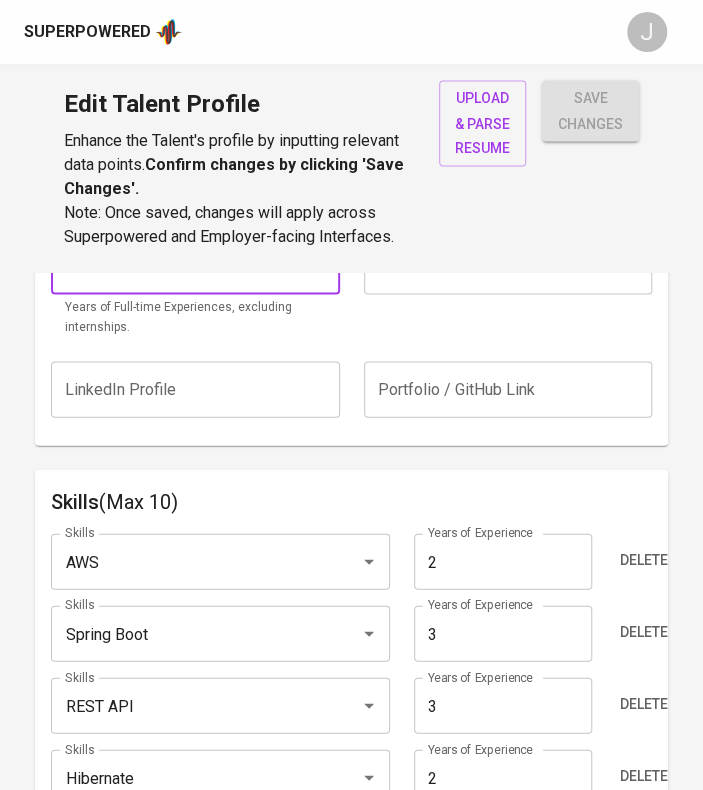 click at bounding box center [195, 266] 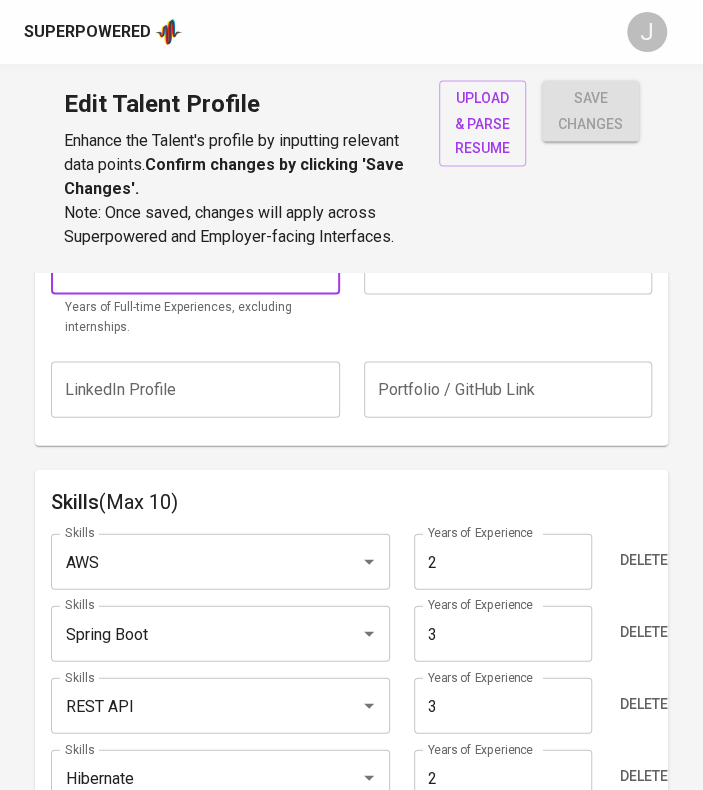 type on "5" 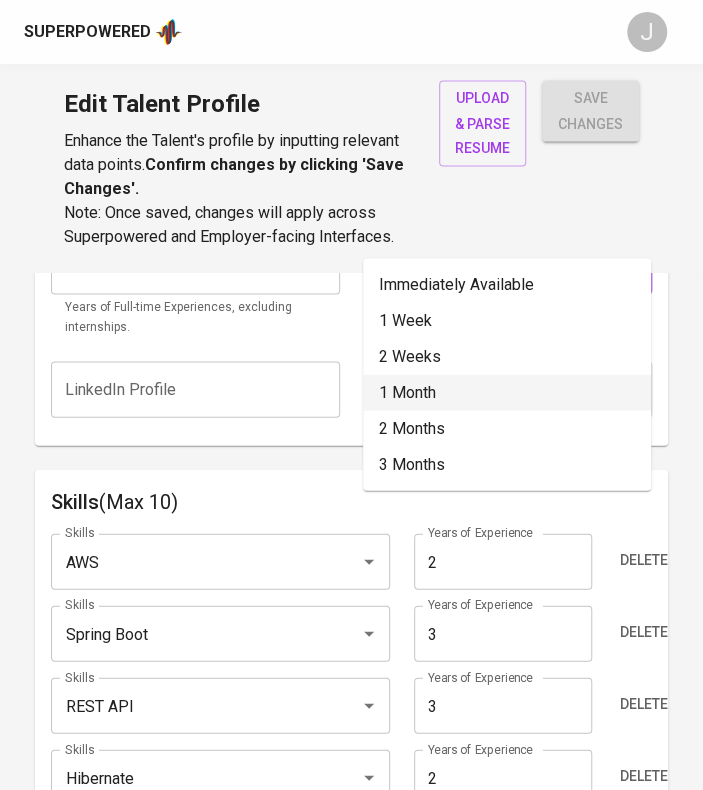 click on "1 Month" at bounding box center (507, 392) 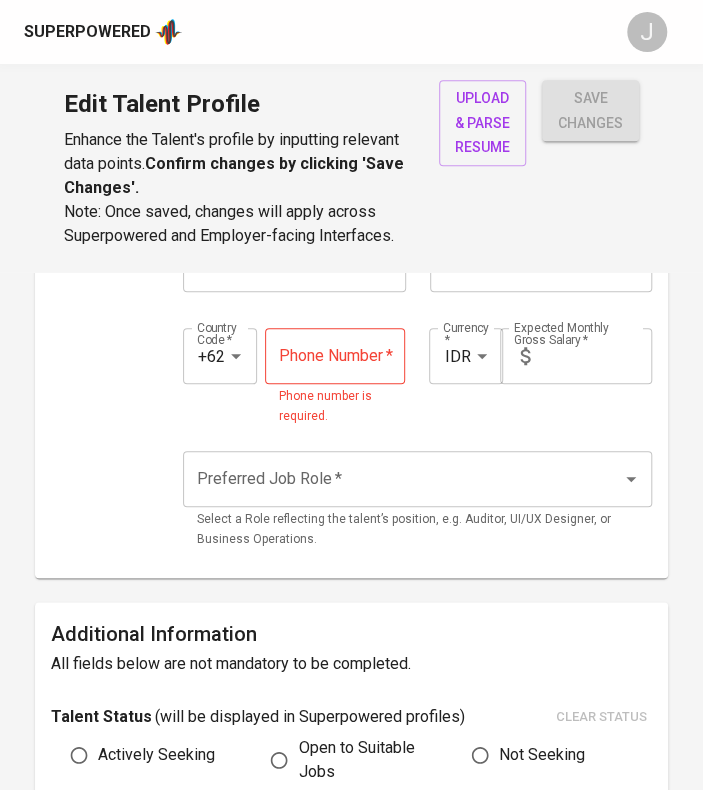 scroll, scrollTop: 192, scrollLeft: 0, axis: vertical 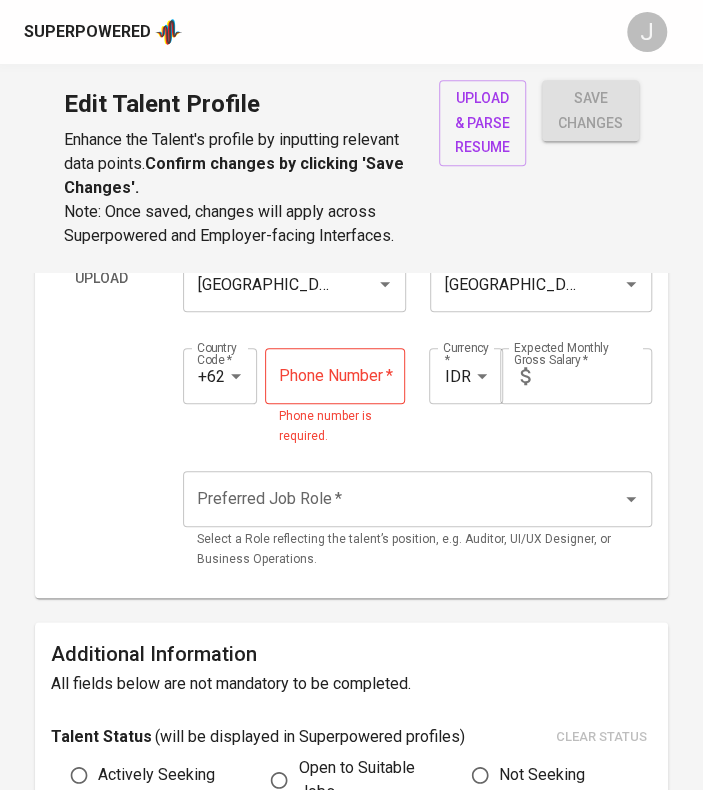 click at bounding box center (335, 376) 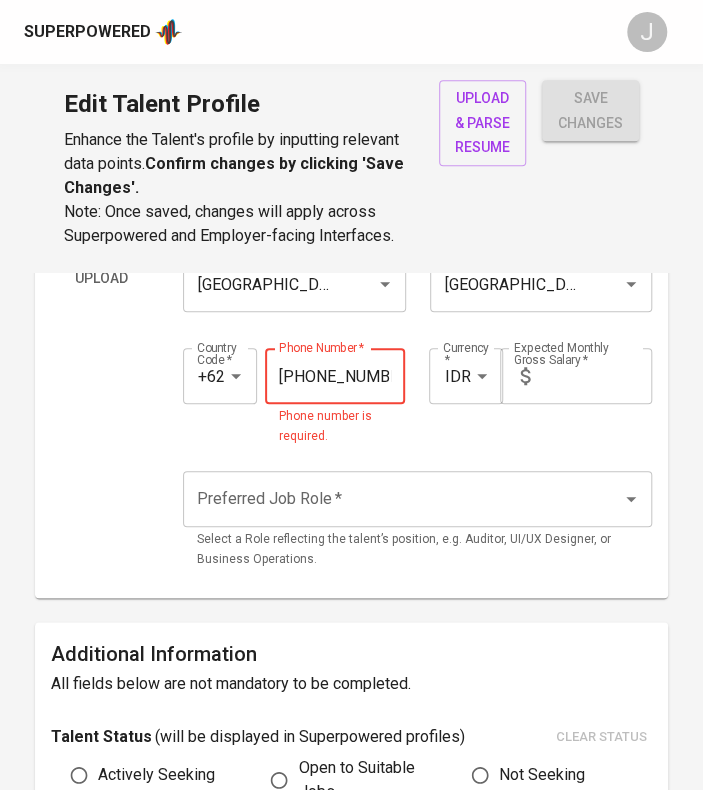 type on "[PHONE_NUMBER]" 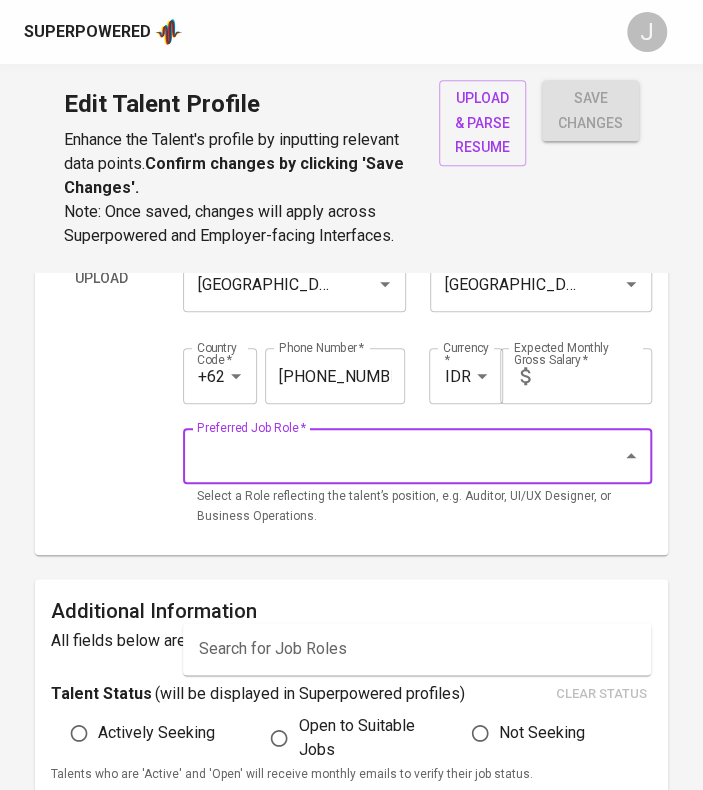 click on "Superpowered J Edit Talent Profile Enhance the Talent's profile by inputting relevant data points.  Confirm changes by clicking 'Save Changes'. Note: Once saved, changes will apply across Superpowered and Employer-facing Interfaces. upload & parse resume save changes Talent Information Upload Talent Email   * [EMAIL_ADDRESS][DOMAIN_NAME] Talent Email  * Talent Name   * [PERSON_NAME]  [PERSON_NAME] Talent Name  * Current Workplace Location & Details Country   * [GEOGRAPHIC_DATA] Country  * City/Province   * [GEOGRAPHIC_DATA], [GEOGRAPHIC_DATA]/Province  * Country Code   * +62 Country Code  * Phone Number   * [PHONE_NUMBER] Phone Number  * Currency   * IDR Currency  * Expected Monthly Gross Salary   * Expected Monthly Gross Salary  * Preferred Job Role   * Preferred Job Role  * Select a Role reflecting the talent’s position, e.g. Auditor, UI/UX Designer, or Business Operations. Additional Information All fields below are not mandatory to be completed. Talent Status   ( will be displayed in Superpowered profiles ) 5" at bounding box center [351, 2056] 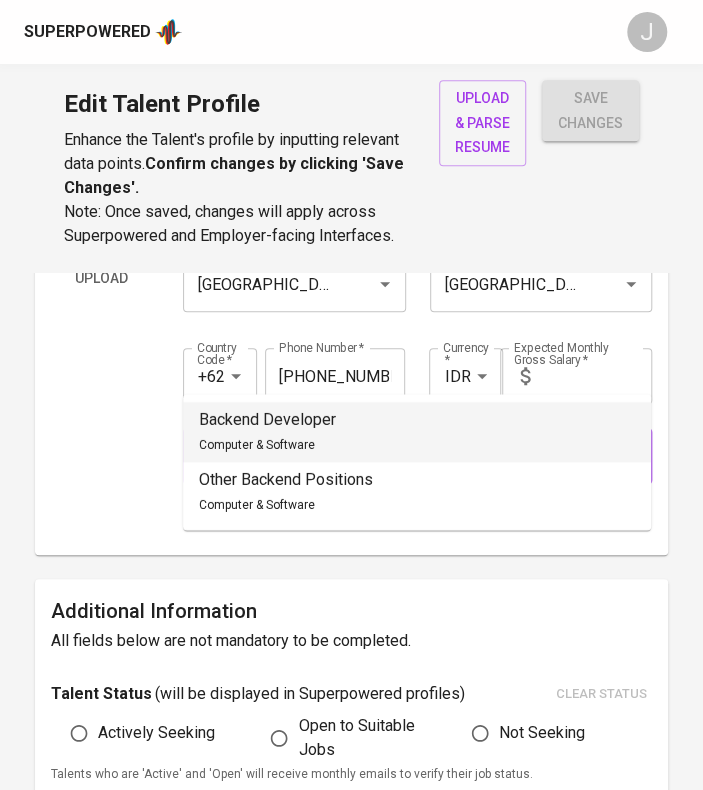 click on "Backend Developer Computer & Software" at bounding box center (417, 432) 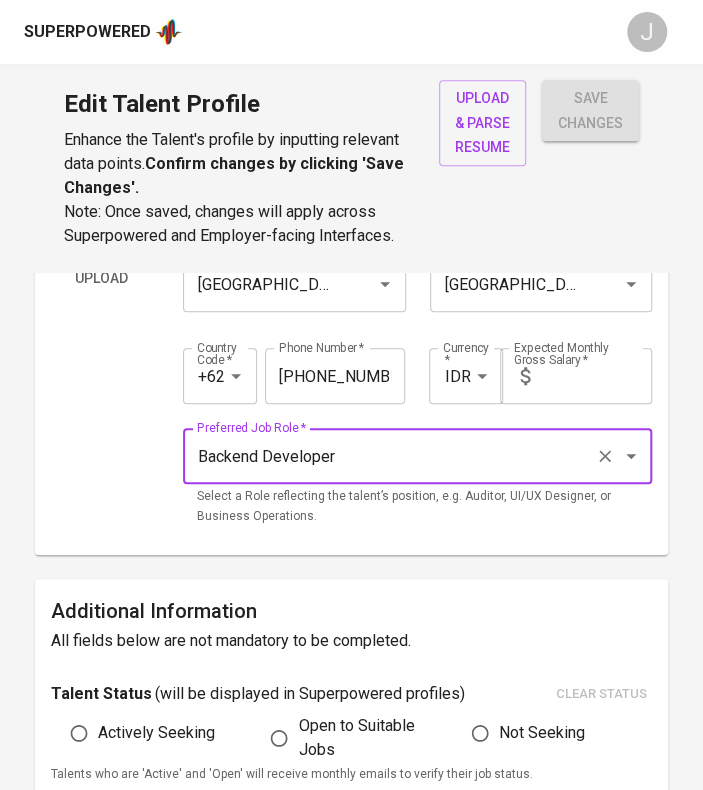 type on "Backend Developer" 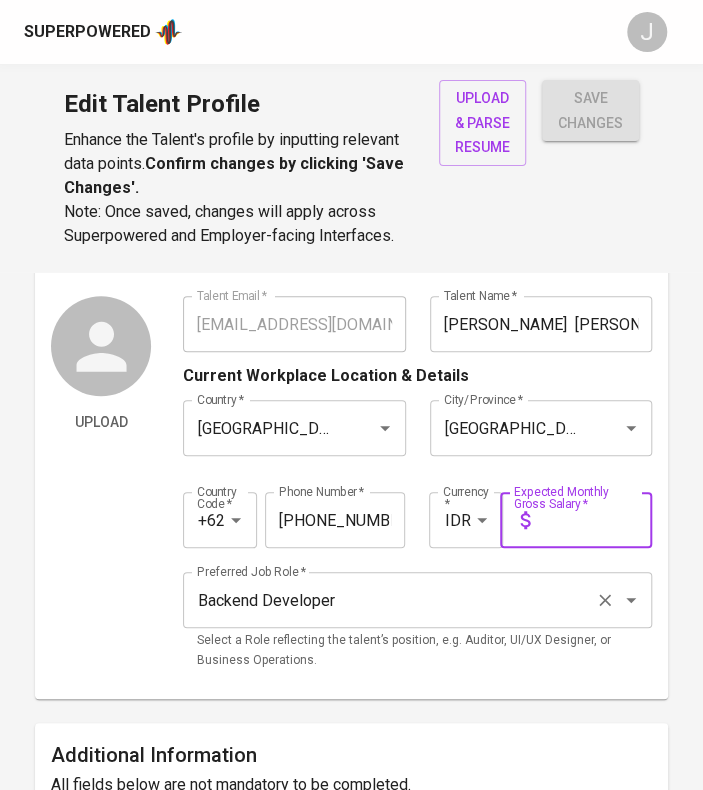 scroll, scrollTop: 124, scrollLeft: 0, axis: vertical 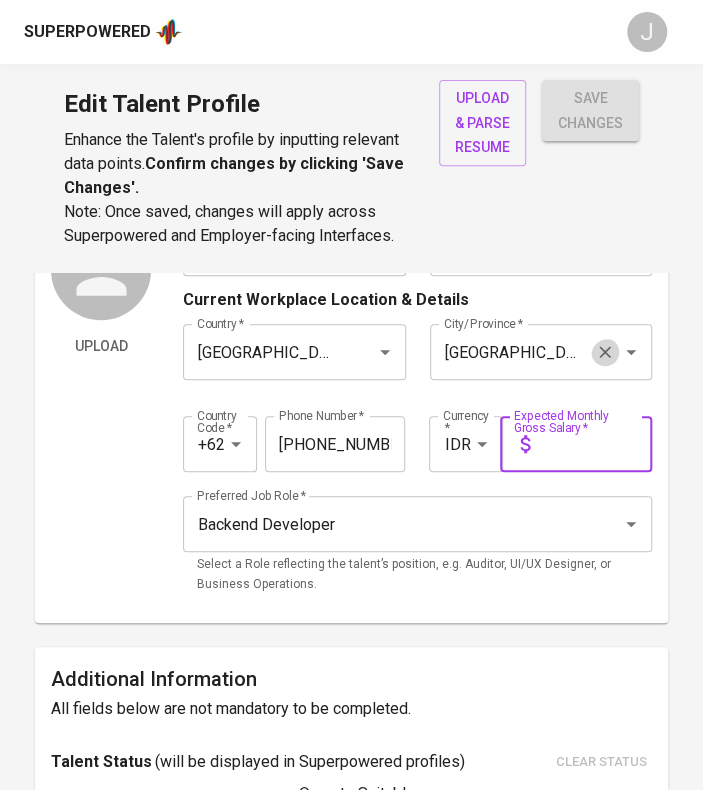 click 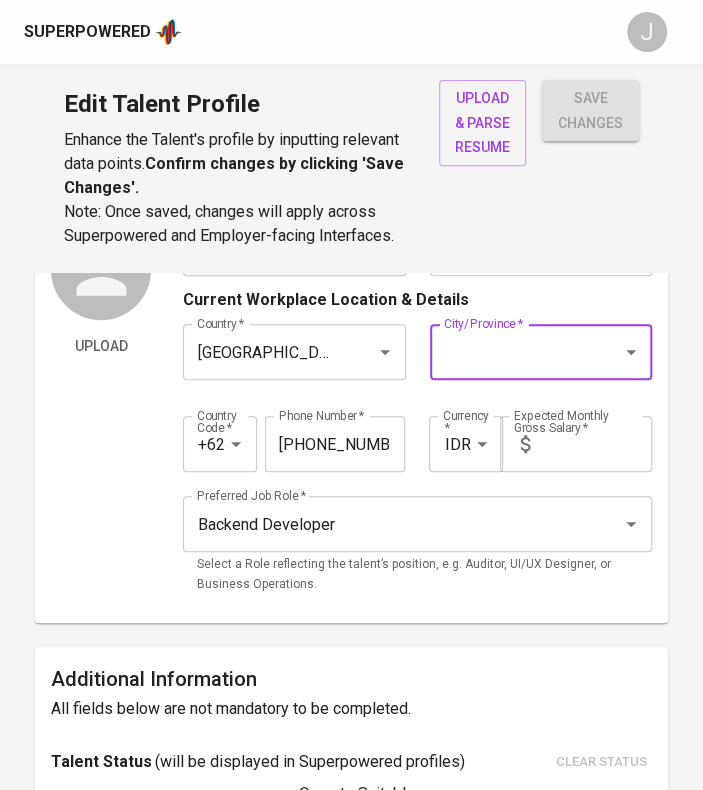 scroll, scrollTop: 0, scrollLeft: 0, axis: both 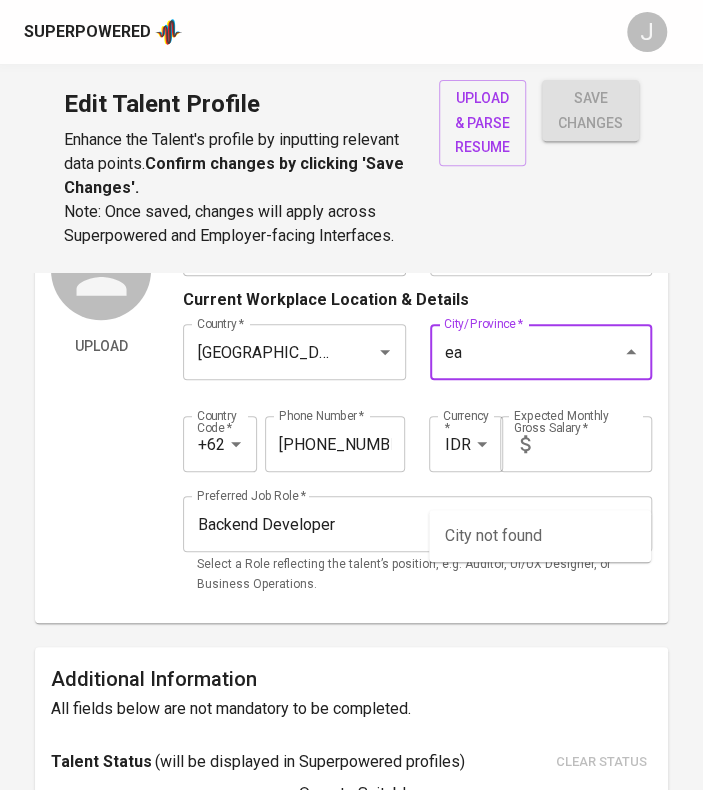 type on "e" 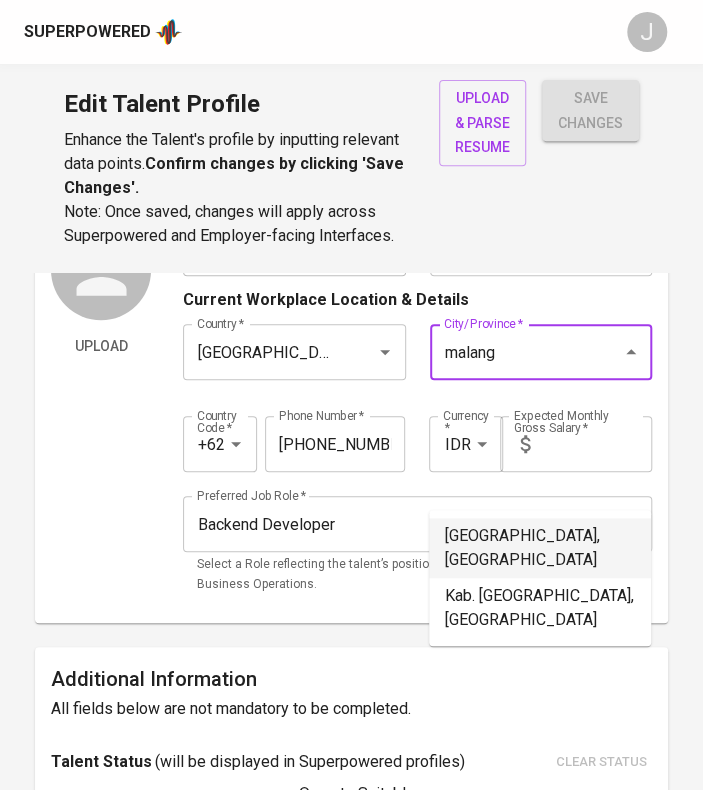 click on "[GEOGRAPHIC_DATA], [GEOGRAPHIC_DATA]" at bounding box center [540, 548] 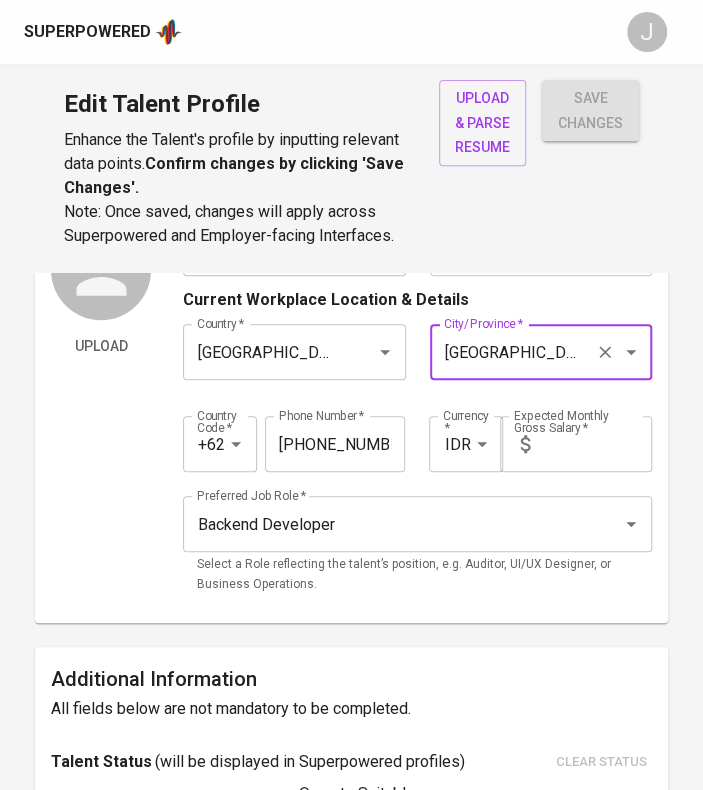 type on "[GEOGRAPHIC_DATA], [GEOGRAPHIC_DATA]" 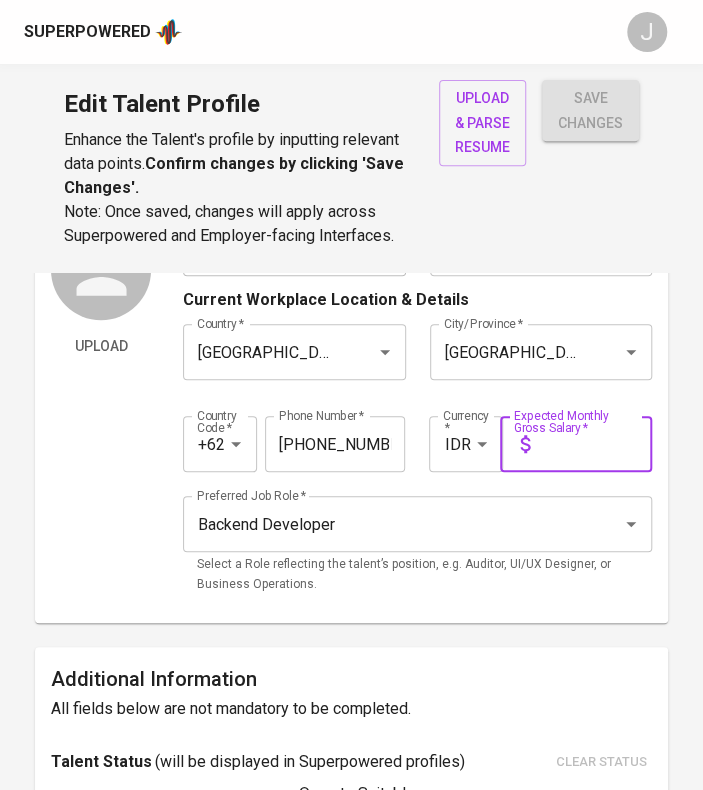scroll, scrollTop: 243, scrollLeft: 0, axis: vertical 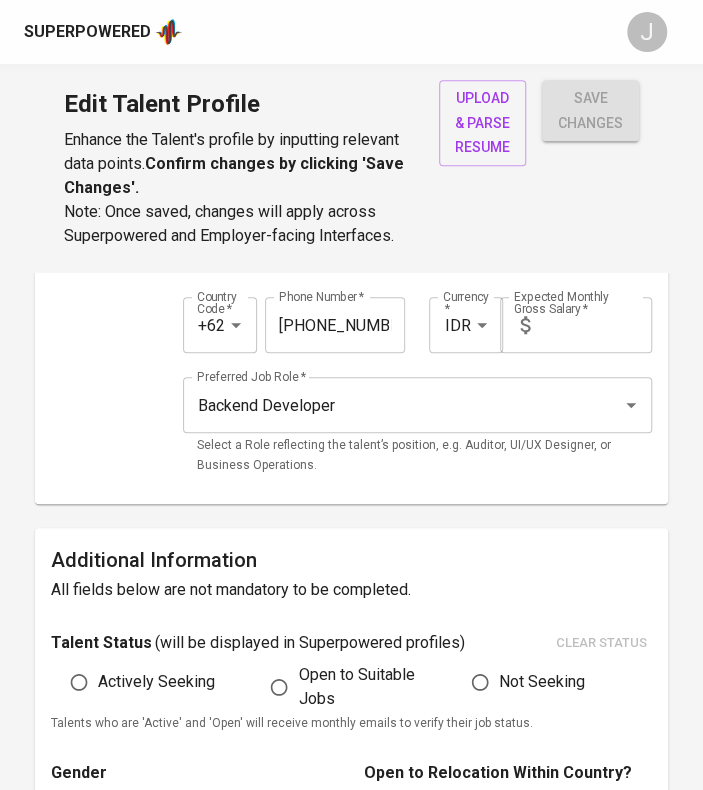 click at bounding box center [595, 325] 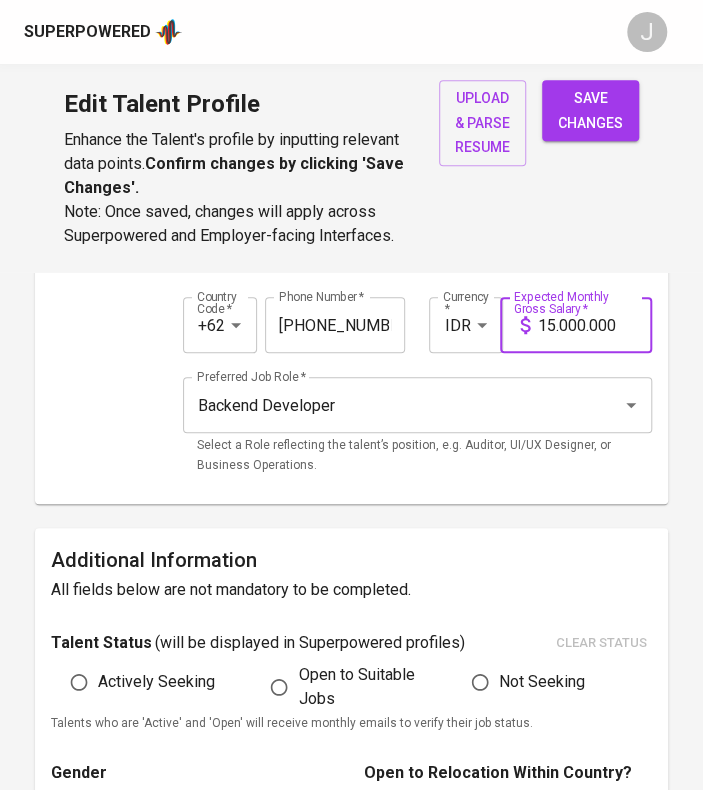 scroll, scrollTop: 0, scrollLeft: 6, axis: horizontal 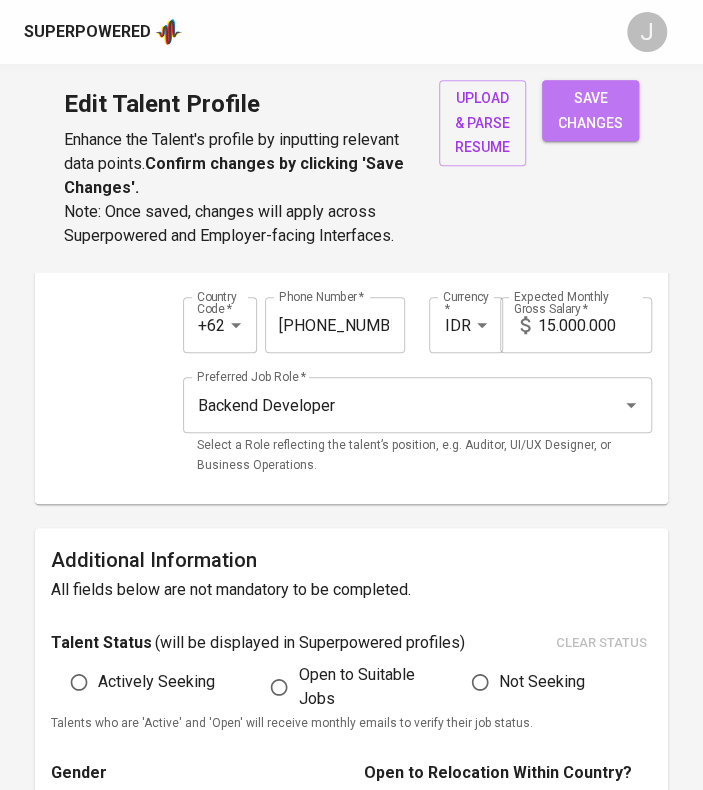 click on "save changes" at bounding box center (590, 110) 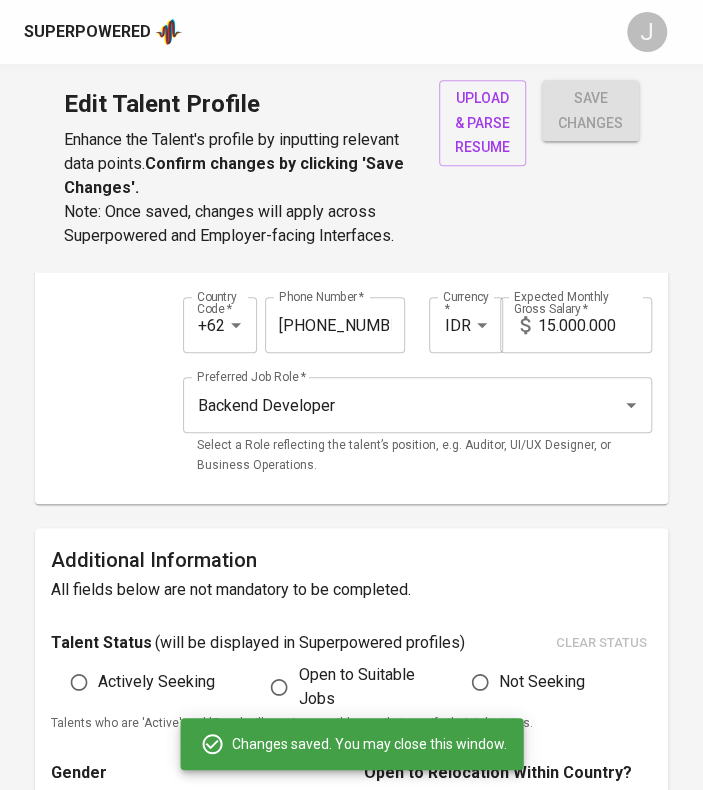 type on "Version Control" 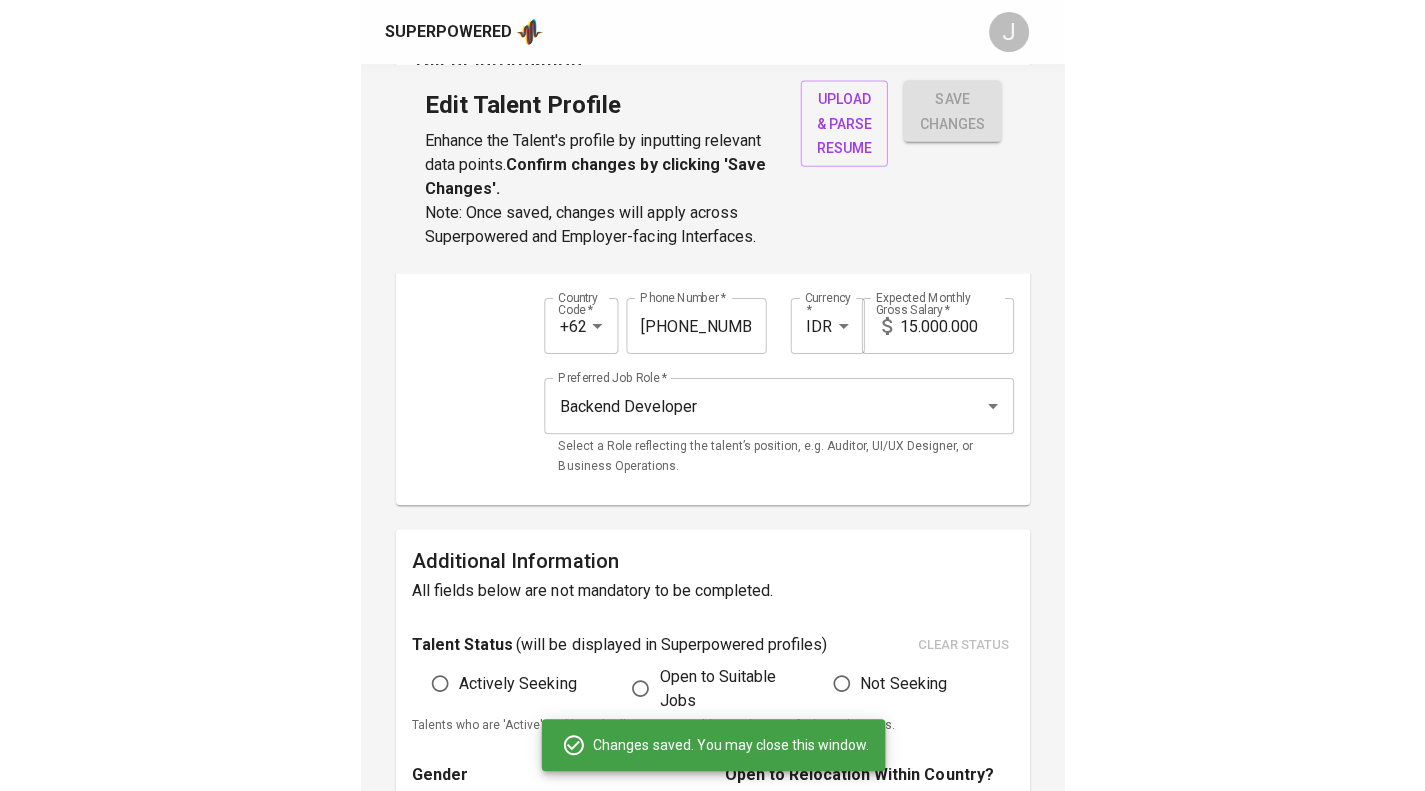 scroll, scrollTop: 153, scrollLeft: 0, axis: vertical 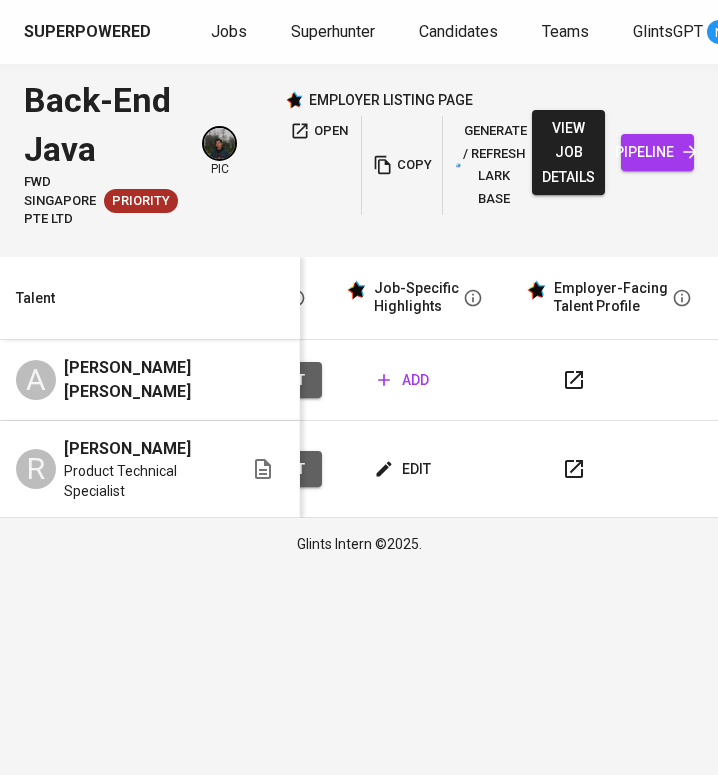 click on "add" at bounding box center [403, 380] 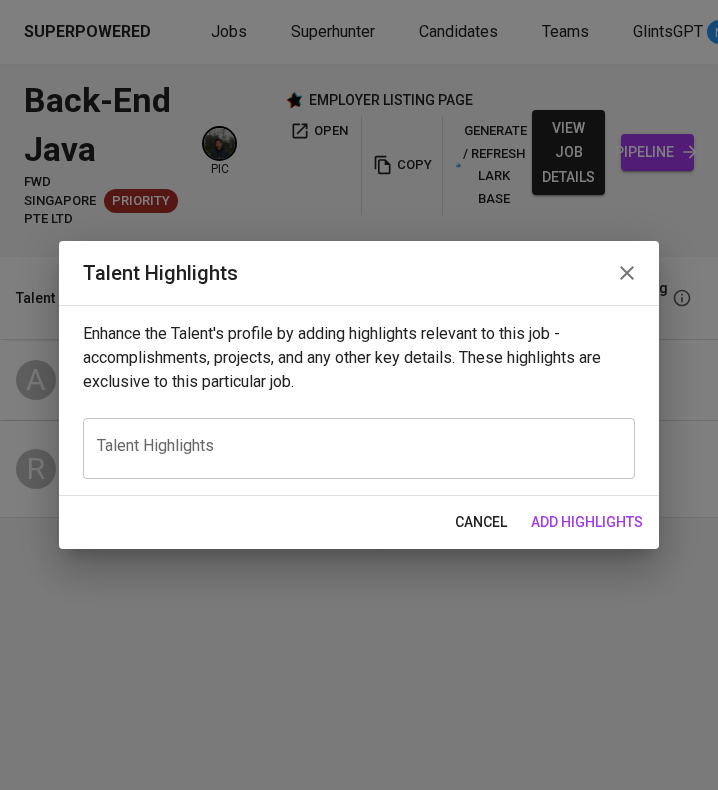 click at bounding box center [359, 449] 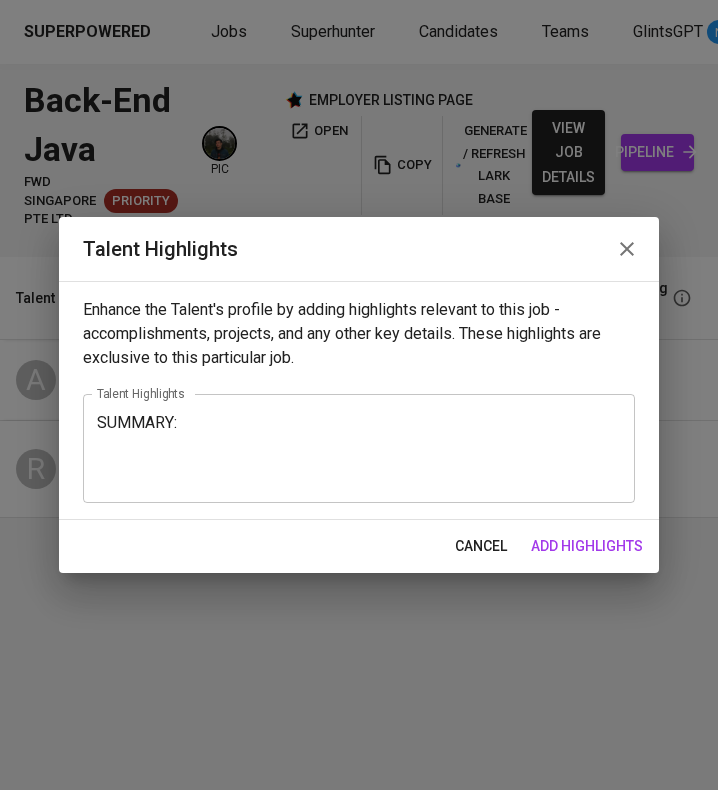 click on "SUMMARY:" at bounding box center (359, 449) 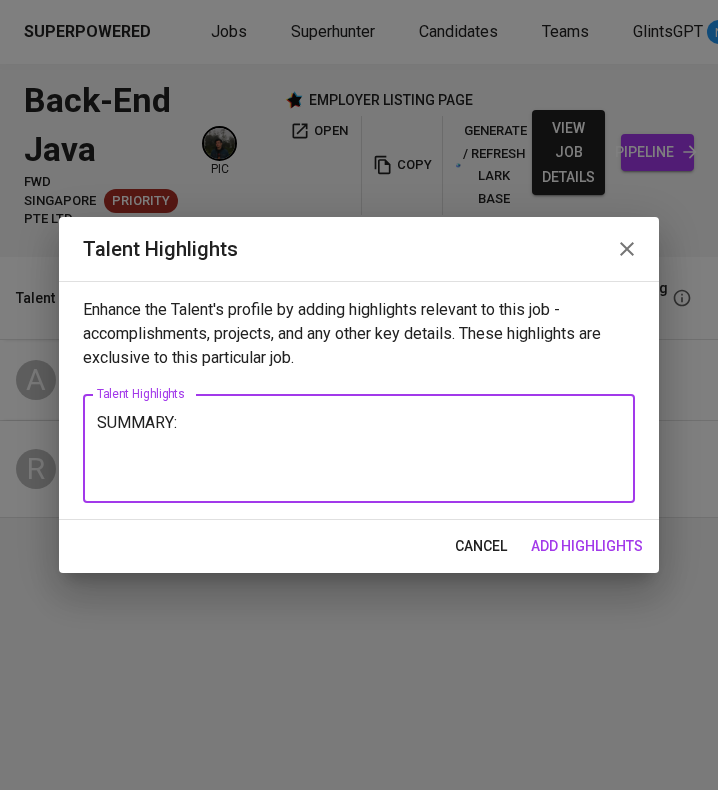 paste on "Highly motivated Software Engineer with over 4 years of experience in full-stack development, embedded systems, and the
Internet of Things (IoT). Passionate about leveraging code to solve complex problems and eager to contribute to innovative
teams. Proficient in various programming languages and cloud platforms, with a strong focus on backend development and
system integration." 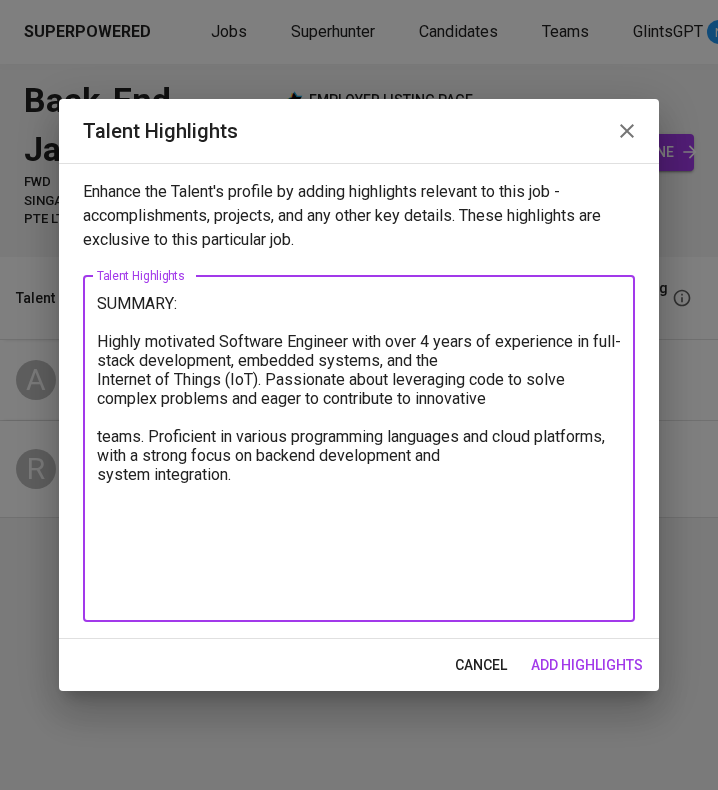 click on "SUMMARY:
Highly motivated Software Engineer with over 4 years of experience in full-stack development, embedded systems, and the
Internet of Things (IoT). Passionate about leveraging code to solve complex problems and eager to contribute to innovative
teams. Proficient in various programming languages and cloud platforms, with a strong focus on backend development and
system integration." at bounding box center [359, 448] 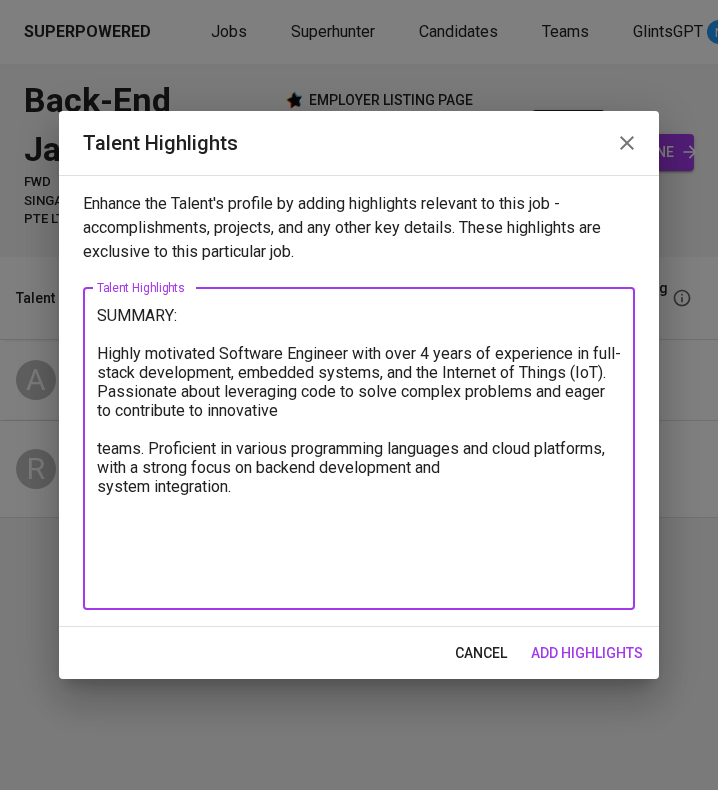 click on "SUMMARY:
Highly motivated Software Engineer with over 4 years of experience in full-stack development, embedded systems, and the Internet of Things (IoT). Passionate about leveraging code to solve complex problems and eager to contribute to innovative
teams. Proficient in various programming languages and cloud platforms, with a strong focus on backend development and
system integration." at bounding box center (359, 448) 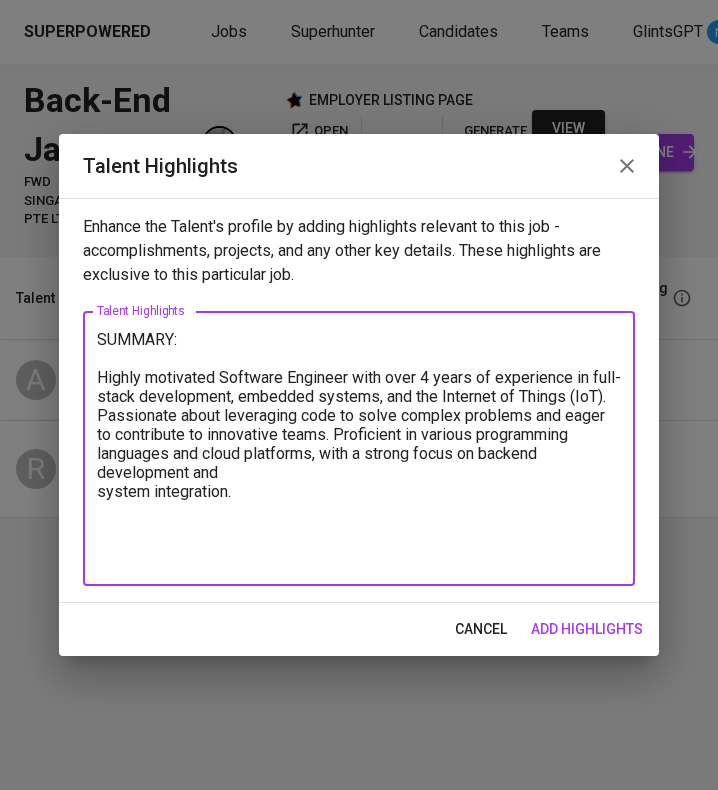 click on "SUMMARY:
Highly motivated Software Engineer with over 4 years of experience in full-stack development, embedded systems, and the Internet of Things (IoT). Passionate about leveraging code to solve complex problems and eager to contribute to innovative teams. Proficient in various programming languages and cloud platforms, with a strong focus on backend development and
system integration." at bounding box center [359, 449] 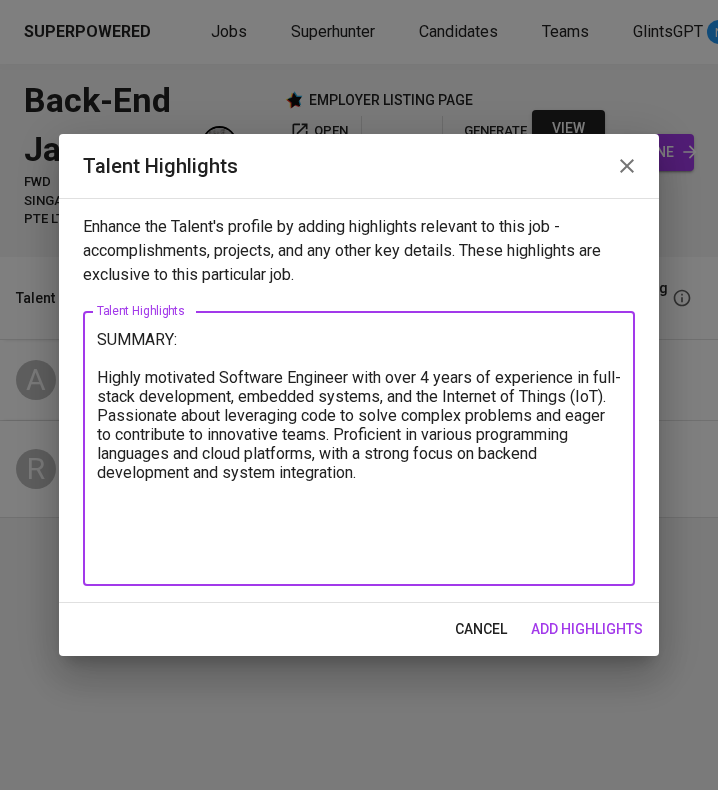 click on "SUMMARY:
Highly motivated Software Engineer with over 4 years of experience in full-stack development, embedded systems, and the Internet of Things (IoT). Passionate about leveraging code to solve complex problems and eager to contribute to innovative teams. Proficient in various programming languages and cloud platforms, with a strong focus on backend development and system integration." at bounding box center (359, 449) 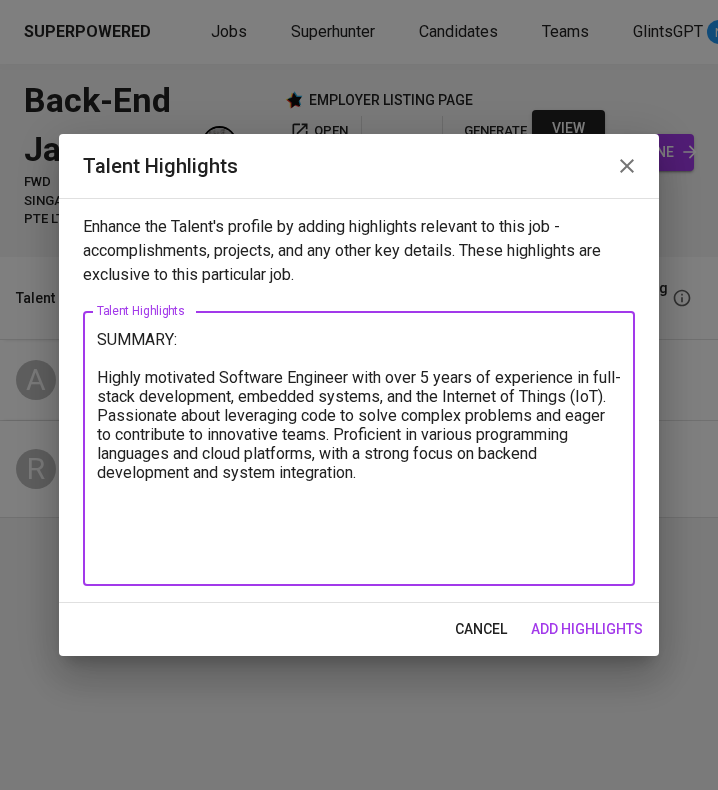 click on "SUMMARY:
Highly motivated Software Engineer with over 5 years of experience in full-stack development, embedded systems, and the Internet of Things (IoT). Passionate about leveraging code to solve complex problems and eager to contribute to innovative teams. Proficient in various programming languages and cloud platforms, with a strong focus on backend development and system integration." at bounding box center [359, 449] 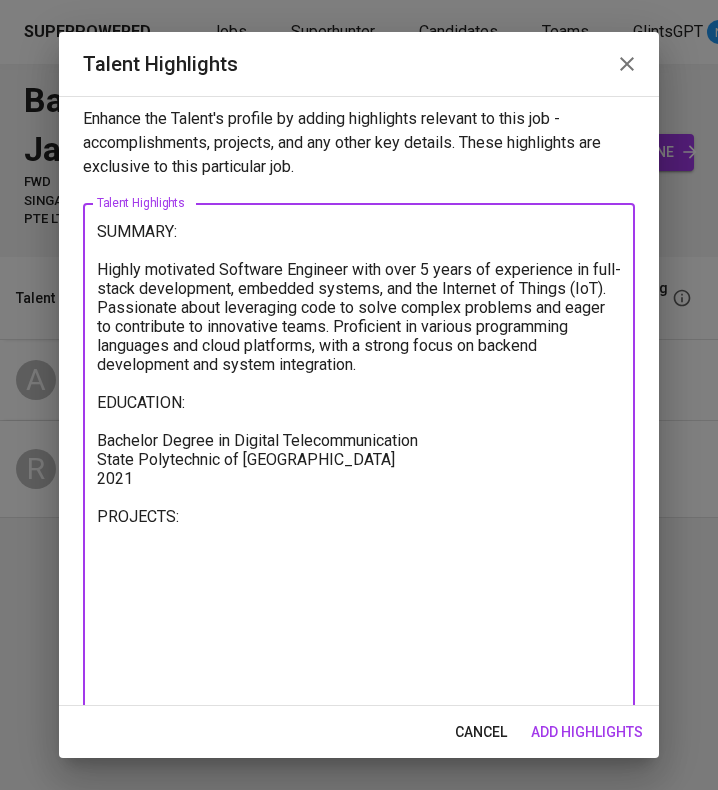 scroll, scrollTop: 29, scrollLeft: 0, axis: vertical 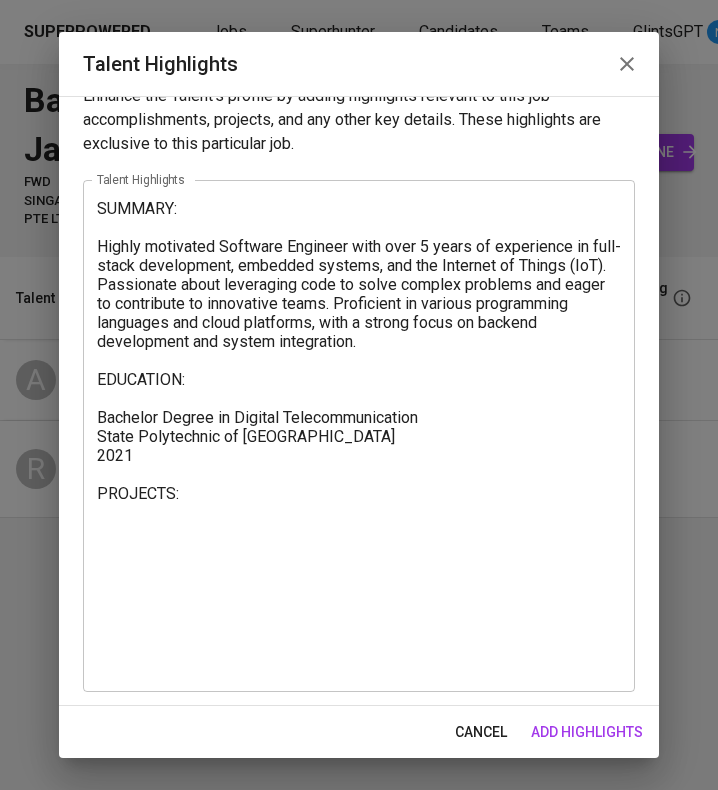 click on "SUMMARY:
Highly motivated Software Engineer with over 5 years of experience in full-stack development, embedded systems, and the Internet of Things (IoT). Passionate about leveraging code to solve complex problems and eager to contribute to innovative teams. Proficient in various programming languages and cloud platforms, with a strong focus on backend development and system integration.
EDUCATION:
Bachelor Degree in Digital Telecommunication
State Polytechnic of Malang
2021
PROJECTS:" at bounding box center [359, 436] 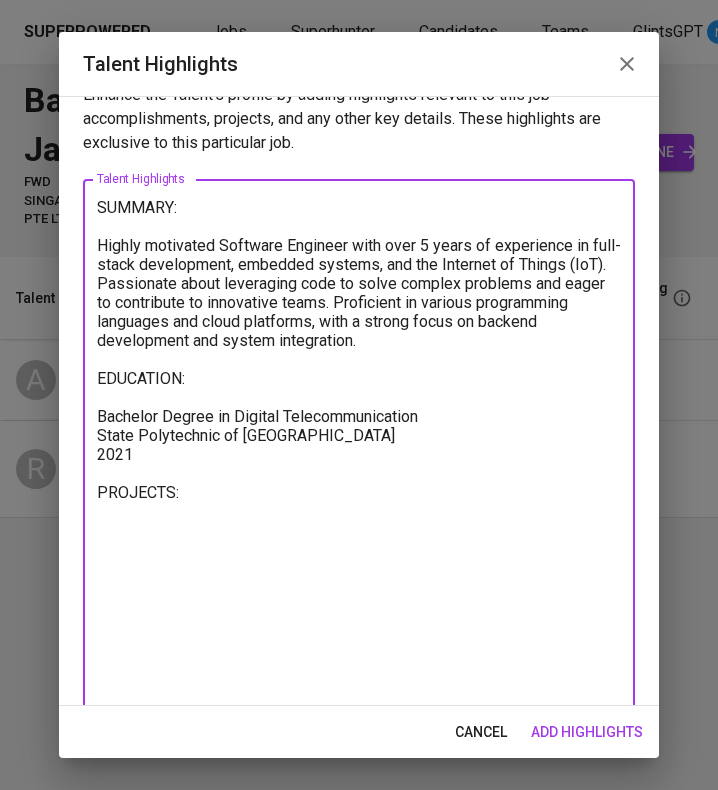 paste on "j Automatic Weather Station (IoT)
Tols : Laravel, Arduino, Raspbary pi
Python,C, Digital Ocean
: Developed an IoT-based weather monitoring system to collect and send real-time
data such as temperature, humidity, wind direction, and rainfall. The system was
integrated with cloud services for remote access and visualization.
j Text to Image generation AopenAi
Tols : AWS, Dall-E,Laravel,AngularJs,
Docker
: Developed an AI-powered application using OpenAI s DALL E to generate images
from text prompts. This project aimed to support traditional batik artisans by
providing visual inspiration based on textual descriptions. Built as part of a startup
funding initiative.
j Mask Crowd Control (IoT)
Tols: Code Igniter, Javascript, Mysql
Digital Ocean
: Developed an IoT-based system to prevent COVID-19 transmission by ensuring
mask compliance and monitoring crowd density in public areas. Registered users
wore RFID-enabled masks, and RFID sensors detected them within a 10-meter
radius. The system restricted ..." 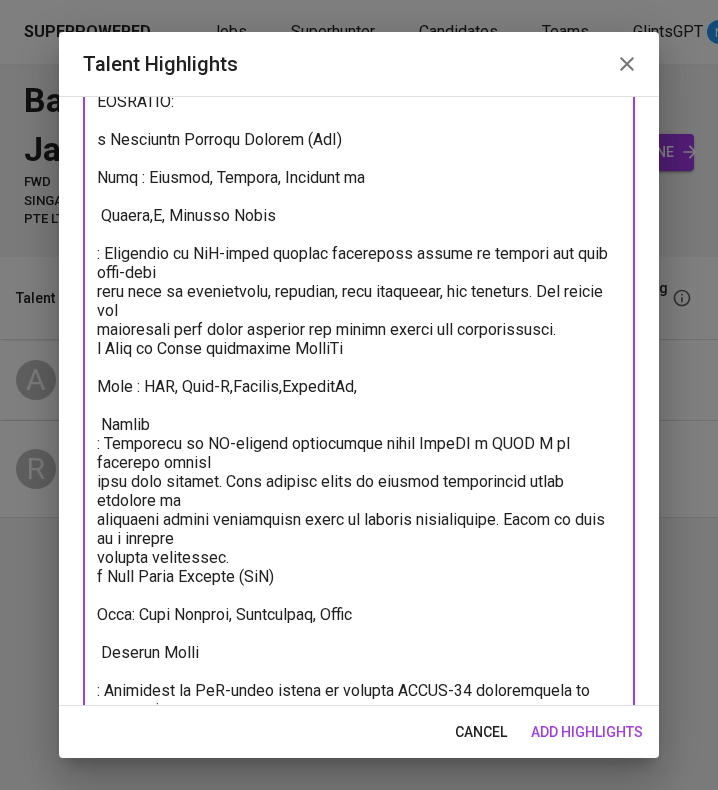 scroll, scrollTop: 418, scrollLeft: 0, axis: vertical 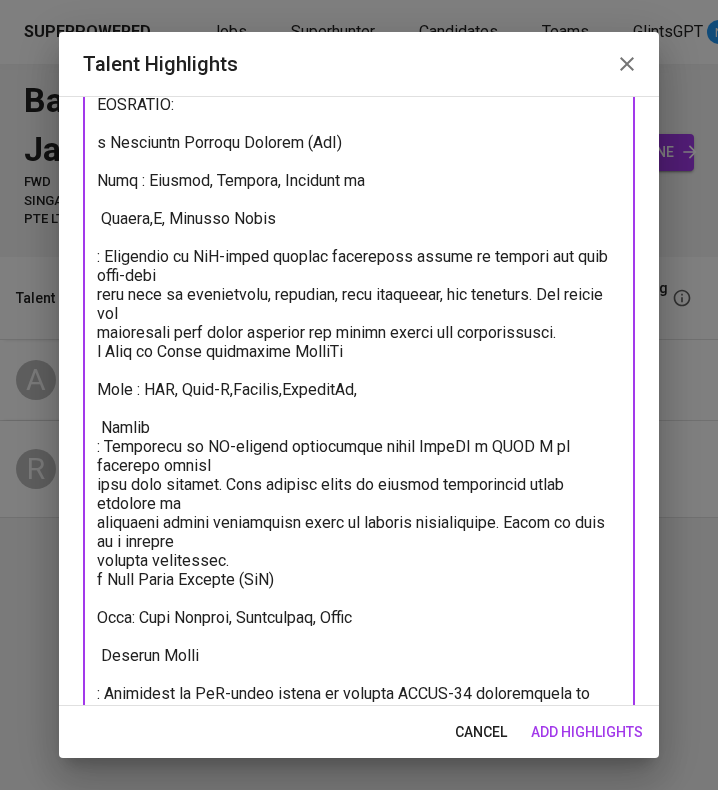 click at bounding box center [359, 558] 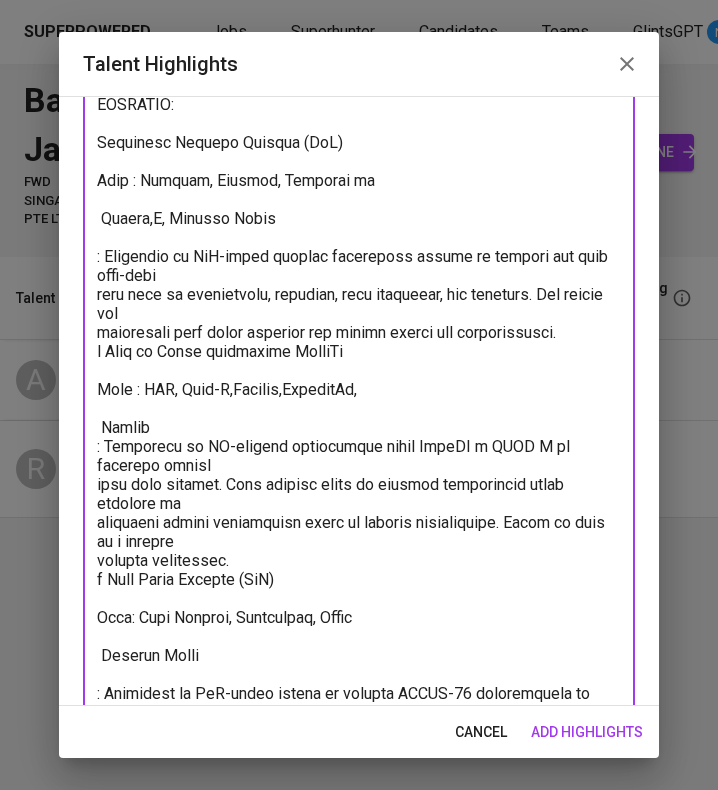 click at bounding box center [359, 558] 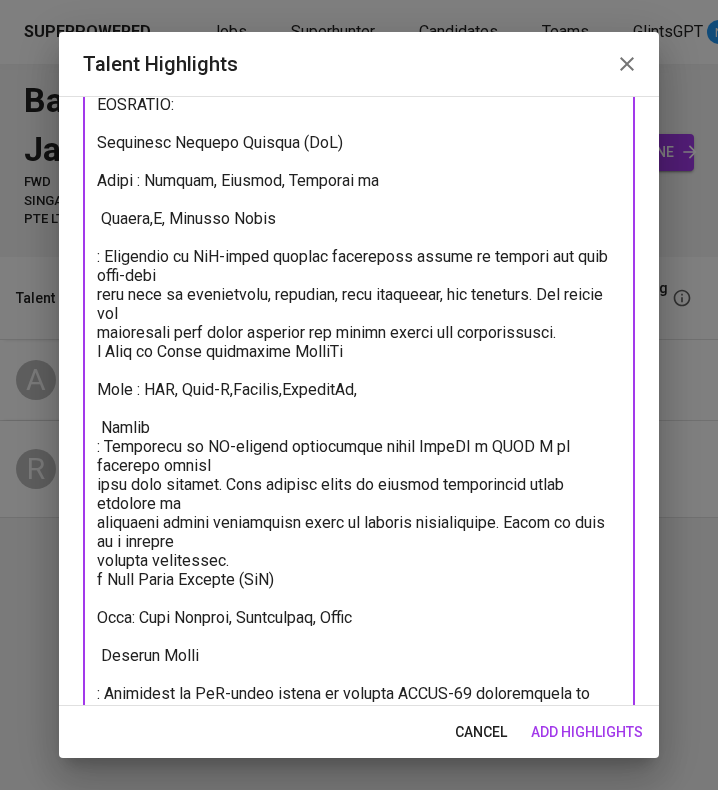 click at bounding box center (359, 558) 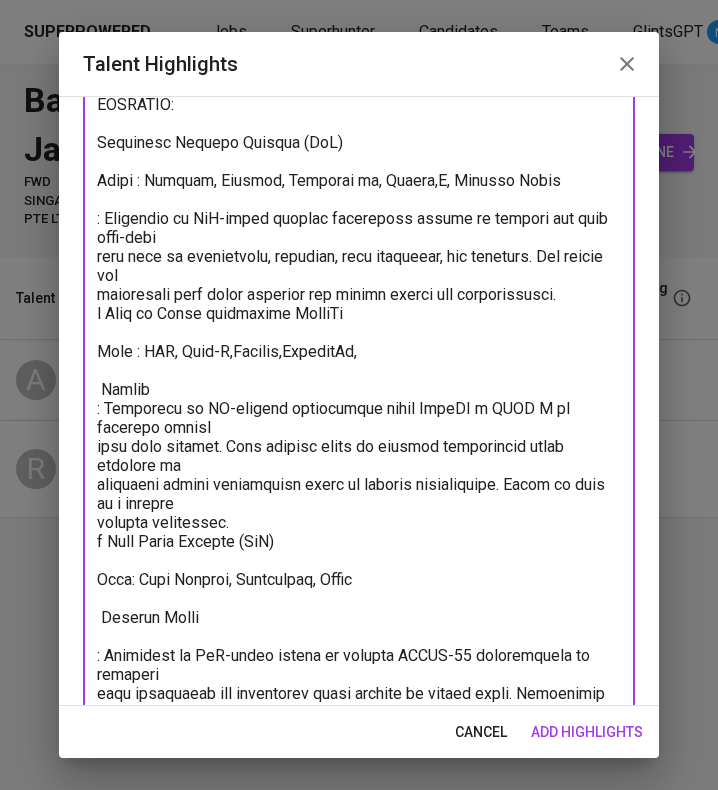 click at bounding box center [359, 546] 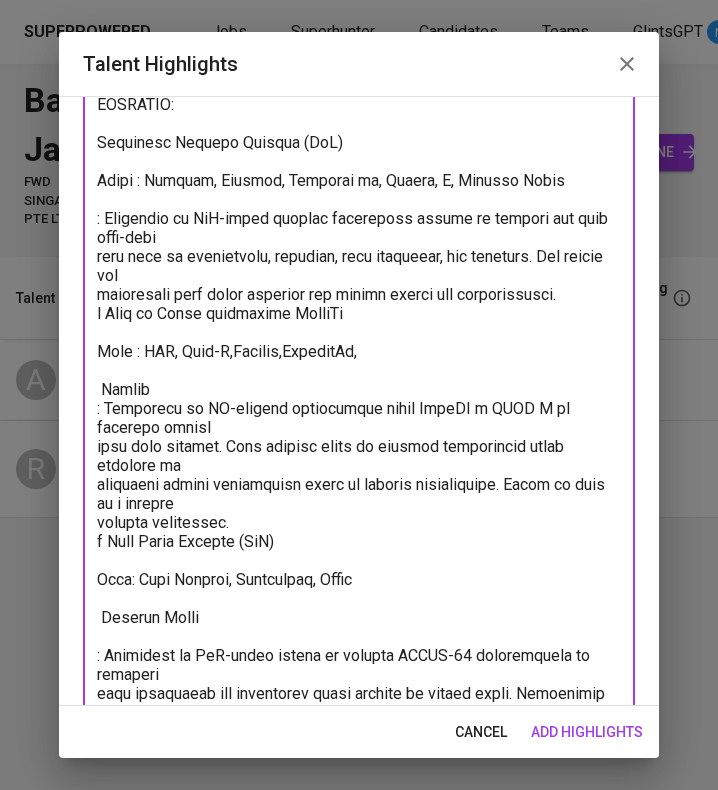 click at bounding box center [359, 546] 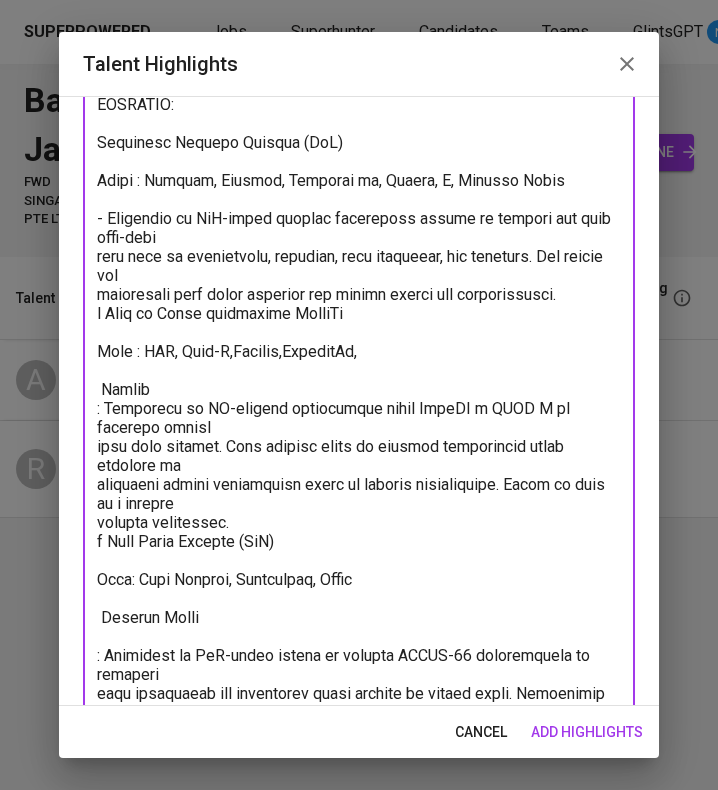 click at bounding box center (359, 546) 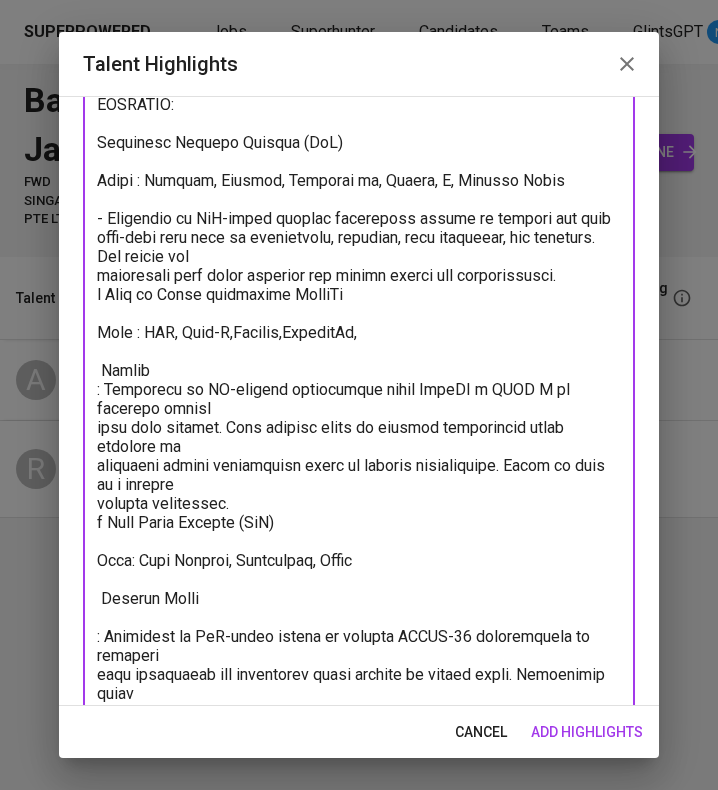 click at bounding box center (359, 534) 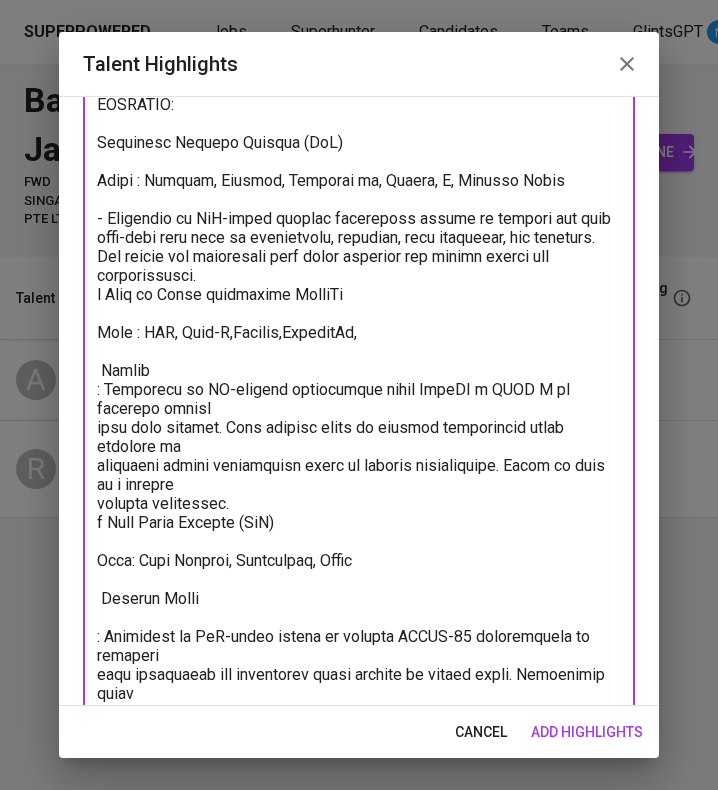click at bounding box center (359, 534) 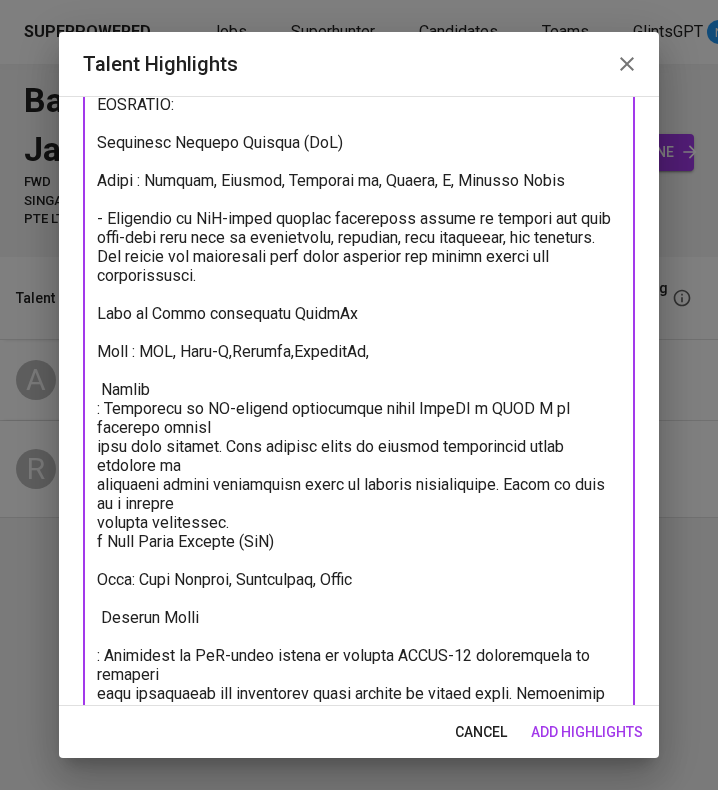 click at bounding box center [359, 546] 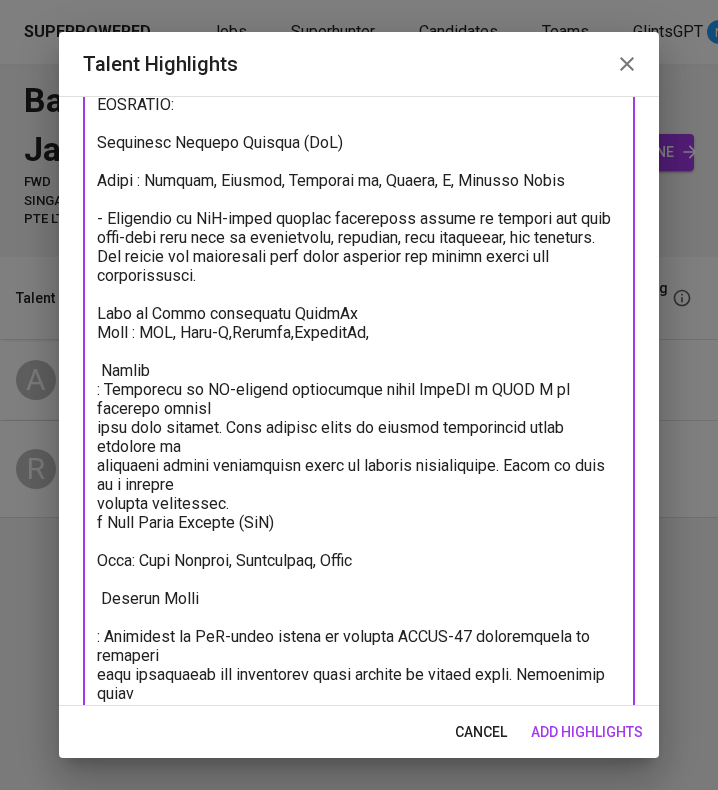 click at bounding box center (359, 534) 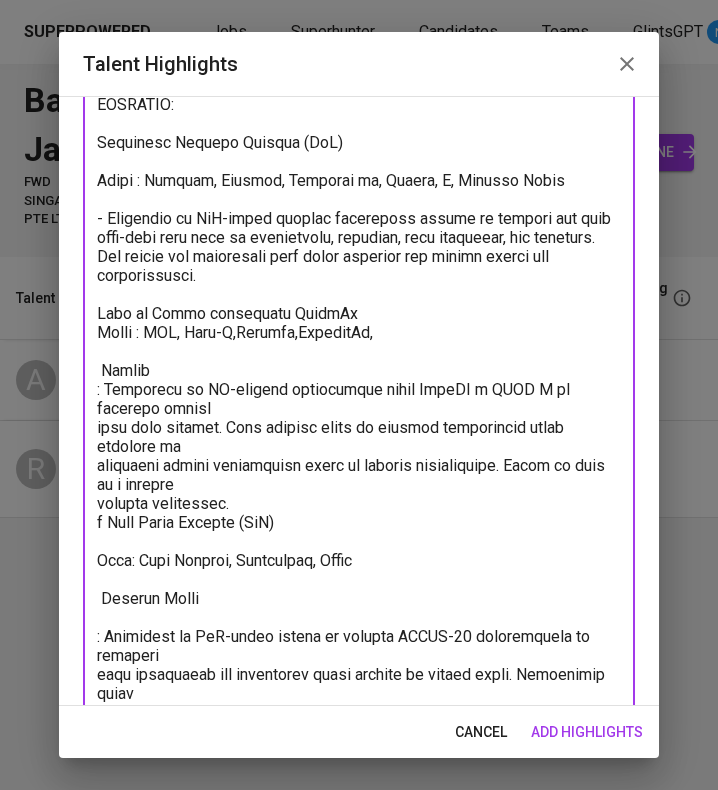 click at bounding box center (359, 534) 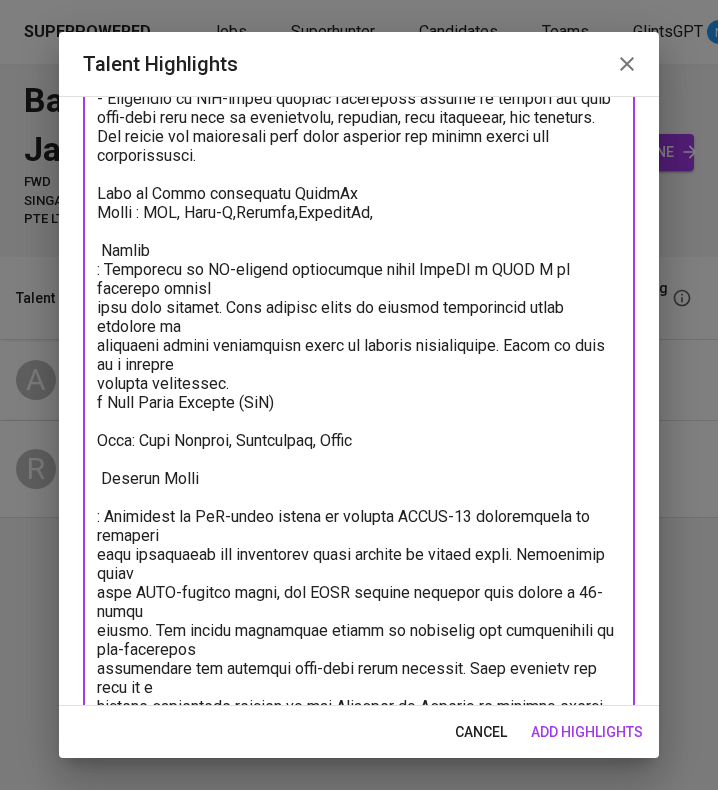 scroll, scrollTop: 525, scrollLeft: 0, axis: vertical 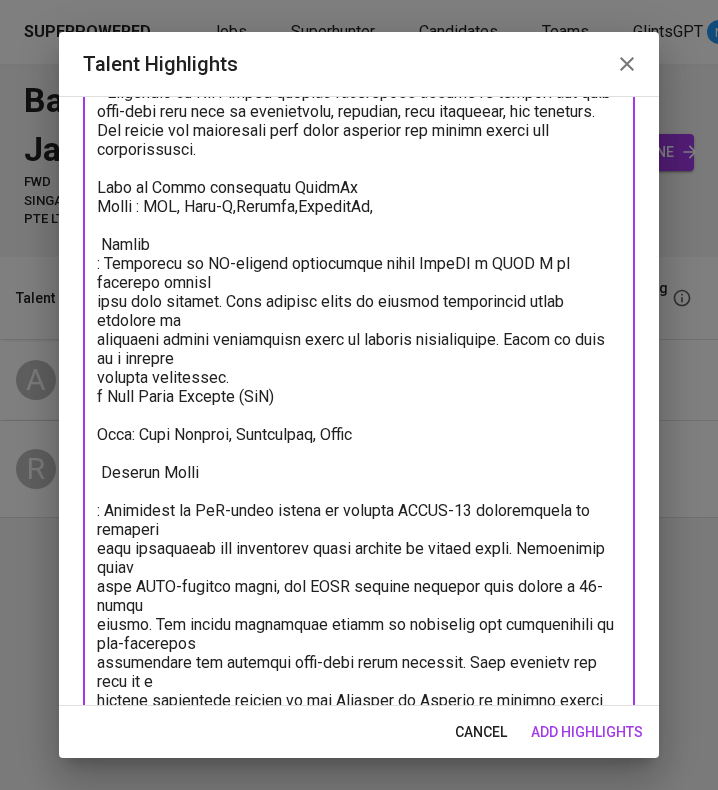 click at bounding box center (359, 415) 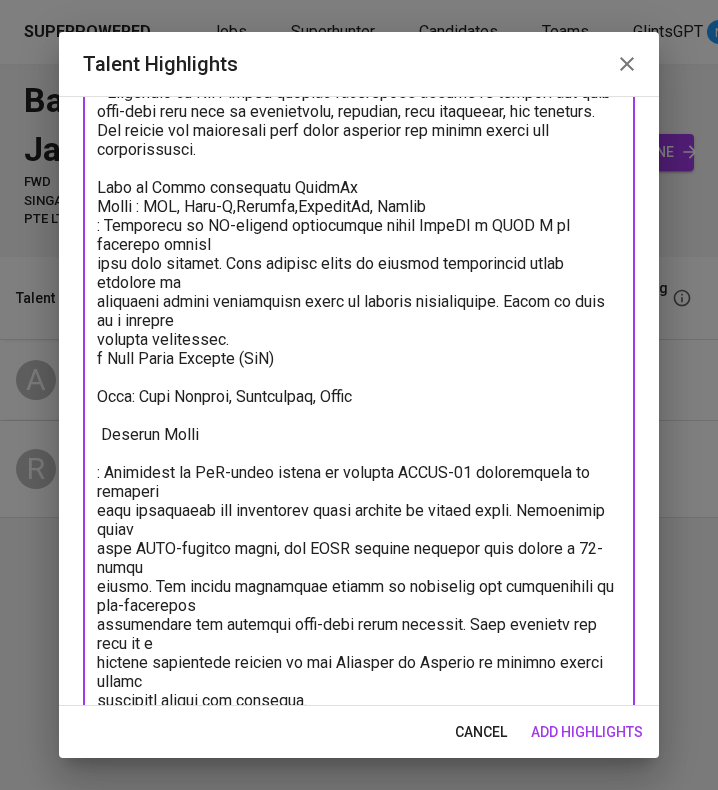 click at bounding box center (359, 392) 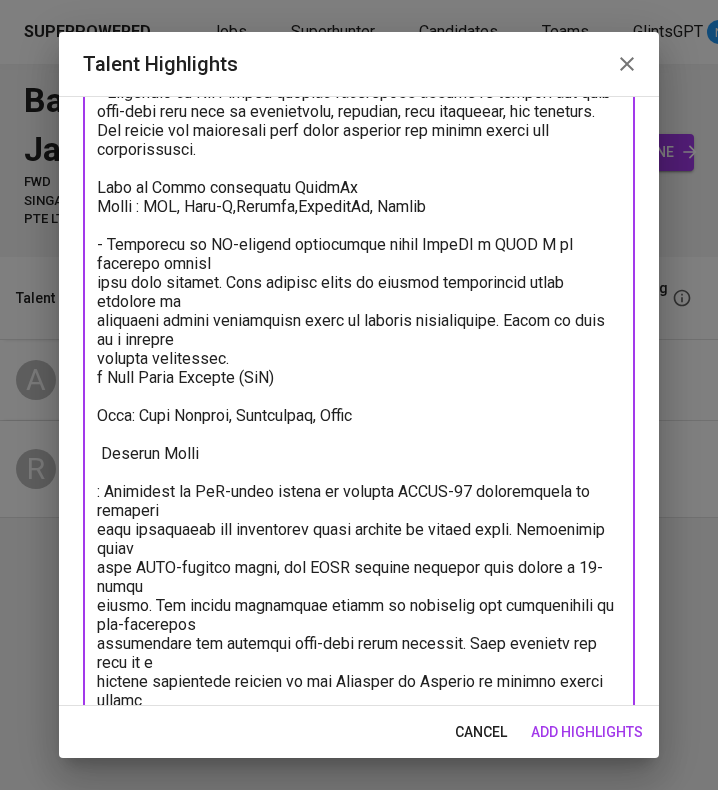 click at bounding box center [359, 404] 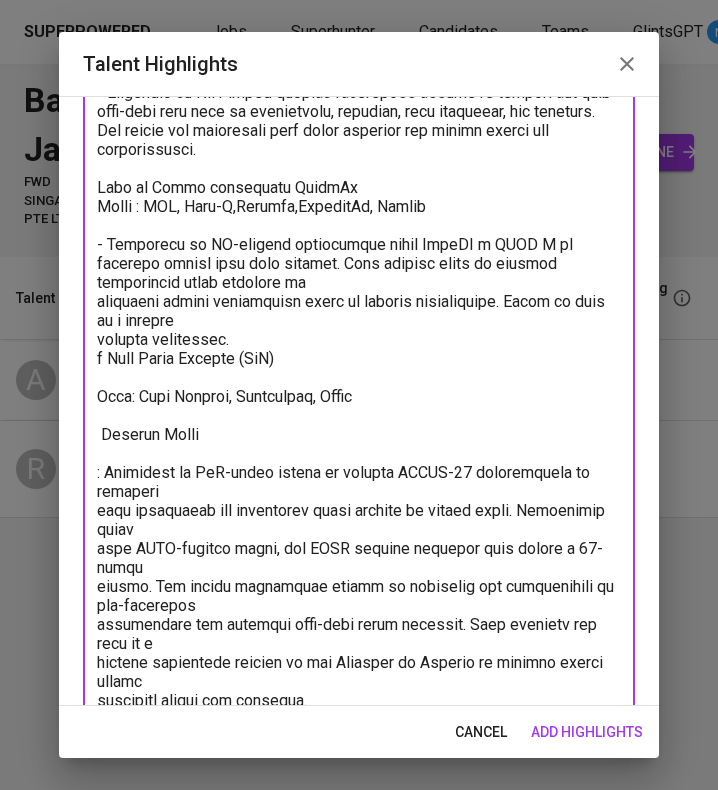 click at bounding box center (359, 392) 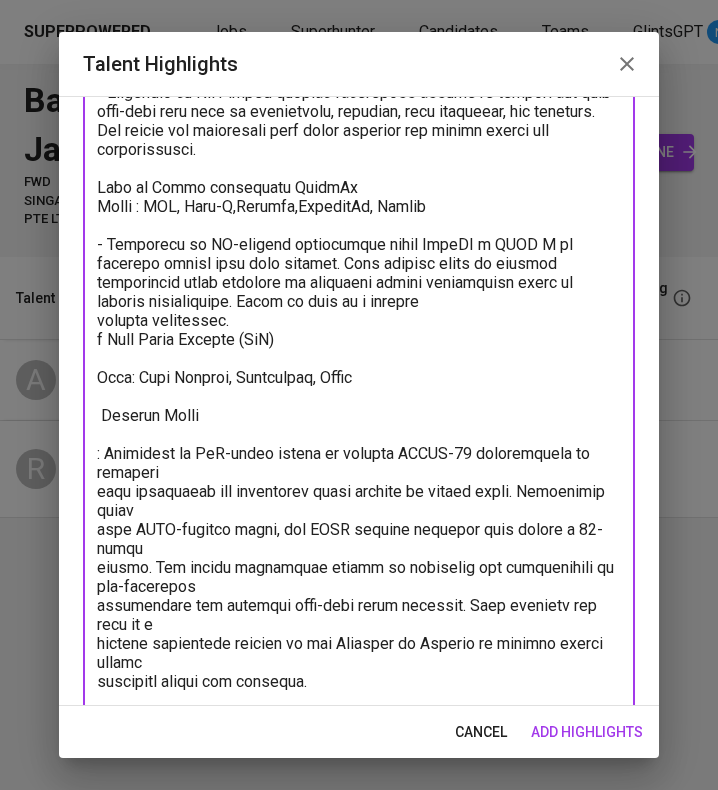 click at bounding box center [359, 392] 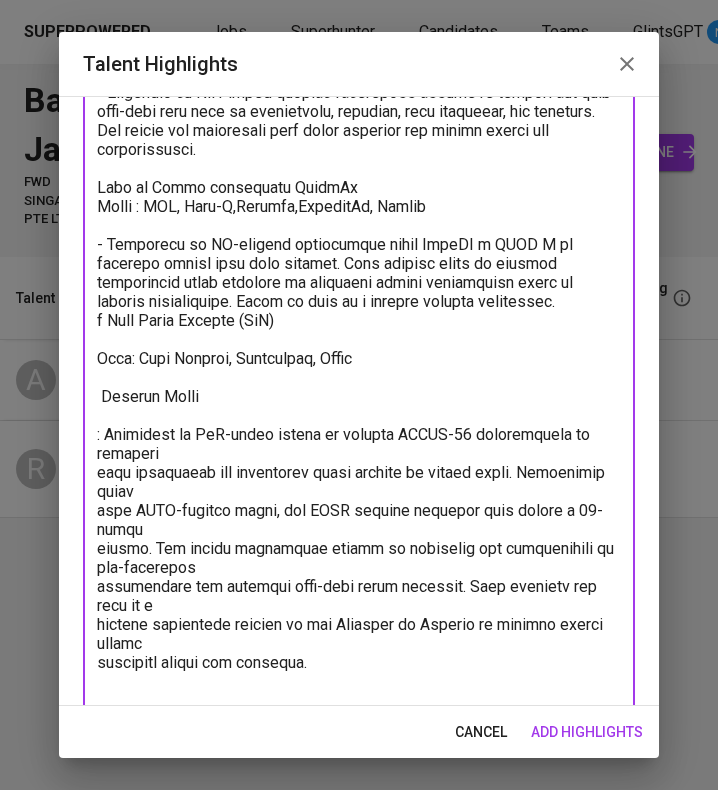 click at bounding box center [359, 380] 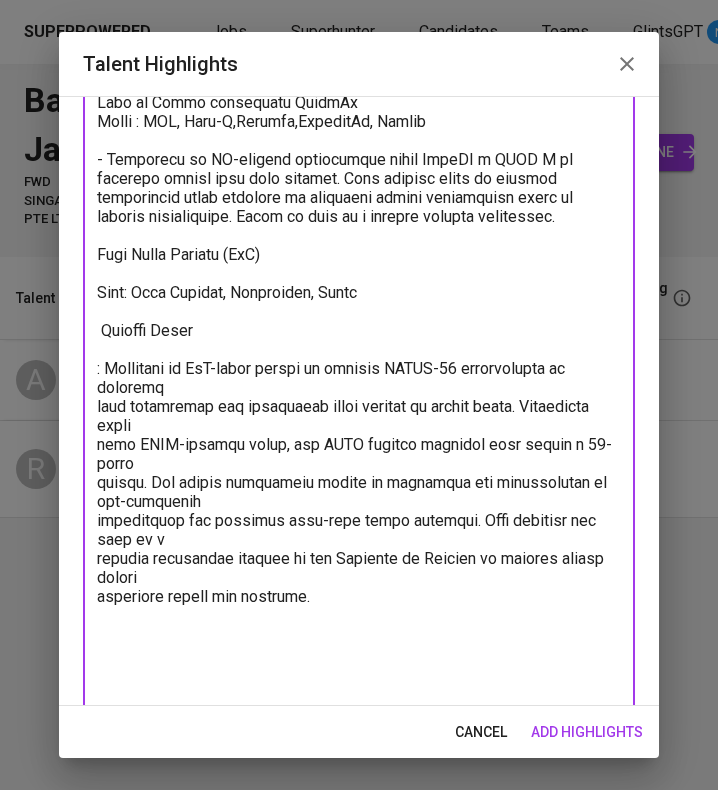 scroll, scrollTop: 616, scrollLeft: 0, axis: vertical 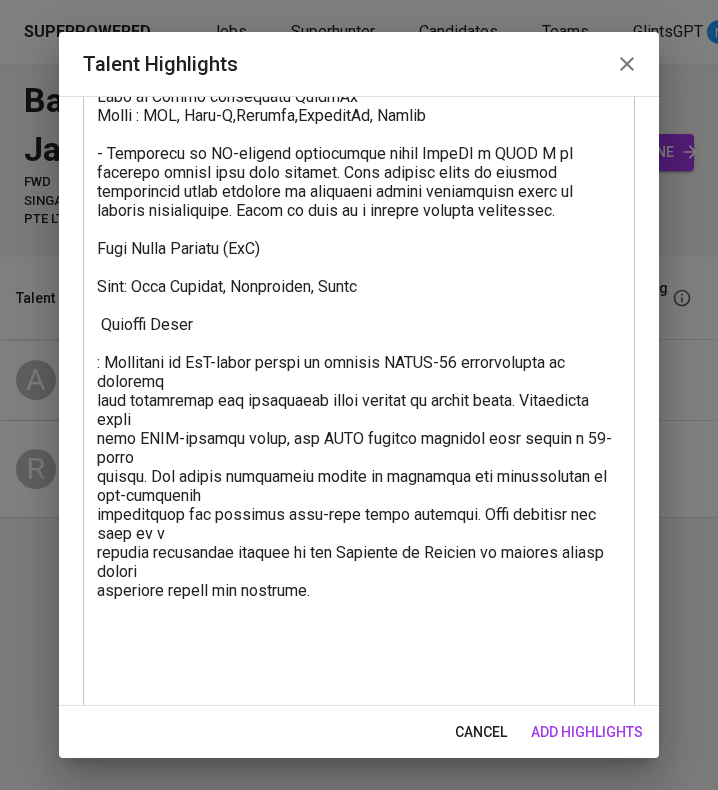 click on "x Talent Highlights" at bounding box center (359, 300) 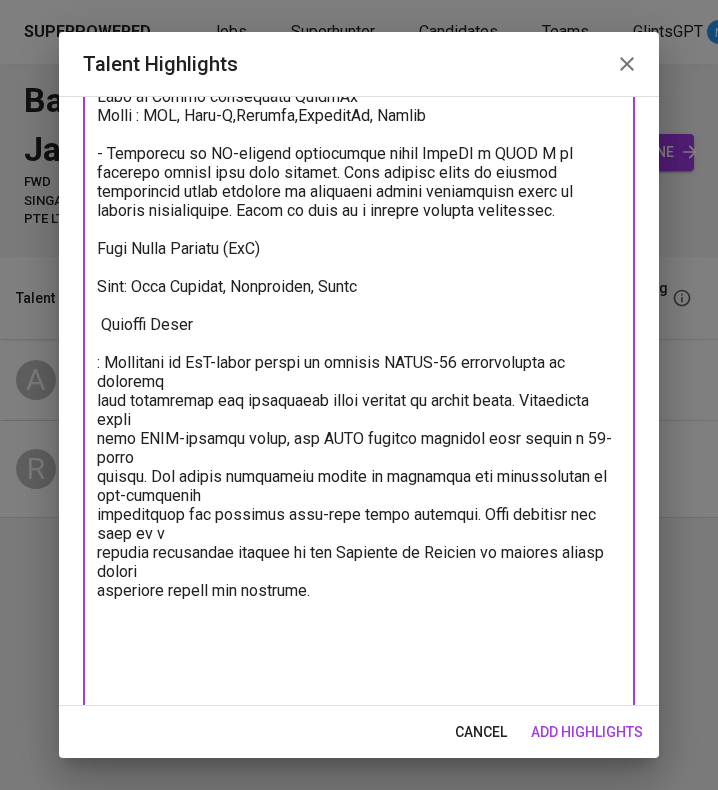 click at bounding box center [359, 301] 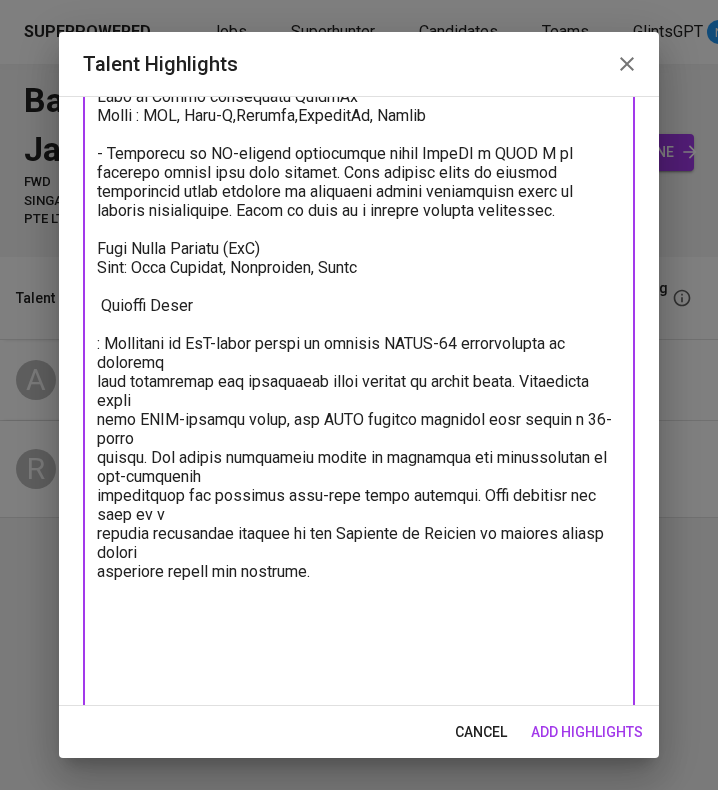 click at bounding box center (359, 289) 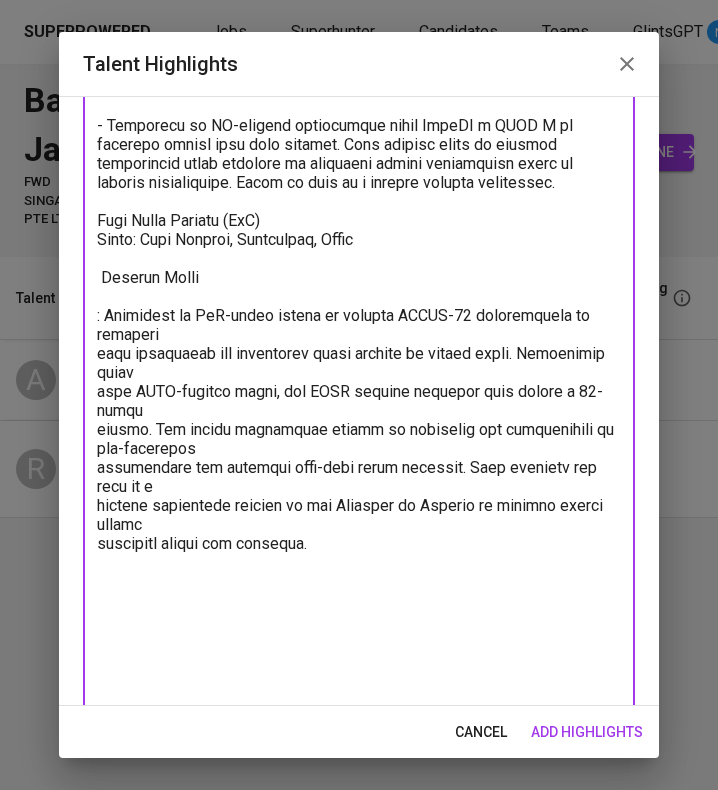 scroll, scrollTop: 645, scrollLeft: 0, axis: vertical 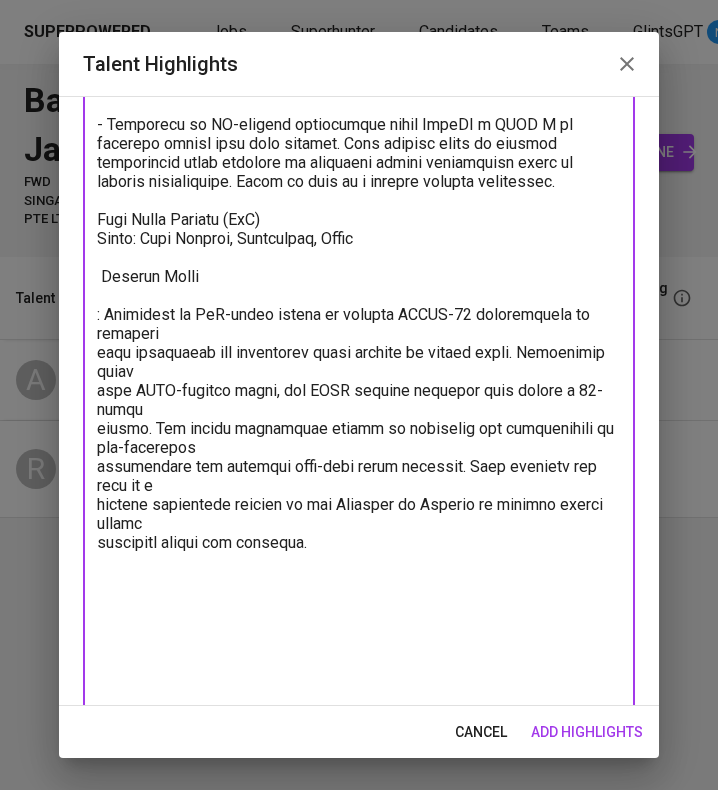 click at bounding box center [359, 260] 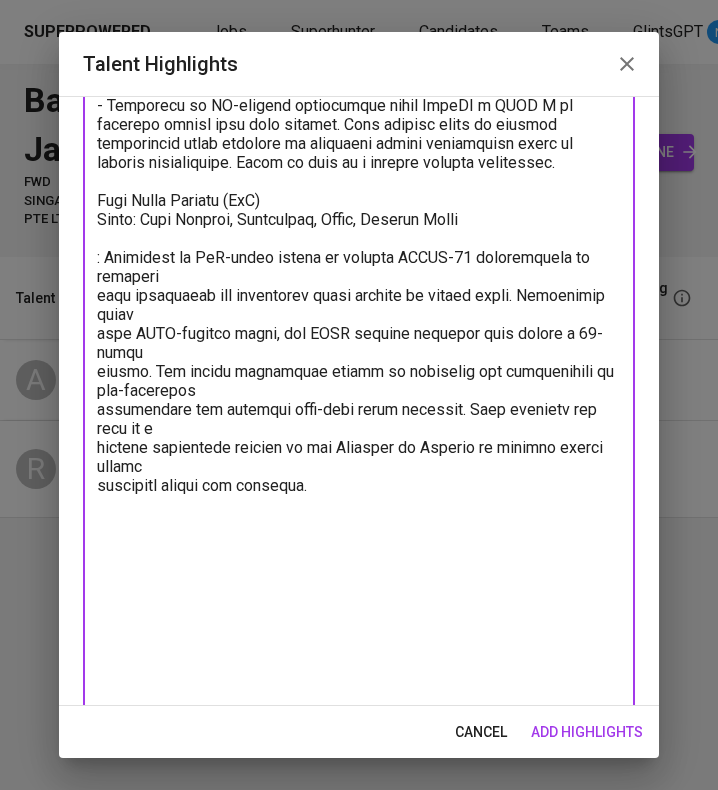 scroll, scrollTop: 665, scrollLeft: 0, axis: vertical 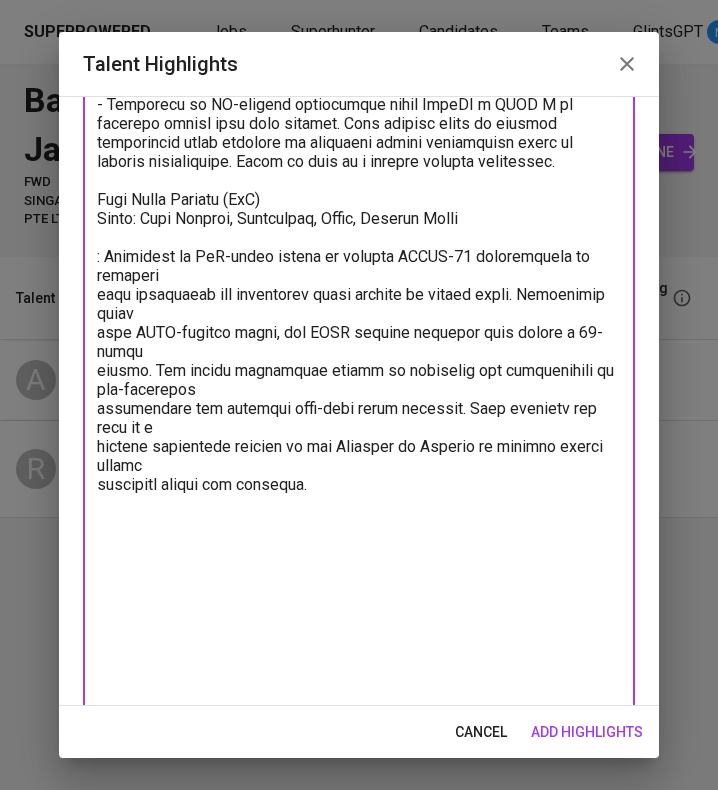 click at bounding box center (359, 216) 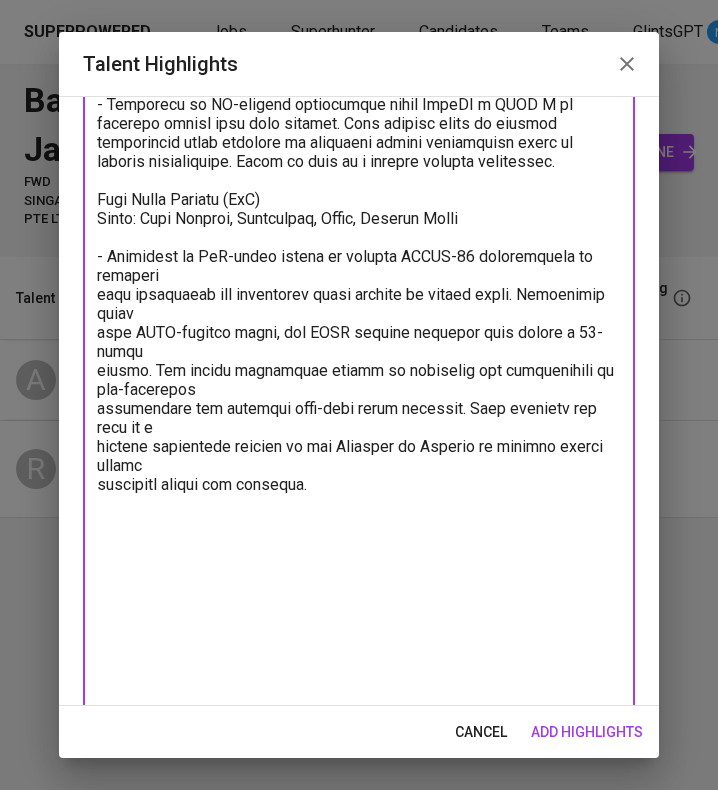 click on "x Talent Highlights" at bounding box center (359, 216) 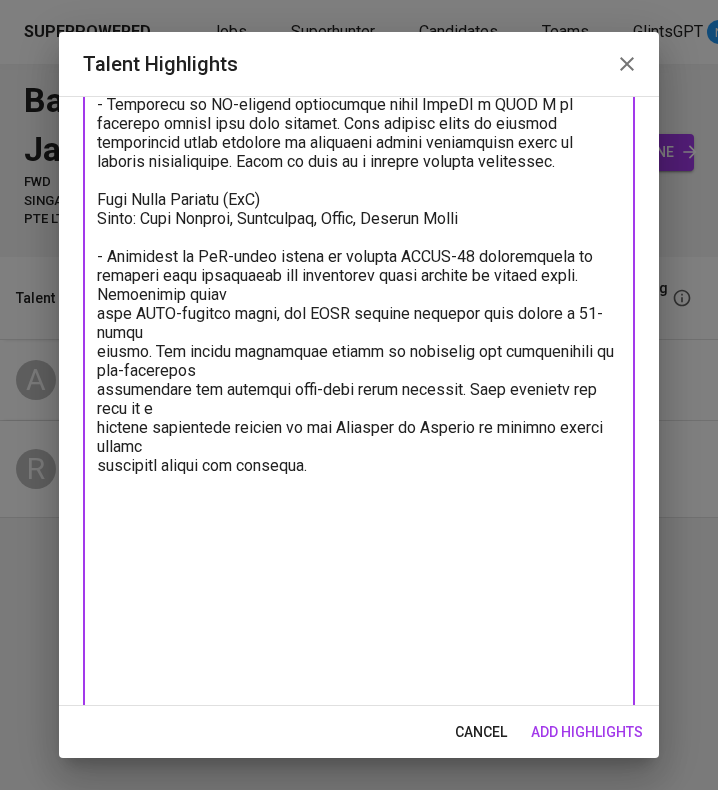 click at bounding box center [359, 216] 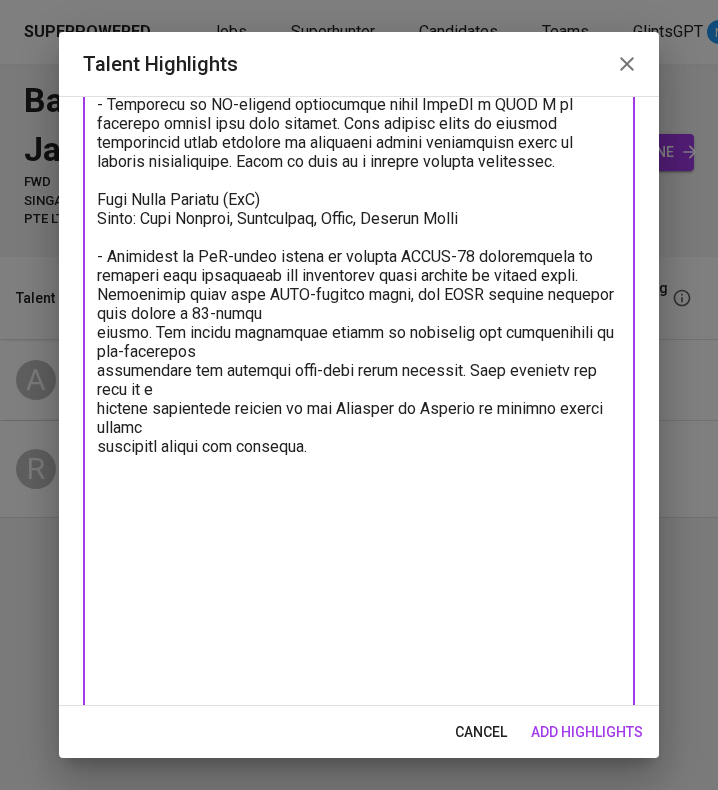 scroll, scrollTop: 685, scrollLeft: 0, axis: vertical 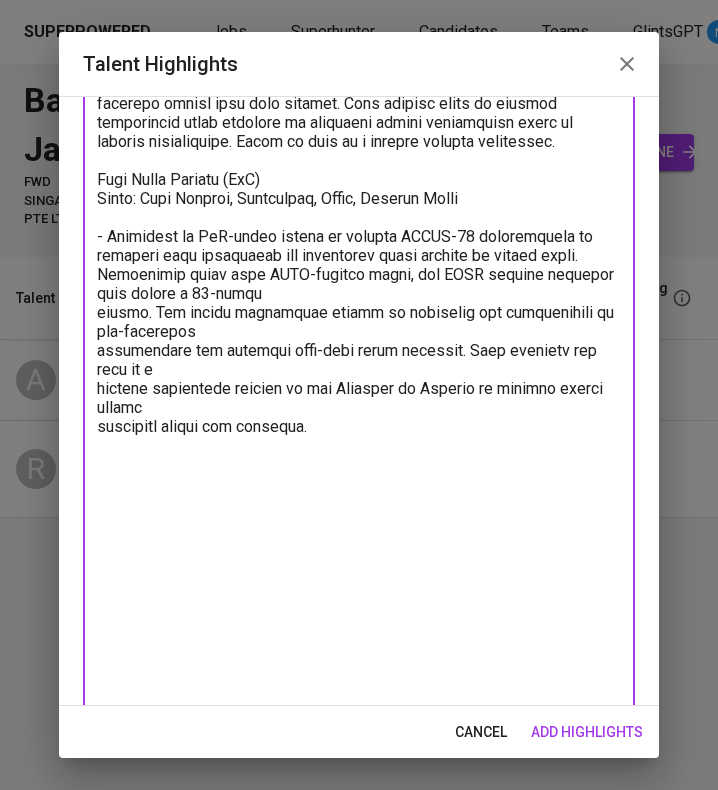click at bounding box center (359, 184) 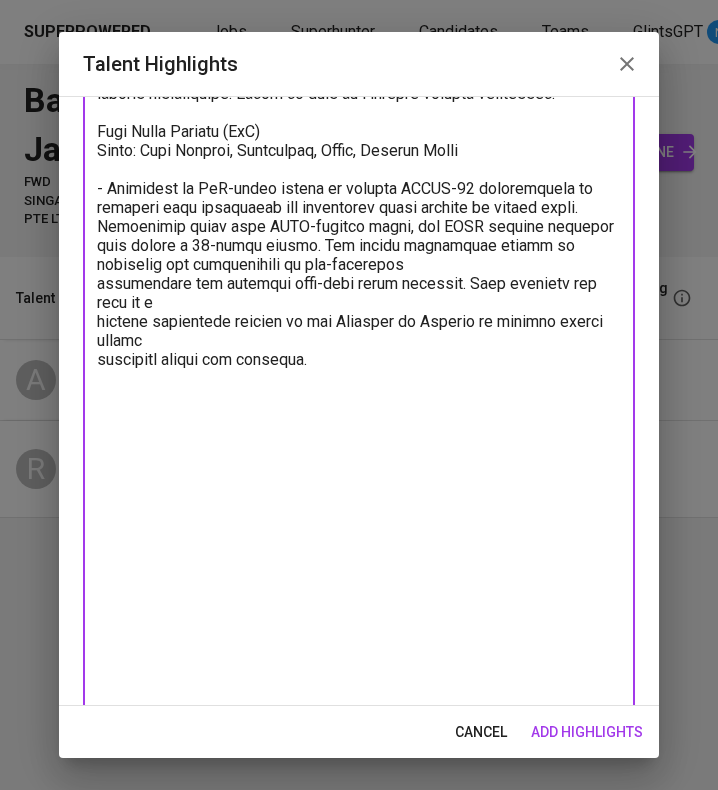 scroll, scrollTop: 734, scrollLeft: 0, axis: vertical 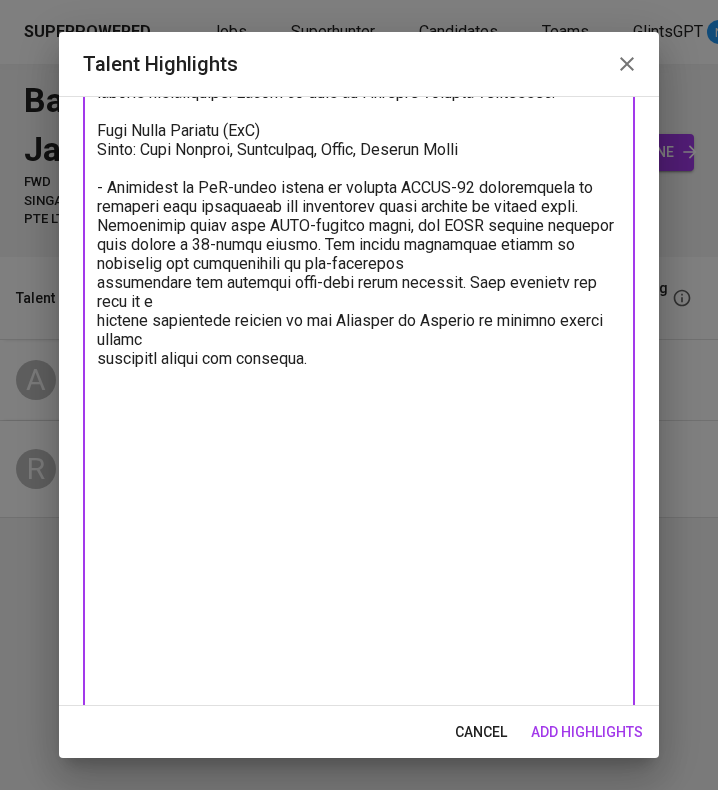 click at bounding box center [359, 135] 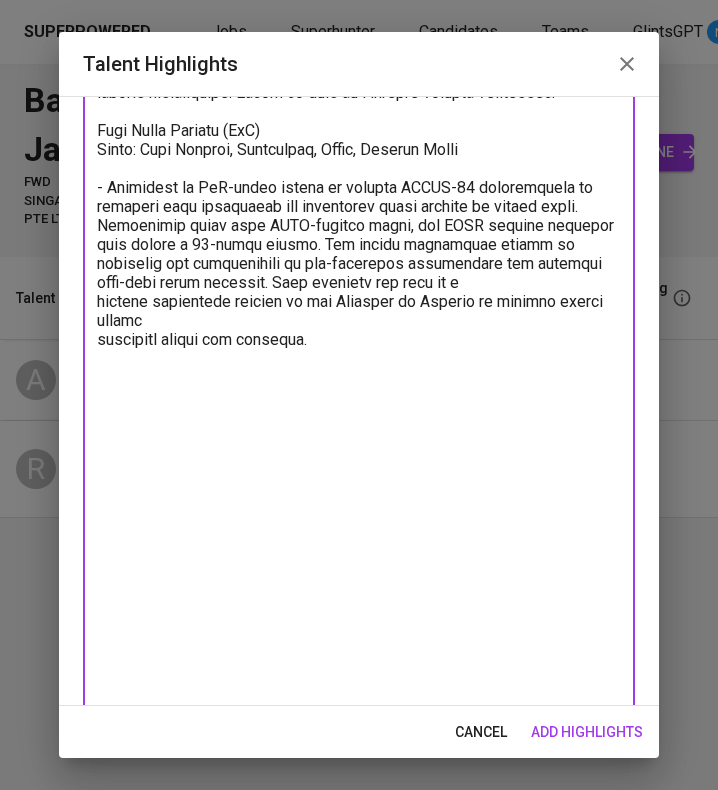 scroll, scrollTop: 765, scrollLeft: 0, axis: vertical 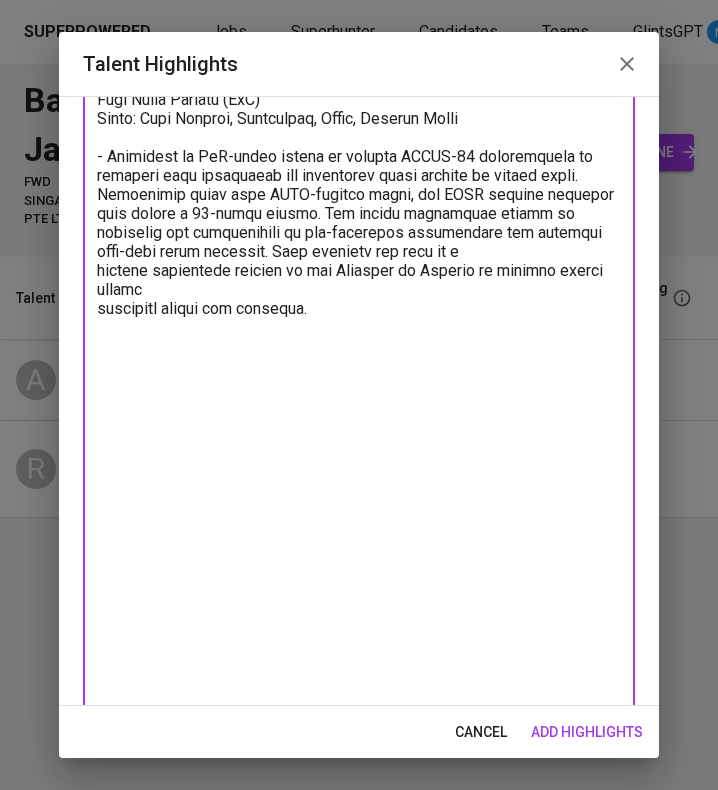 click at bounding box center (359, 92) 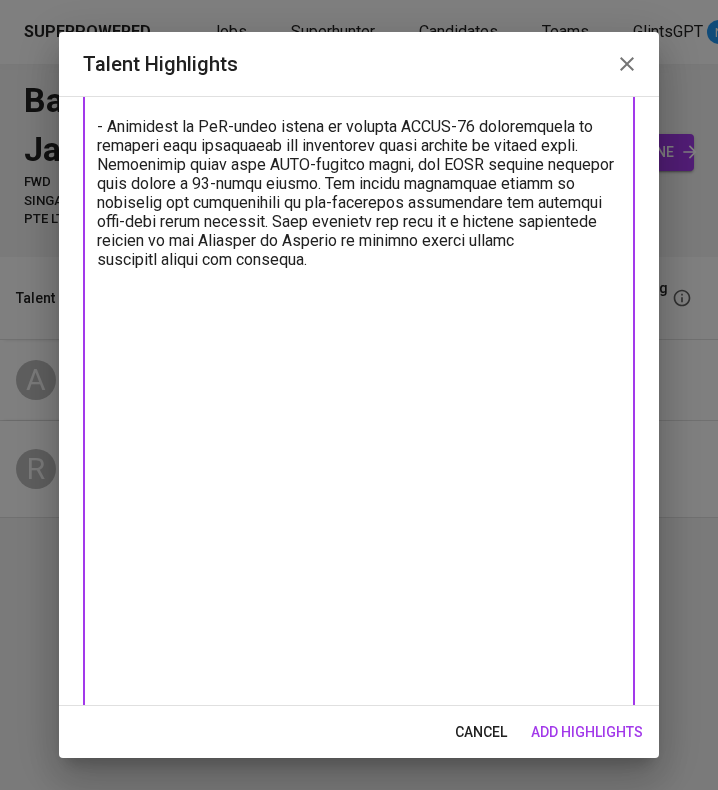 scroll, scrollTop: 798, scrollLeft: 0, axis: vertical 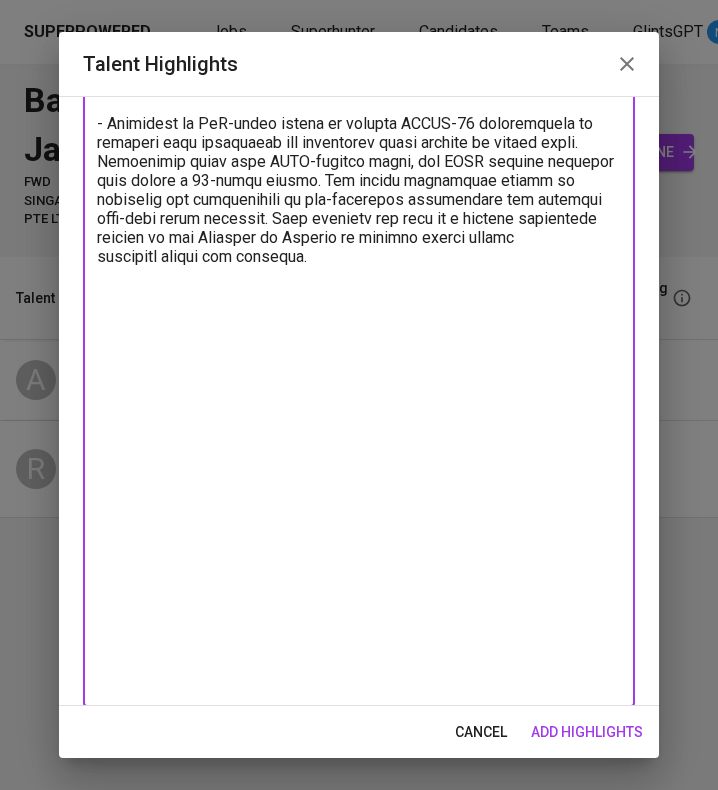 click at bounding box center (359, 59) 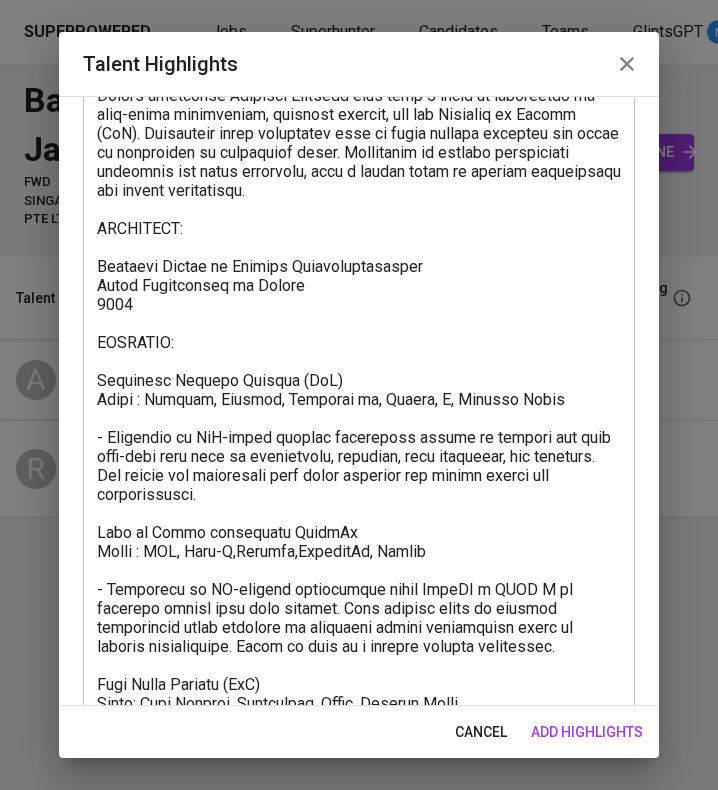 scroll, scrollTop: 200, scrollLeft: 0, axis: vertical 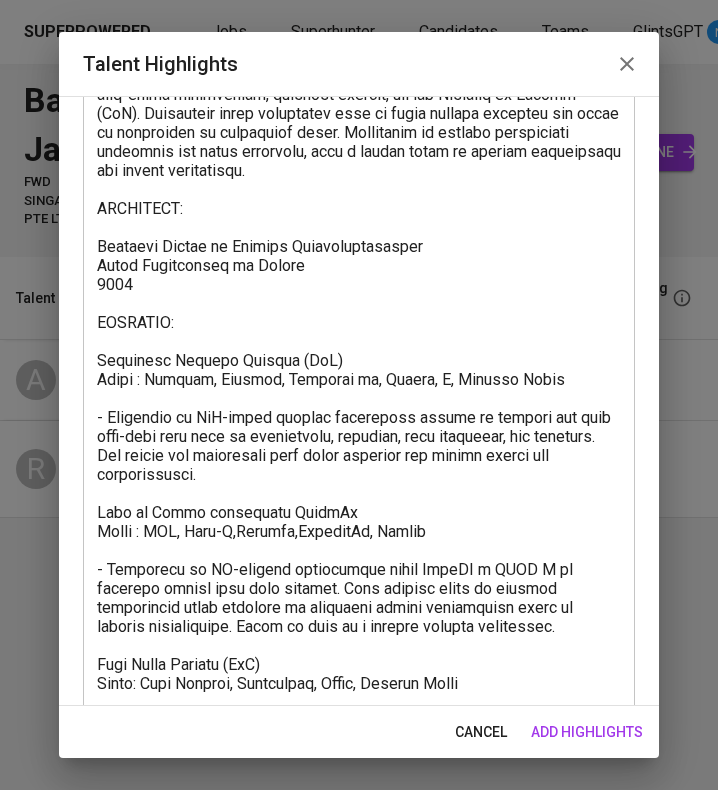 click at bounding box center [359, 645] 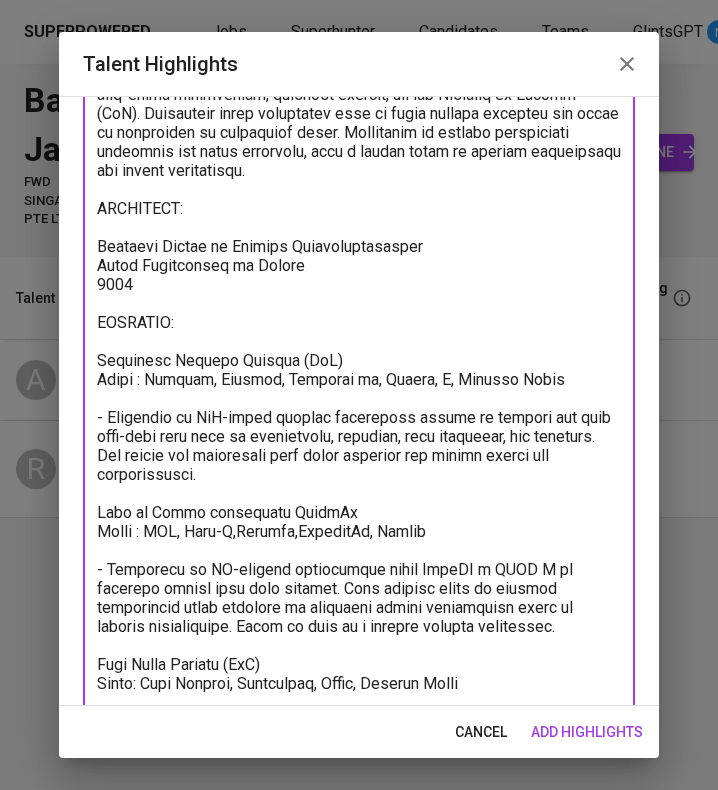 click at bounding box center [359, 645] 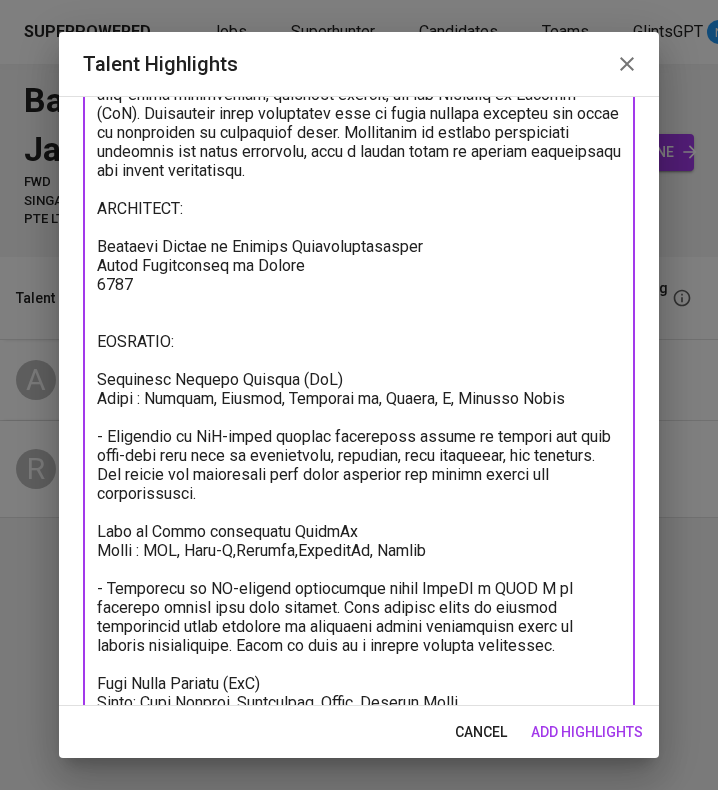 click at bounding box center [359, 657] 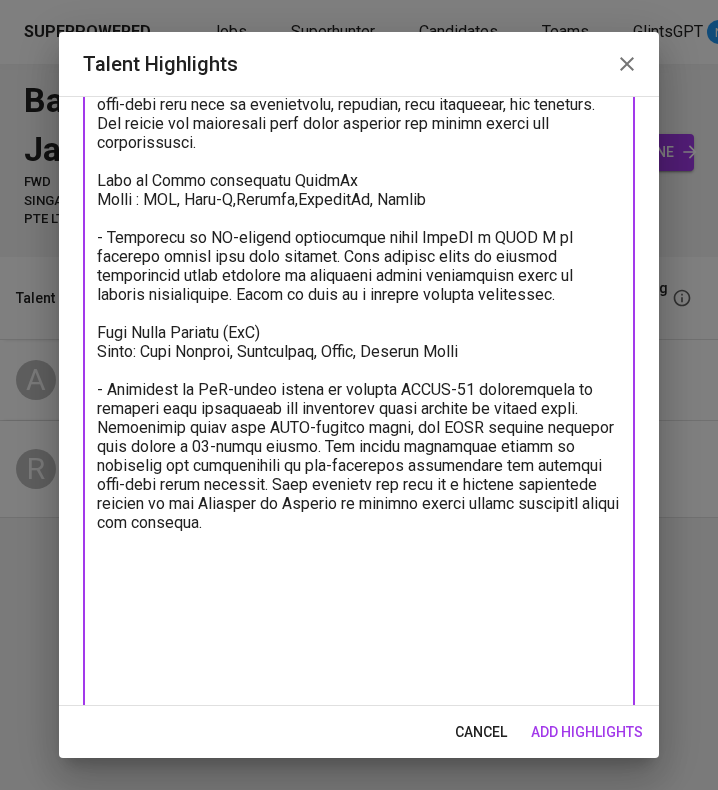 scroll, scrollTop: 872, scrollLeft: 0, axis: vertical 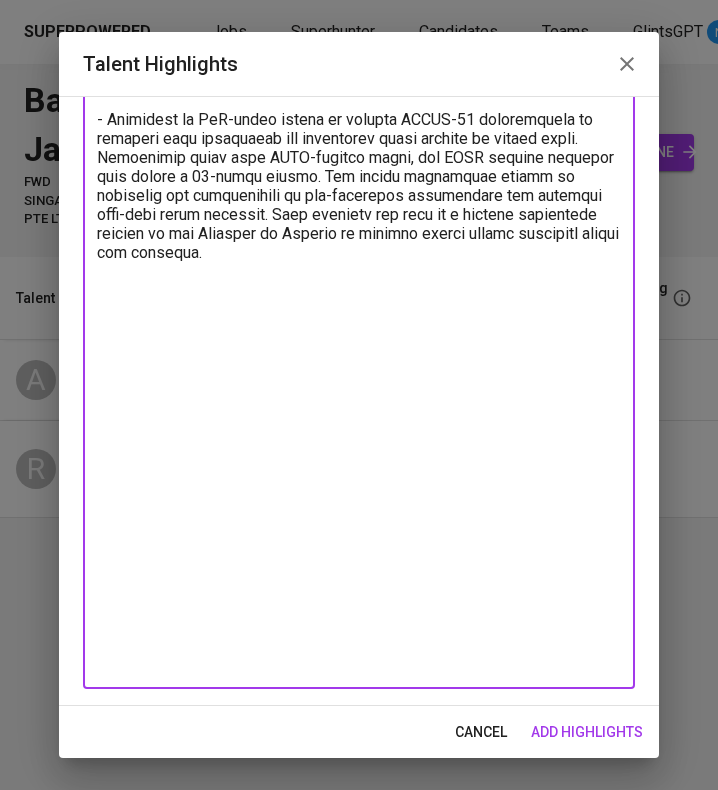 click at bounding box center (359, 29) 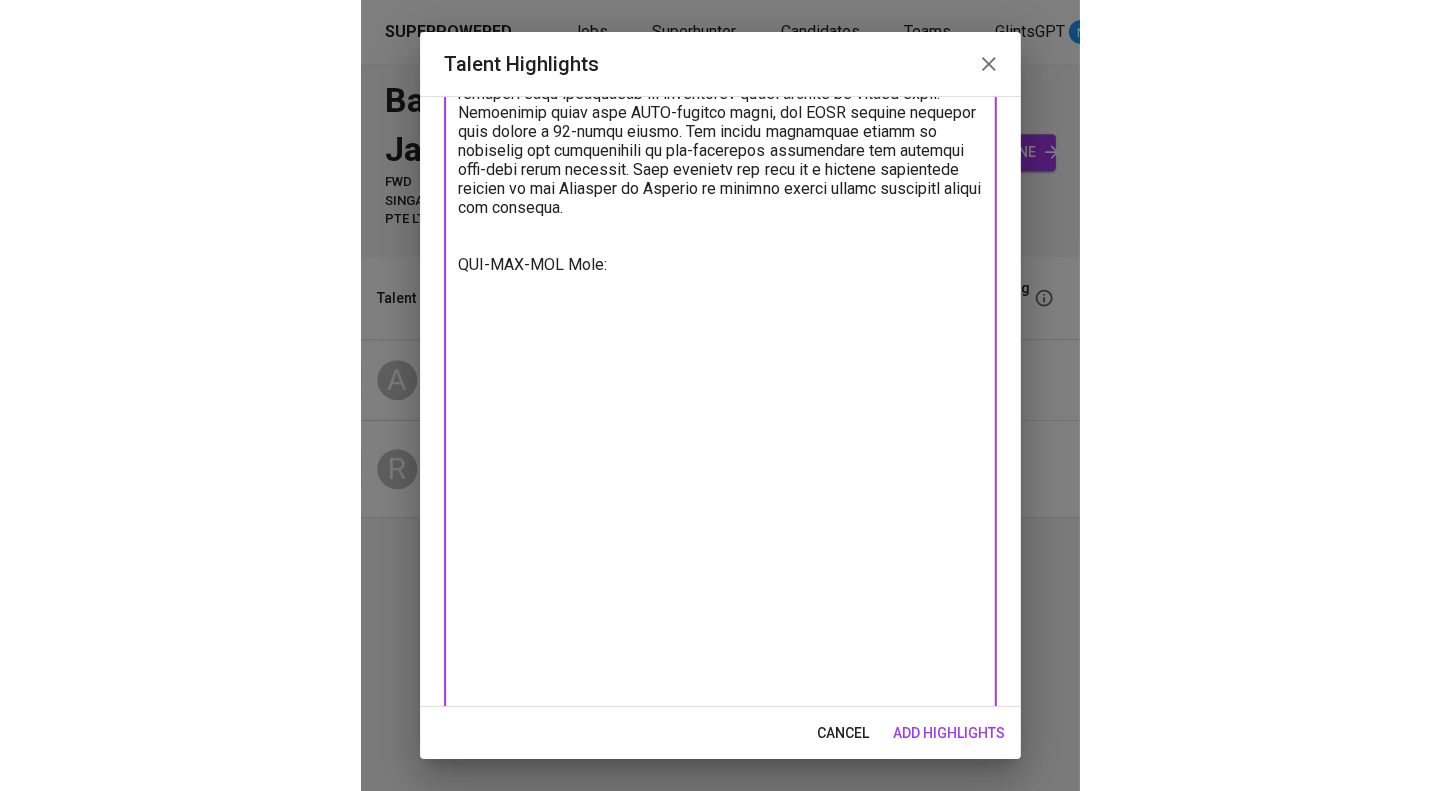 scroll, scrollTop: 908, scrollLeft: 0, axis: vertical 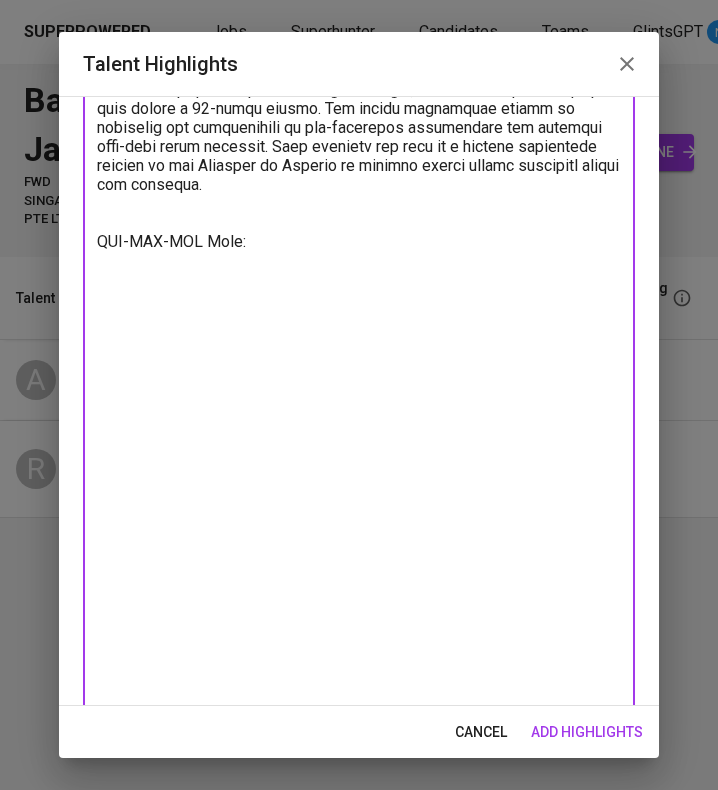 paste on "https://github.com/Alhuzsyam/tictactoe-thymeleaf-Java-" 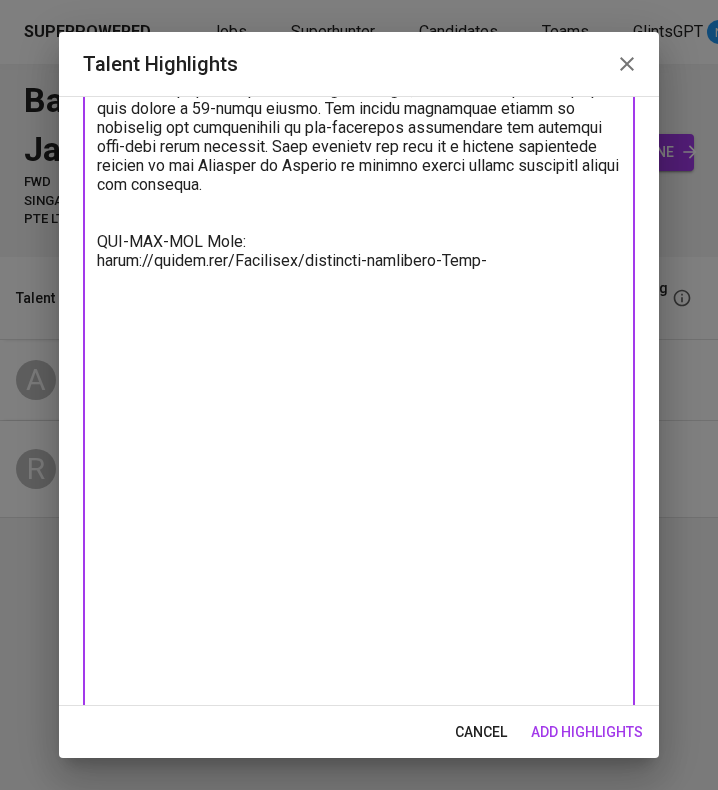 type on "SUMMARY:
Highly motivated Software Engineer with over 5 years of experience in full-stack development, embedded systems, and the Internet of Things (IoT). Passionate about leveraging code to solve complex problems and eager to contribute to innovative teams. Proficient in various programming languages and cloud platforms, with a strong focus on backend development and system integration.
EDUCATION:
Bachelor Degree in Digital Telecommunication
State Polytechnic of Malang
2021
PROJECTS:
Automatic Weather Station (IoT)
Tools : Laravel, Arduino, Raspbary pi, Python, C, Digital Ocean
- Developed an IoT-based weather monitoring system to collect and send real-time data such as temperature, humidity, wind direction, and rainfall. The system was integrated with cloud services for remote access and visualization.
Text to Image generation AopenAi
Tools : AWS, Dall-E,Laravel,AngularJs, Docker
- Developed an AI-powered application using OpenAI s DALL E to generate images from text prompts. This project aim..." 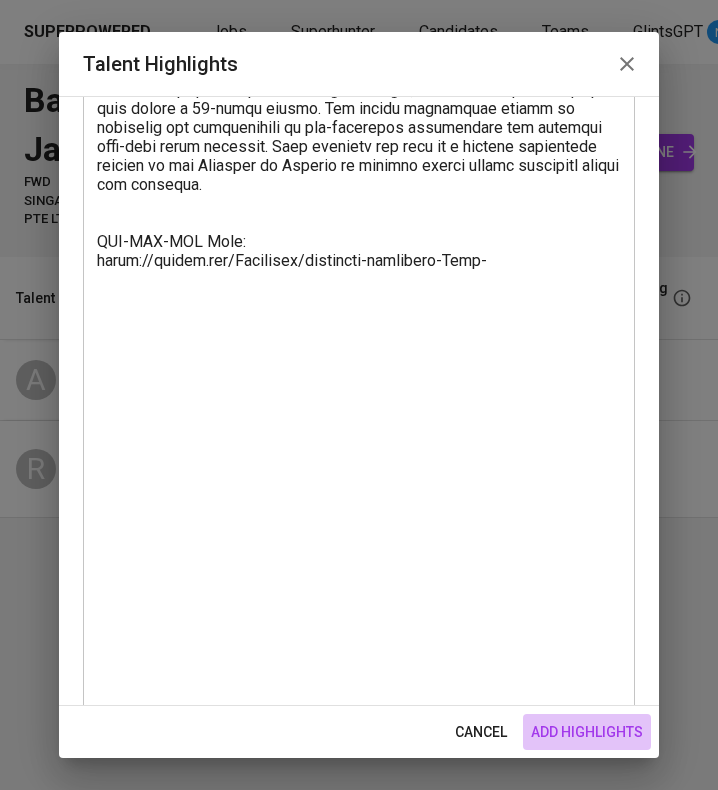 click on "add highlights" at bounding box center [587, 732] 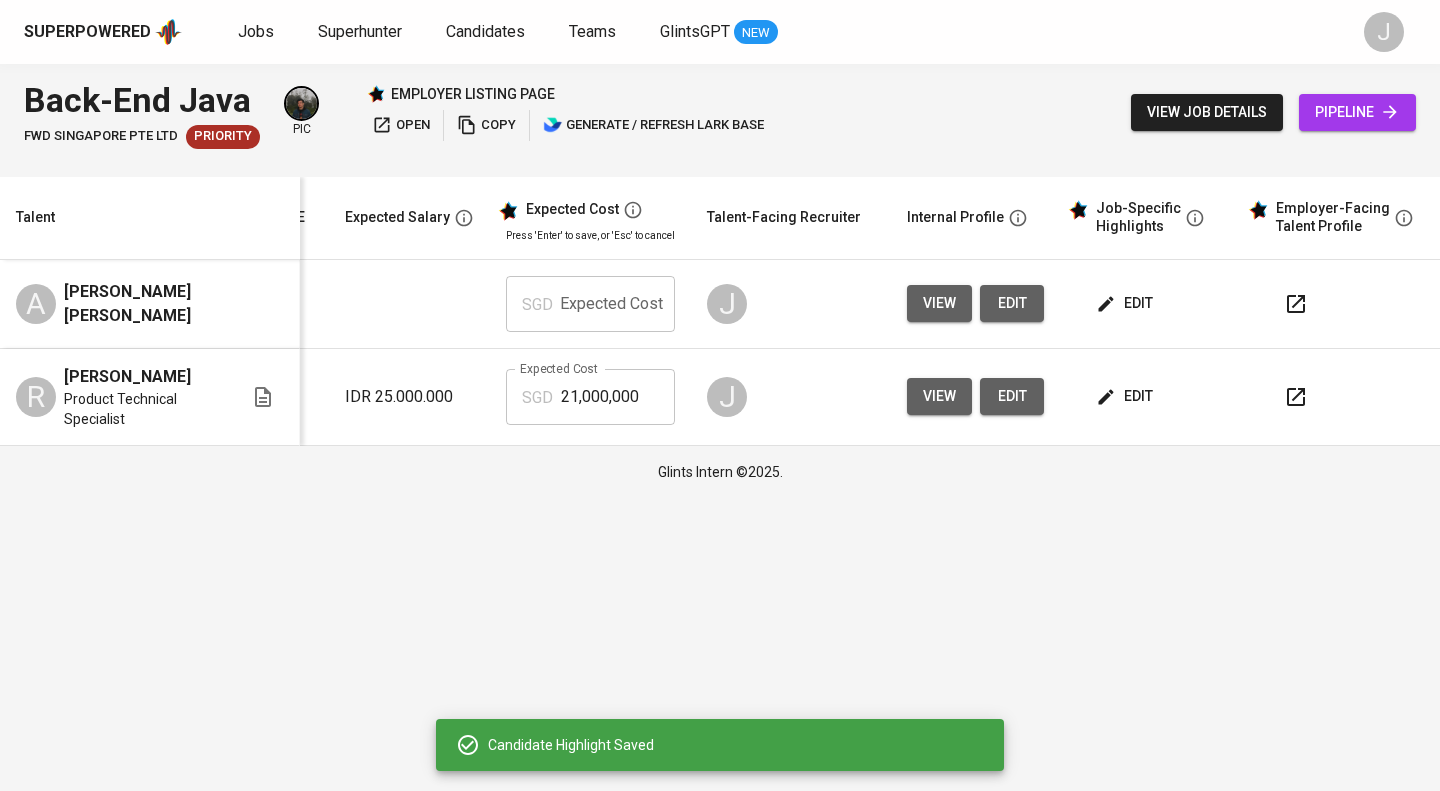 scroll, scrollTop: 0, scrollLeft: 391, axis: horizontal 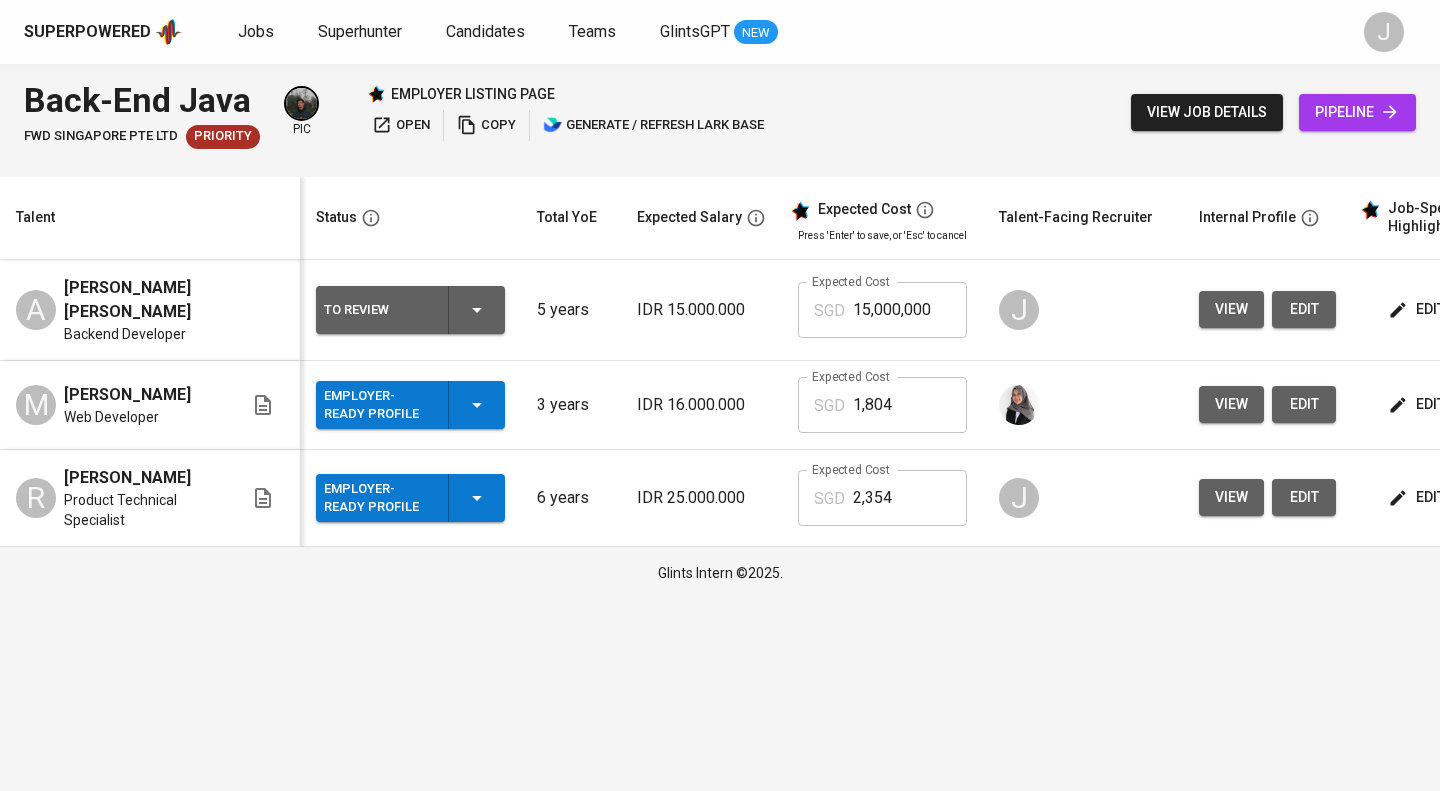 click 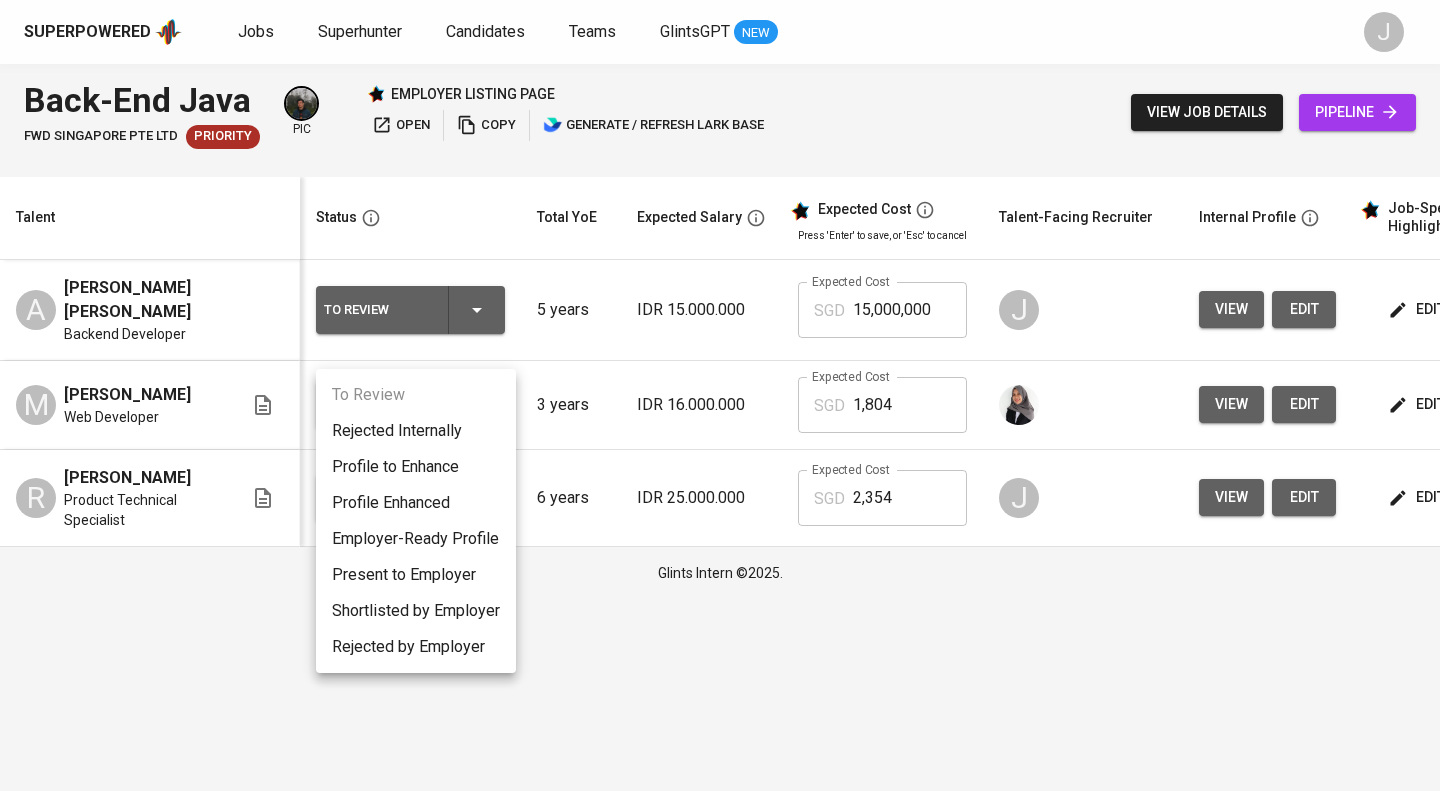 click on "Employer-Ready Profile" at bounding box center [416, 539] 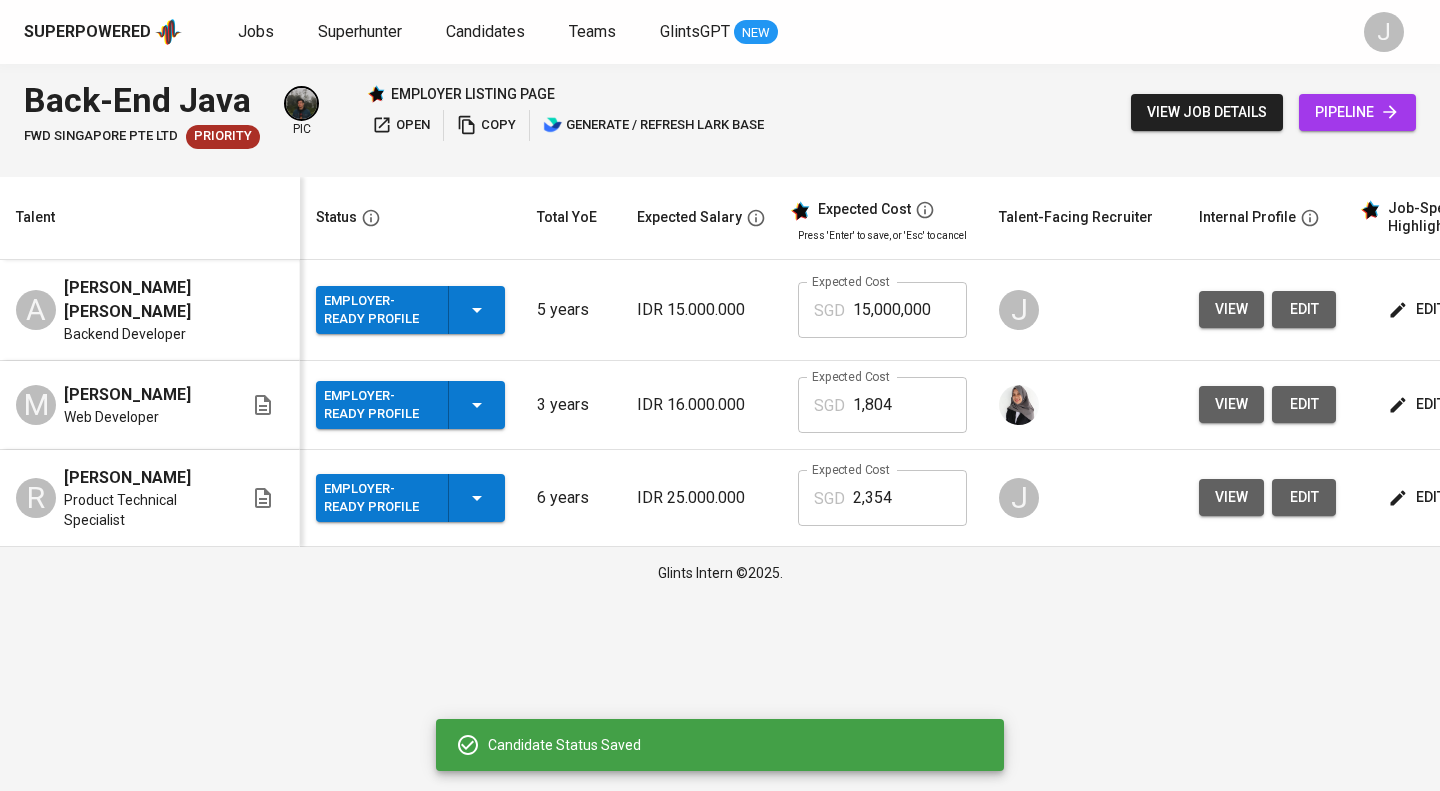 scroll, scrollTop: 0, scrollLeft: 50, axis: horizontal 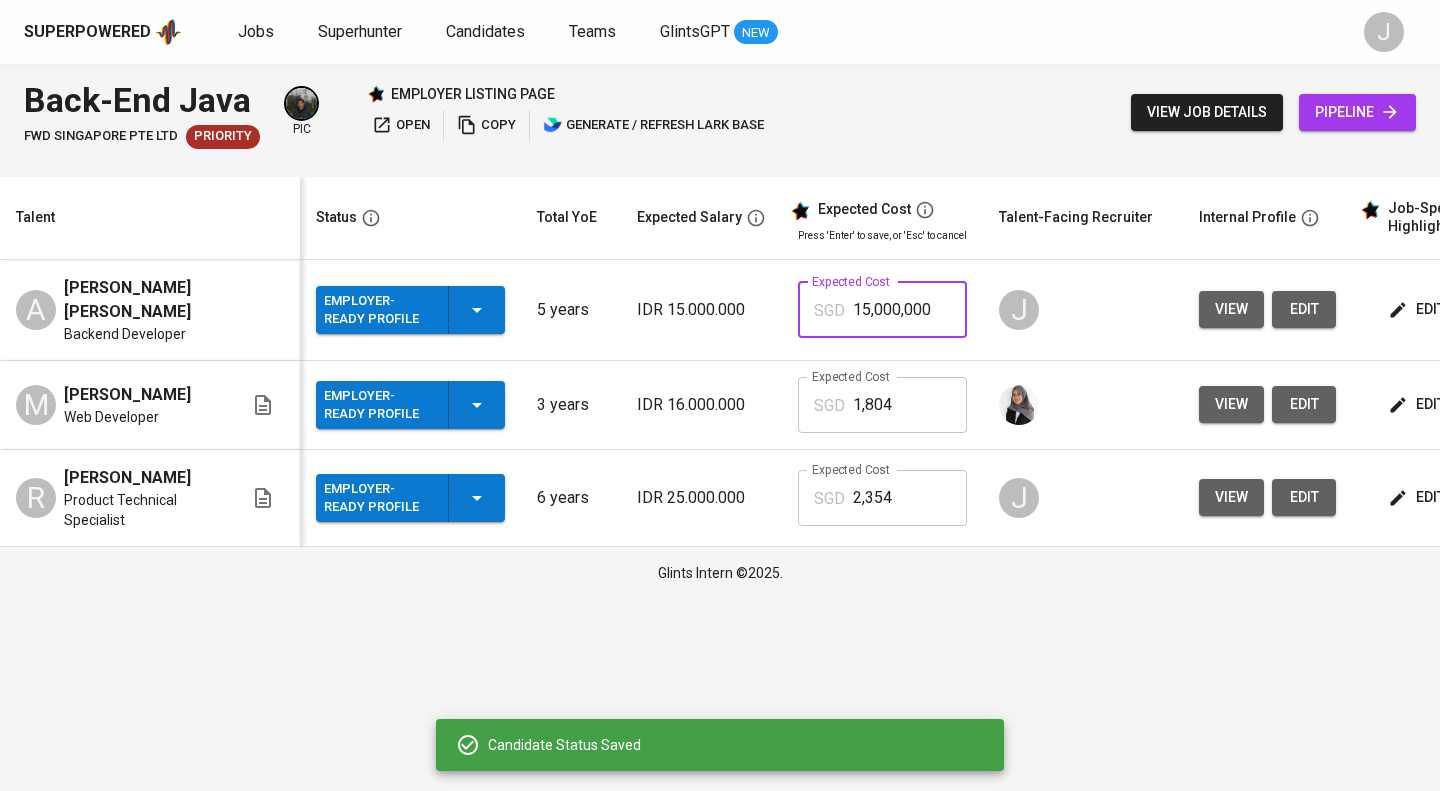 drag, startPoint x: 1012, startPoint y: 338, endPoint x: 899, endPoint y: 345, distance: 113.216606 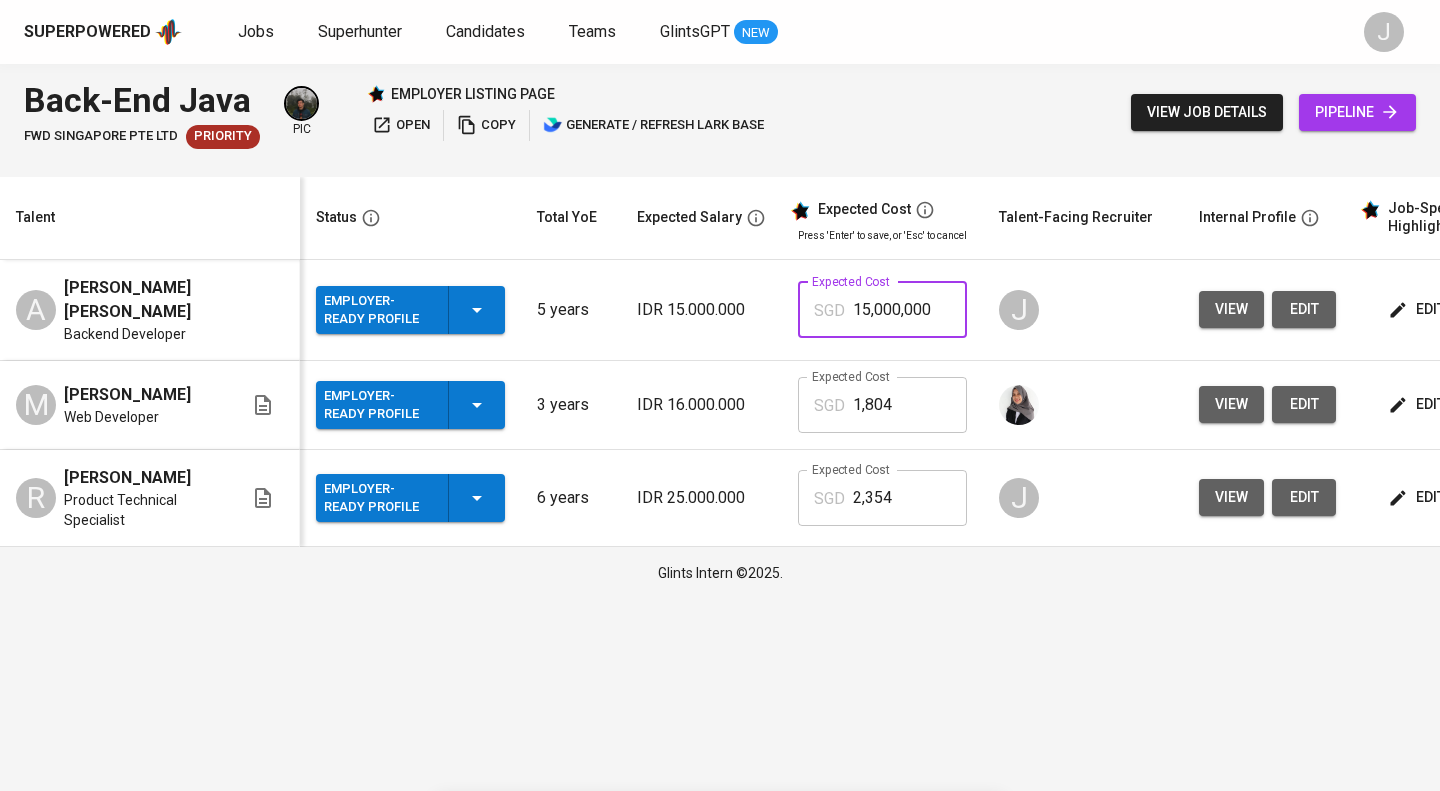 scroll, scrollTop: 0, scrollLeft: 171, axis: horizontal 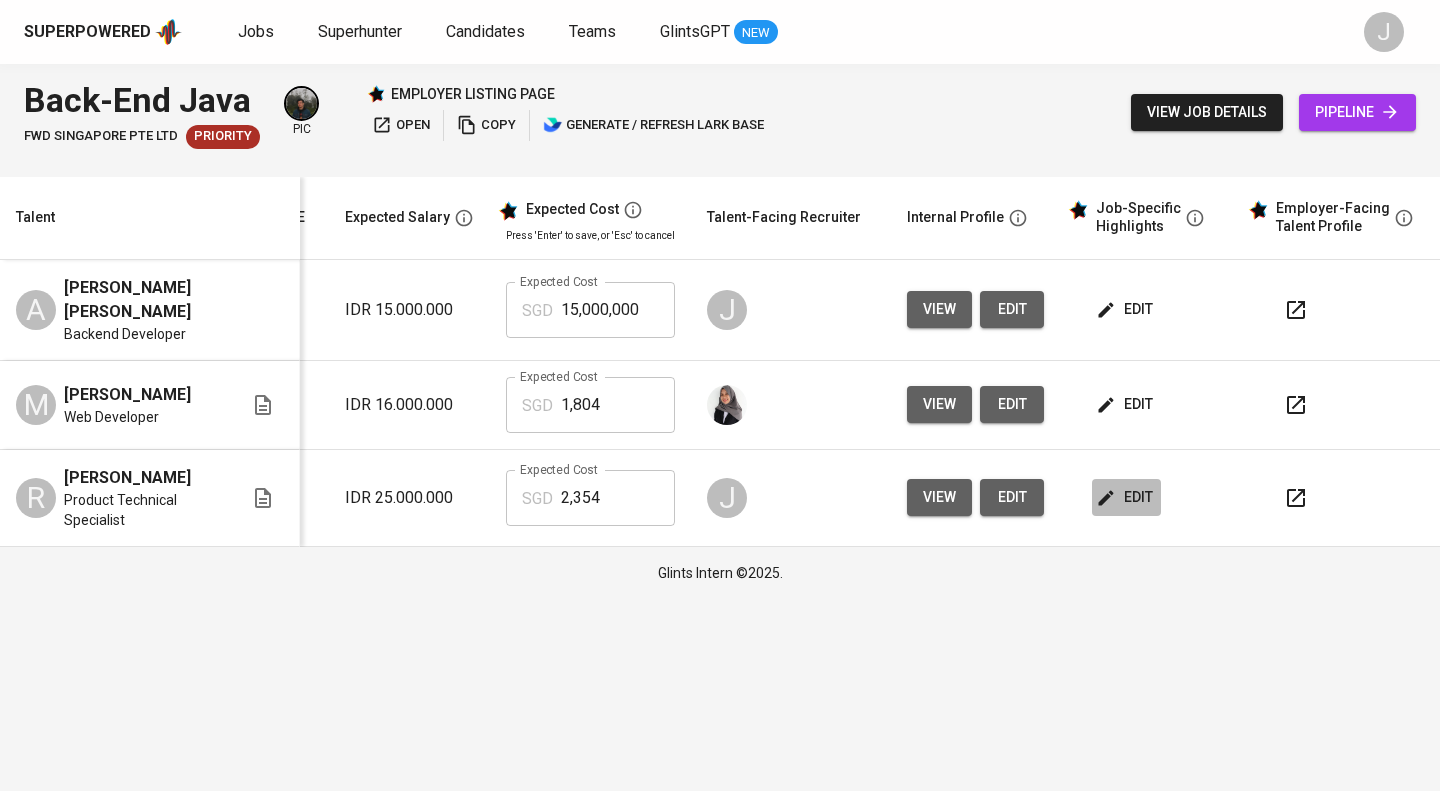 click on "edit" at bounding box center (1126, 497) 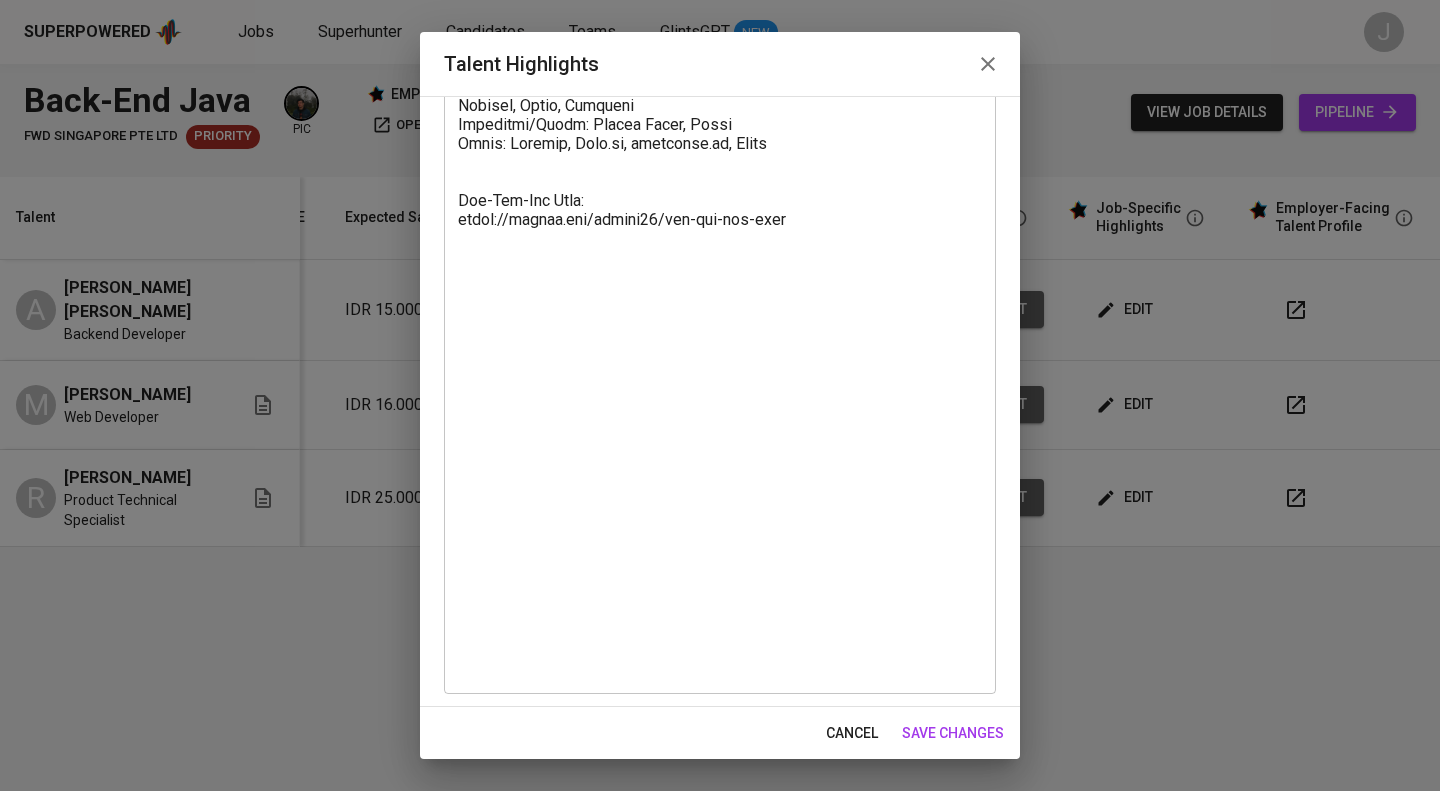 scroll, scrollTop: 870, scrollLeft: 0, axis: vertical 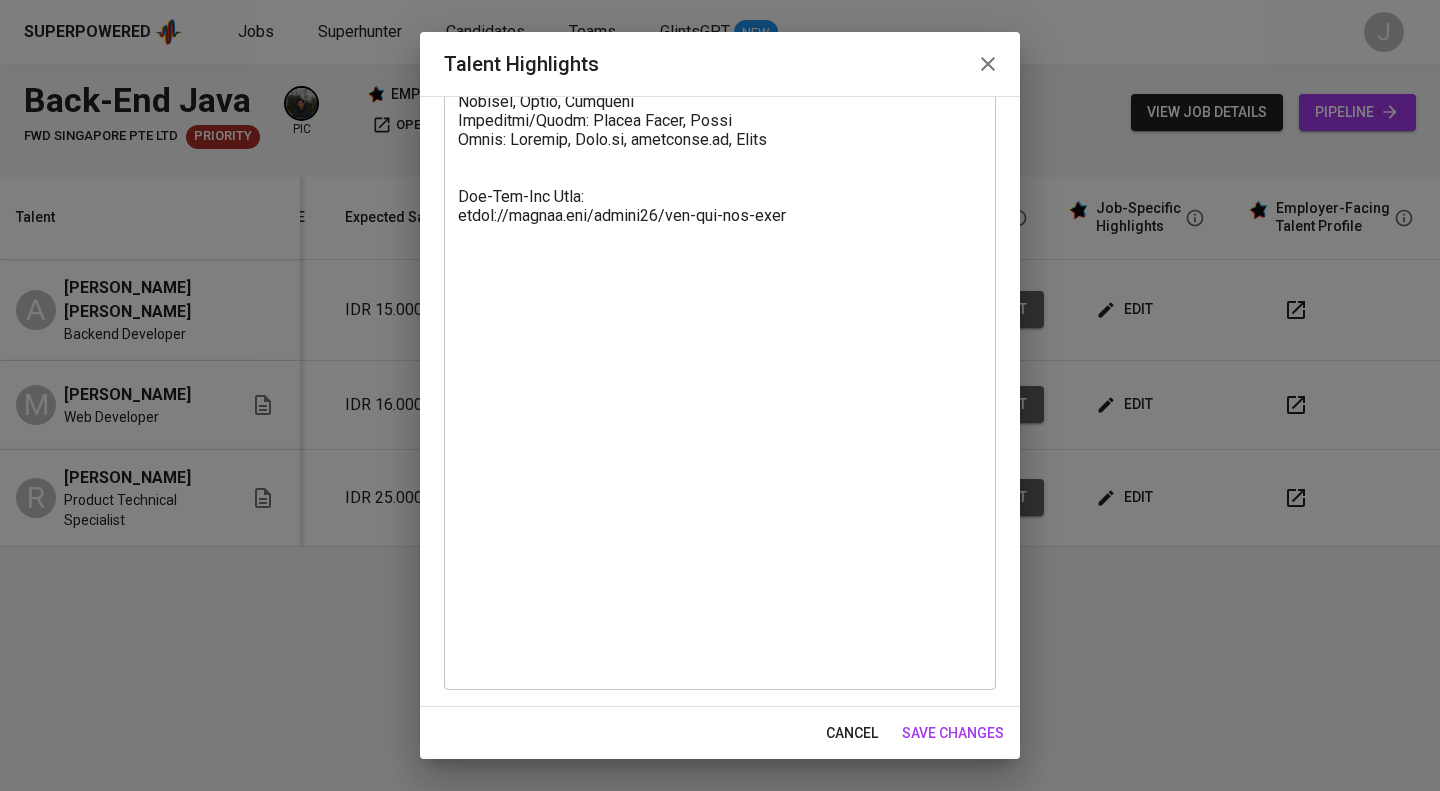 click 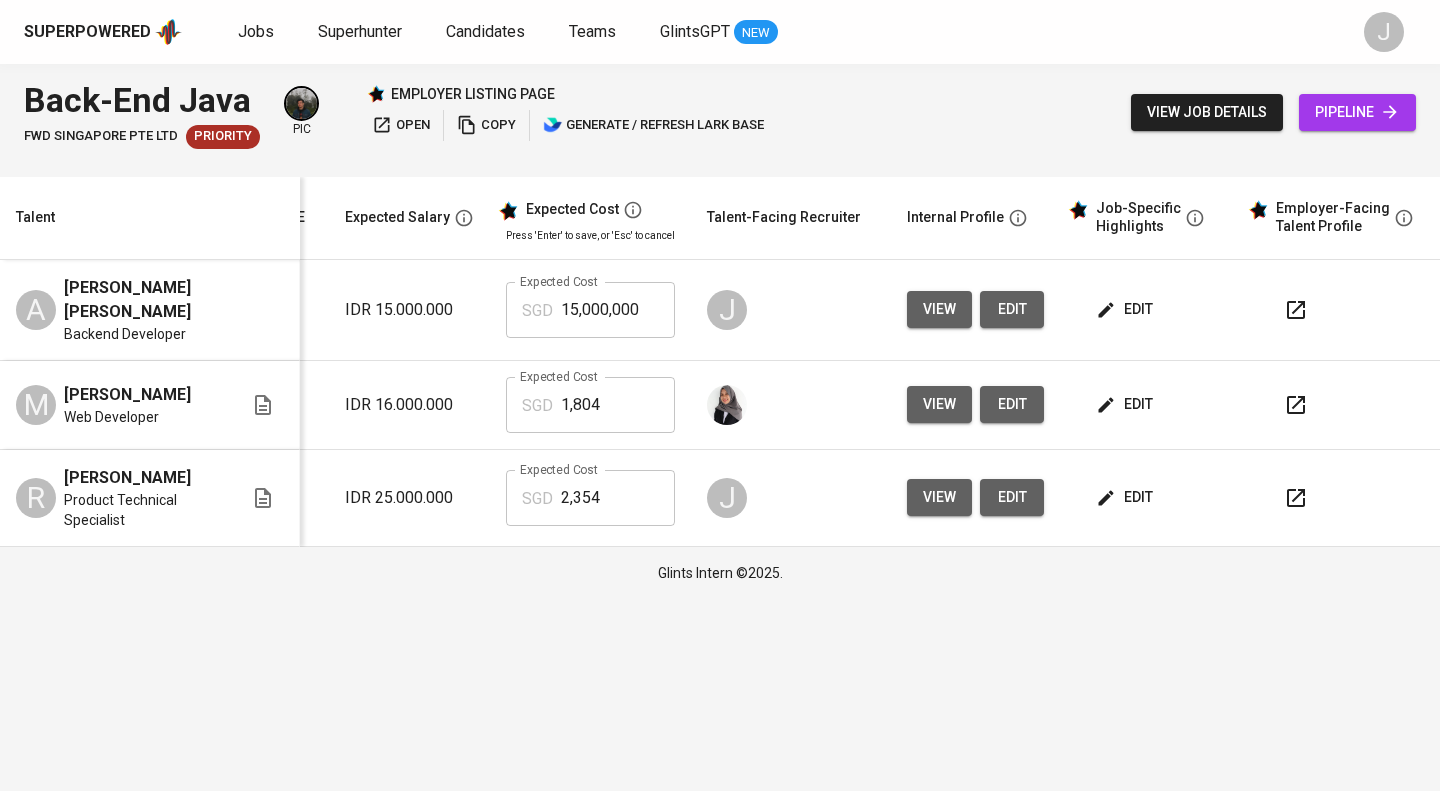 click 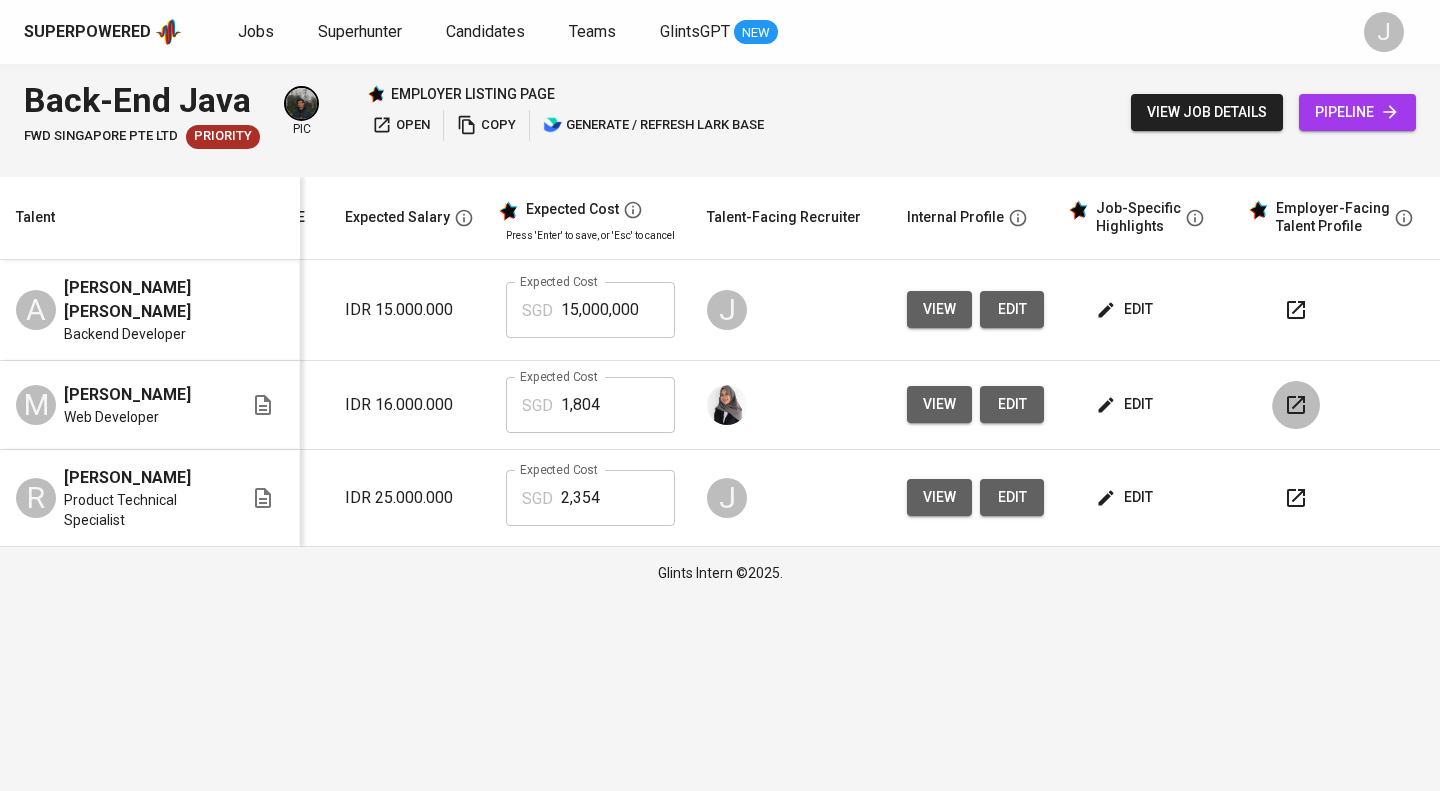 click at bounding box center [1296, 405] 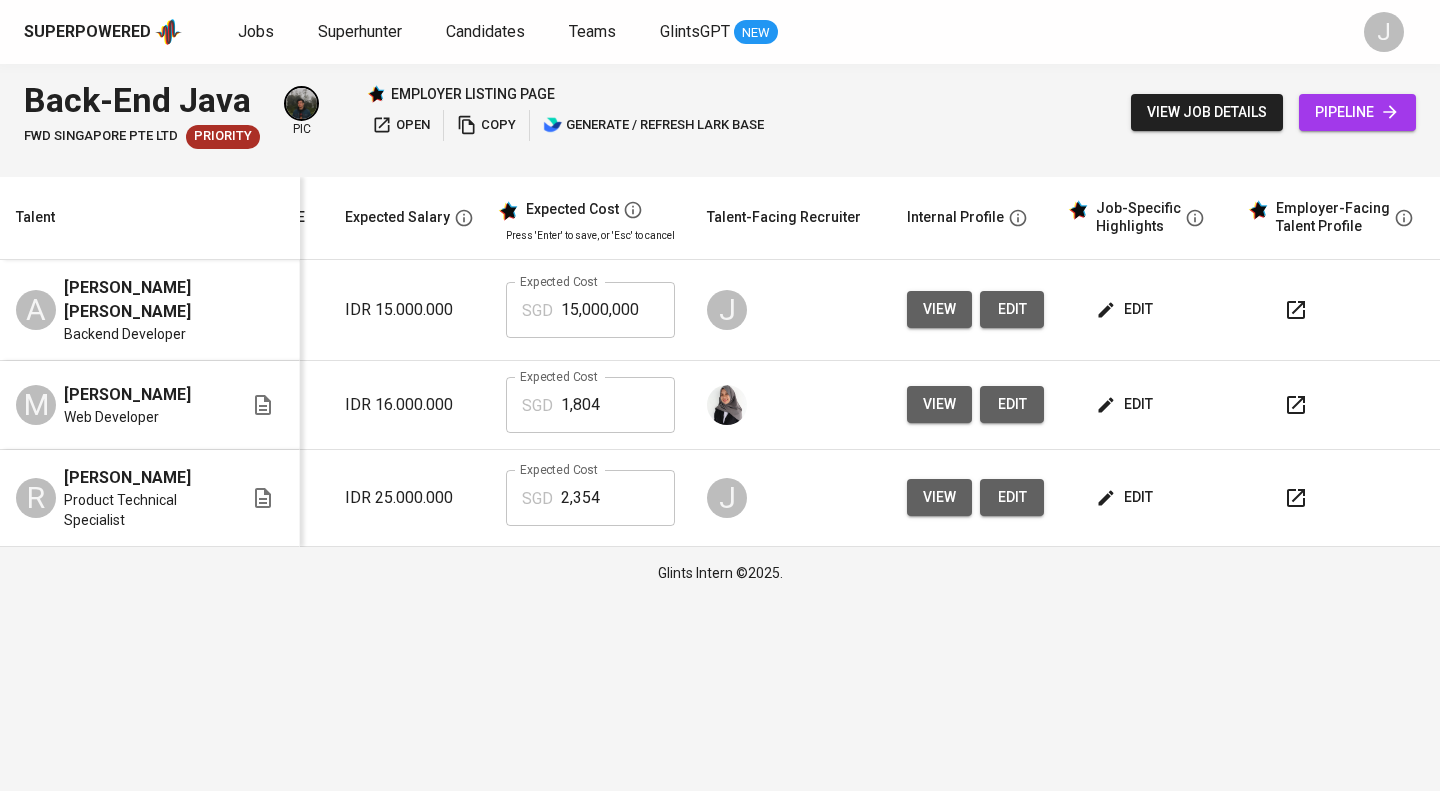 click on "edit" at bounding box center (1126, 309) 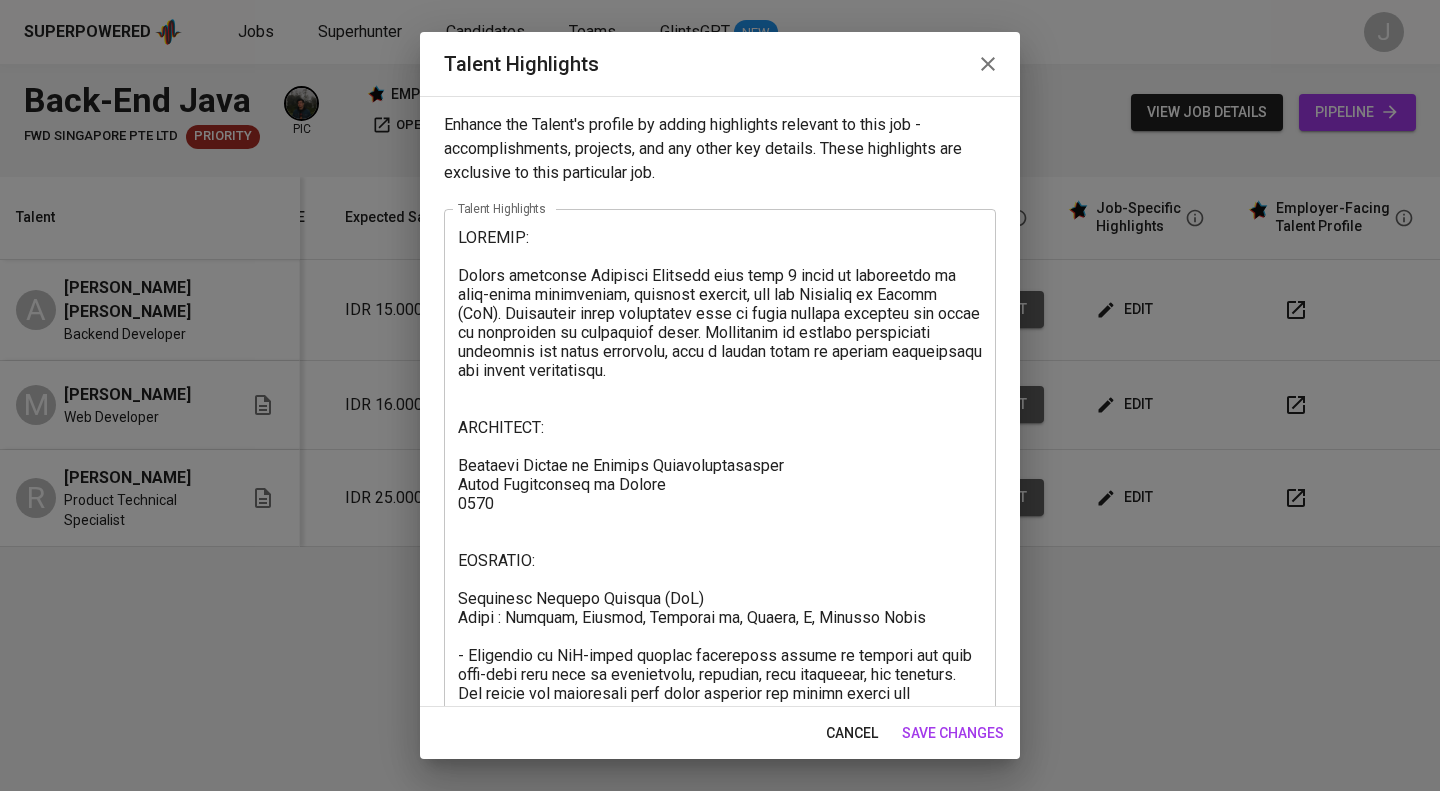 click at bounding box center (988, 64) 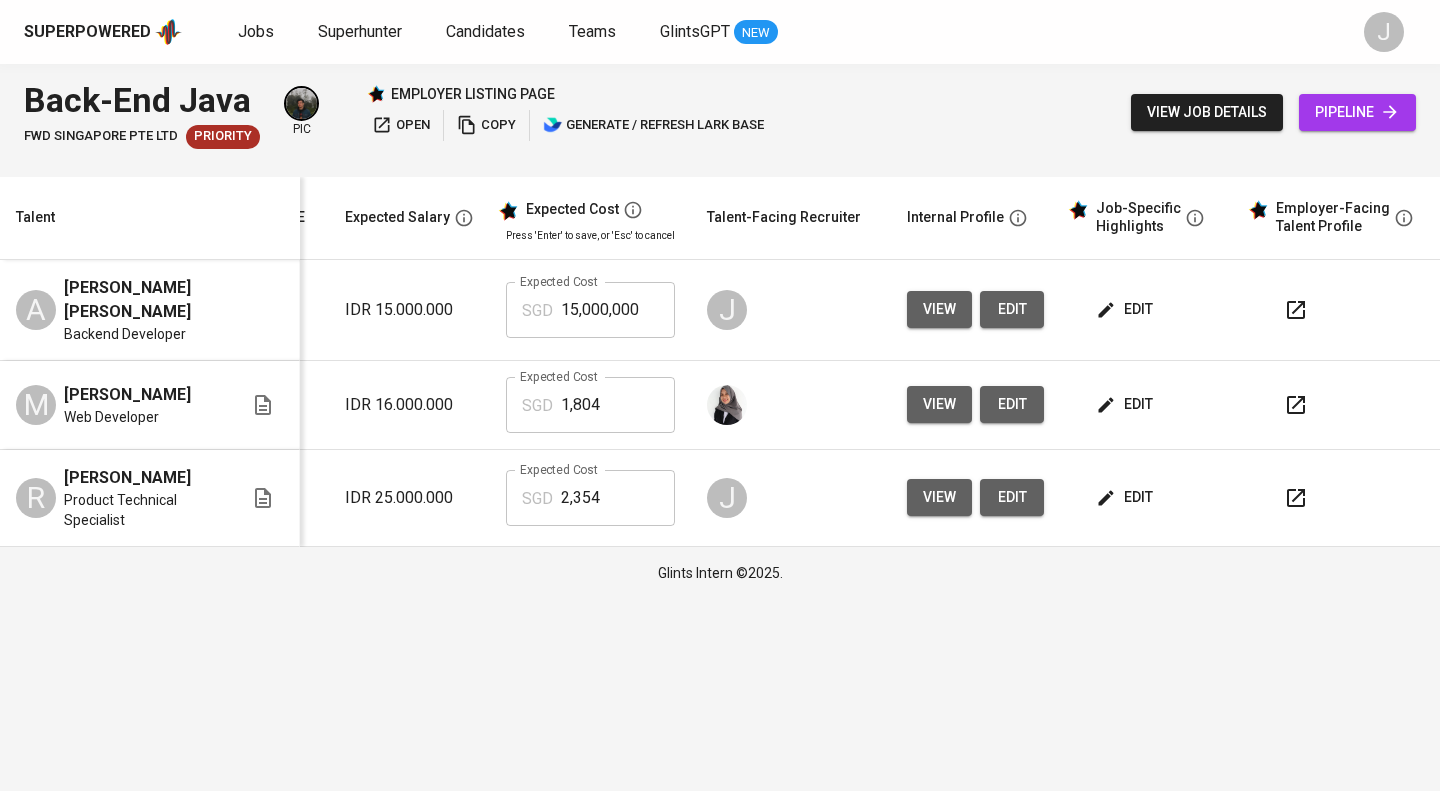 click on "edit" at bounding box center (1126, 309) 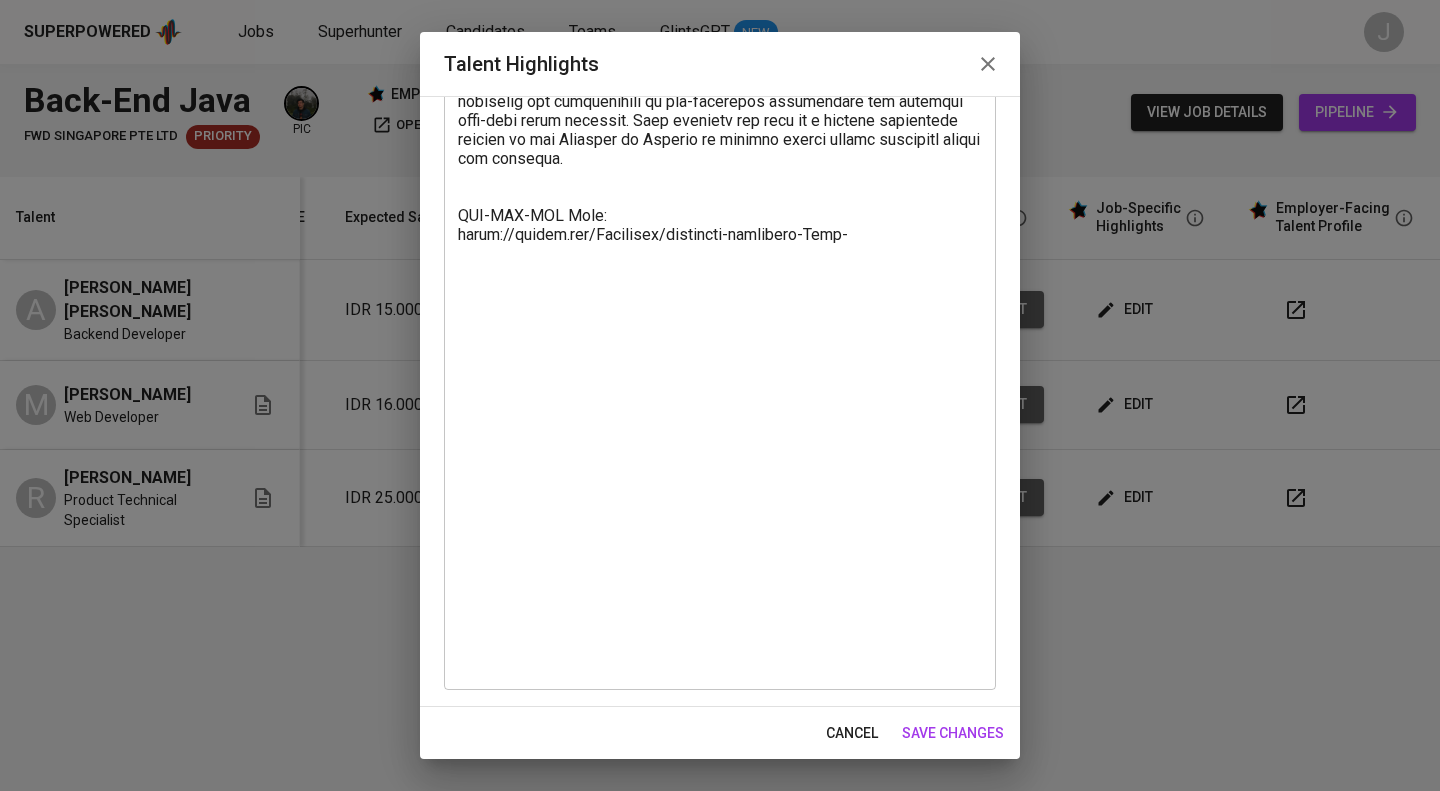 scroll, scrollTop: 965, scrollLeft: 0, axis: vertical 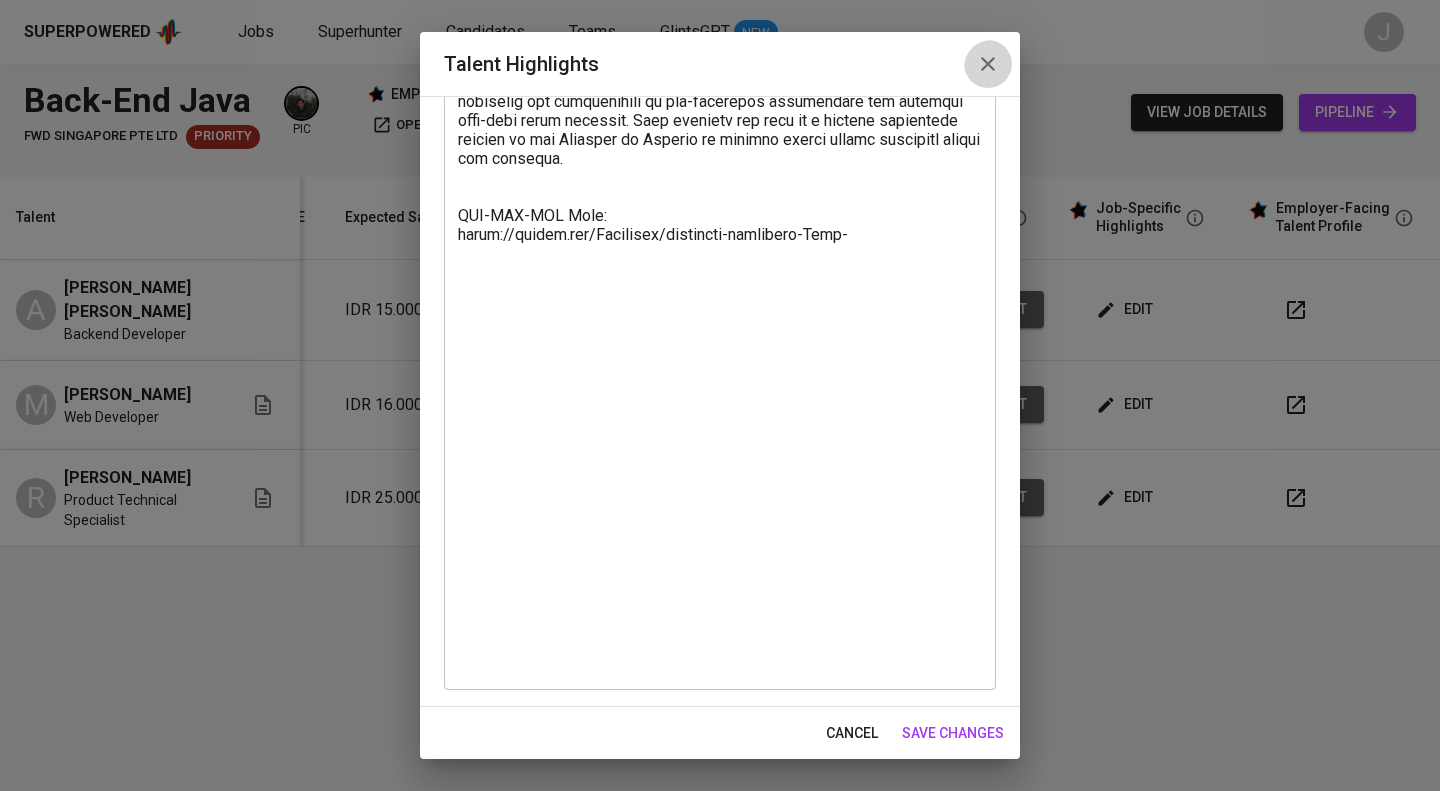 click 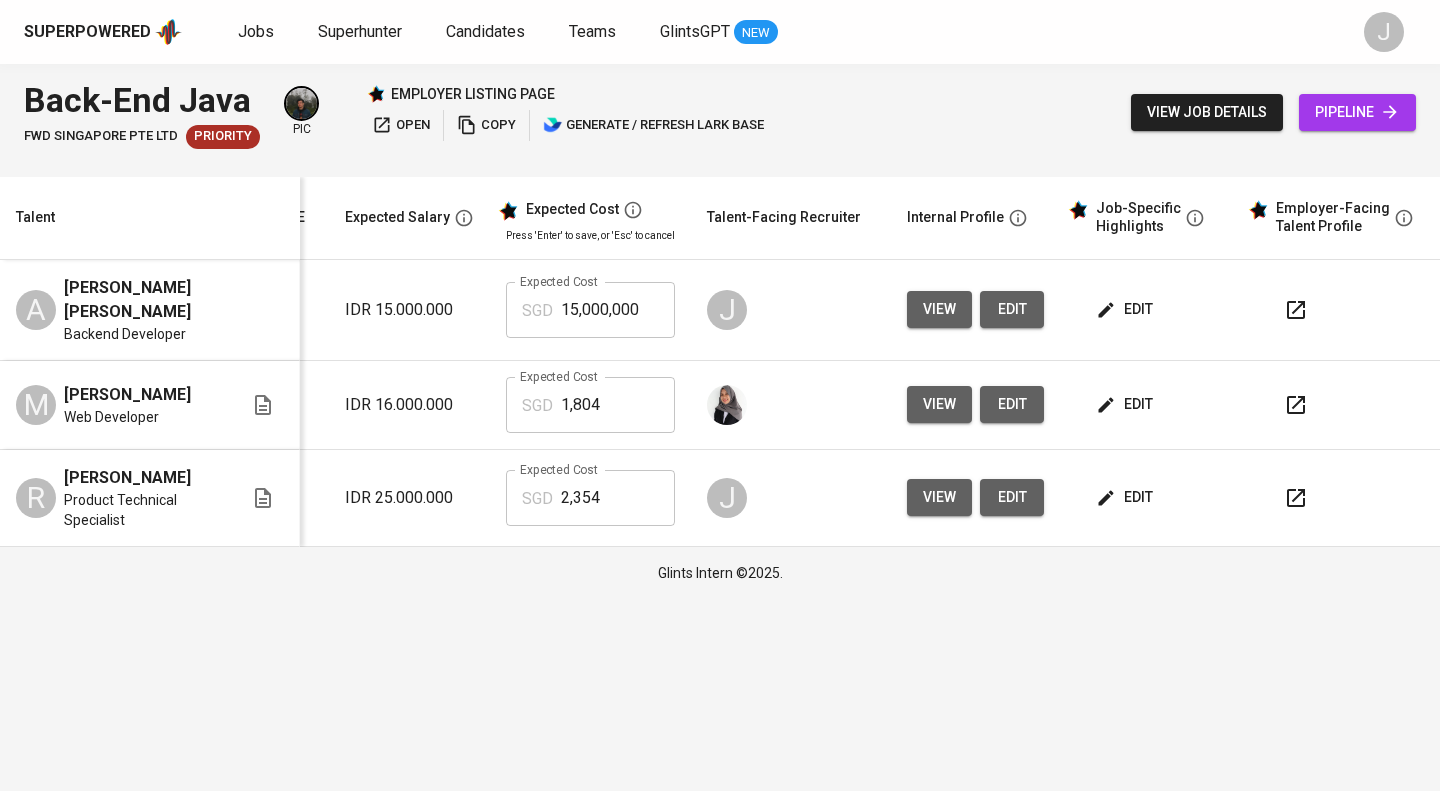 click 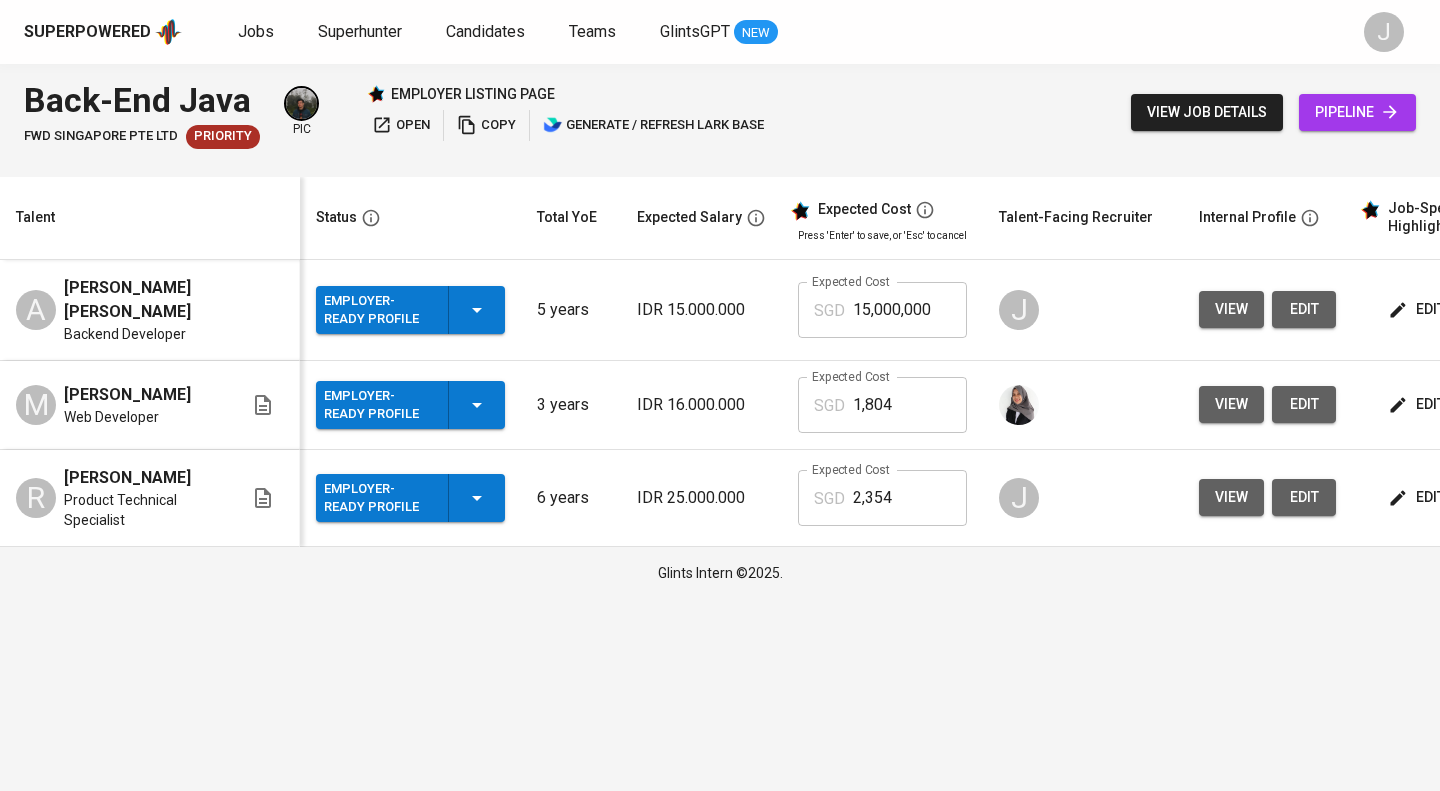 scroll, scrollTop: 0, scrollLeft: 354, axis: horizontal 